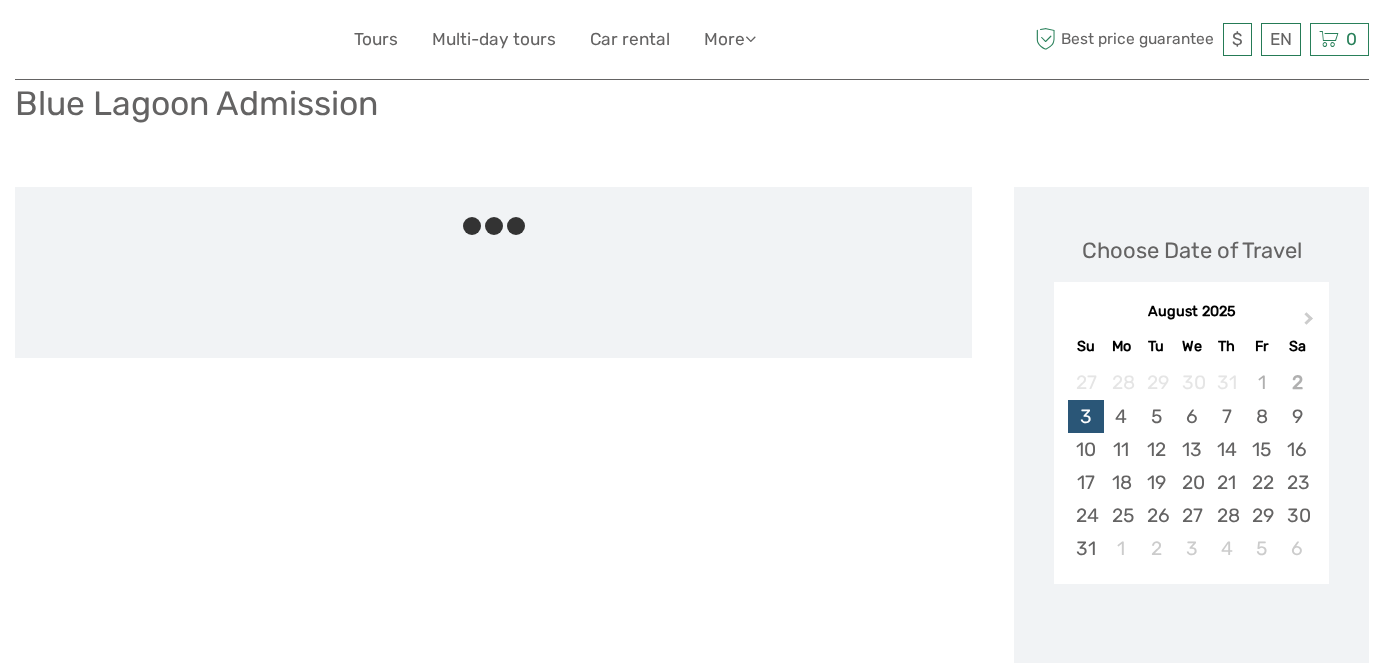 scroll, scrollTop: 277, scrollLeft: 0, axis: vertical 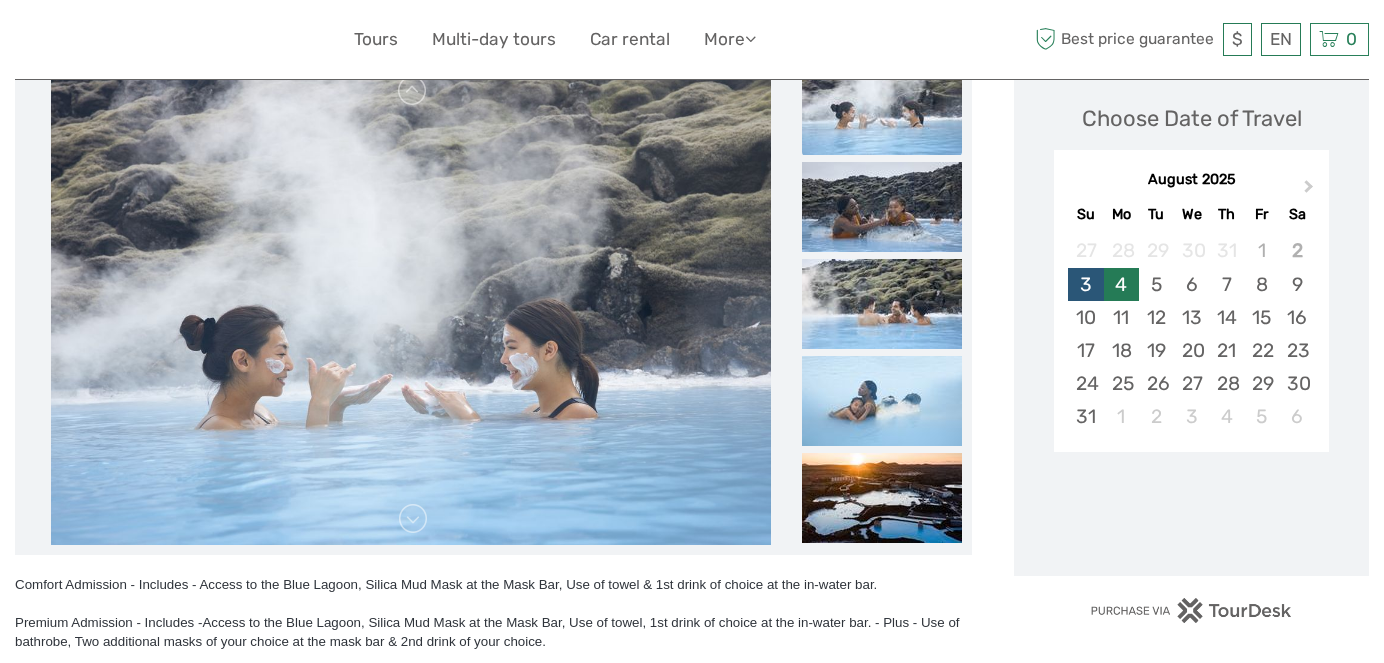 click on "4" at bounding box center [1121, 284] 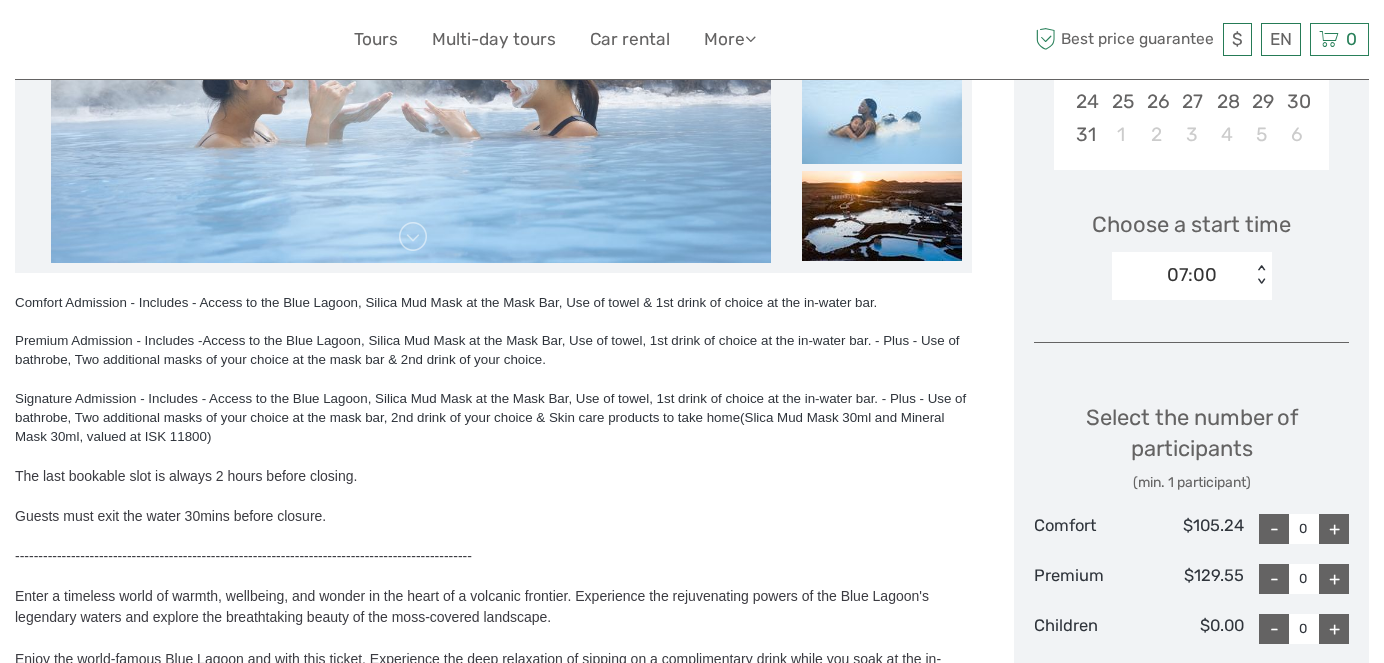 scroll, scrollTop: 578, scrollLeft: 0, axis: vertical 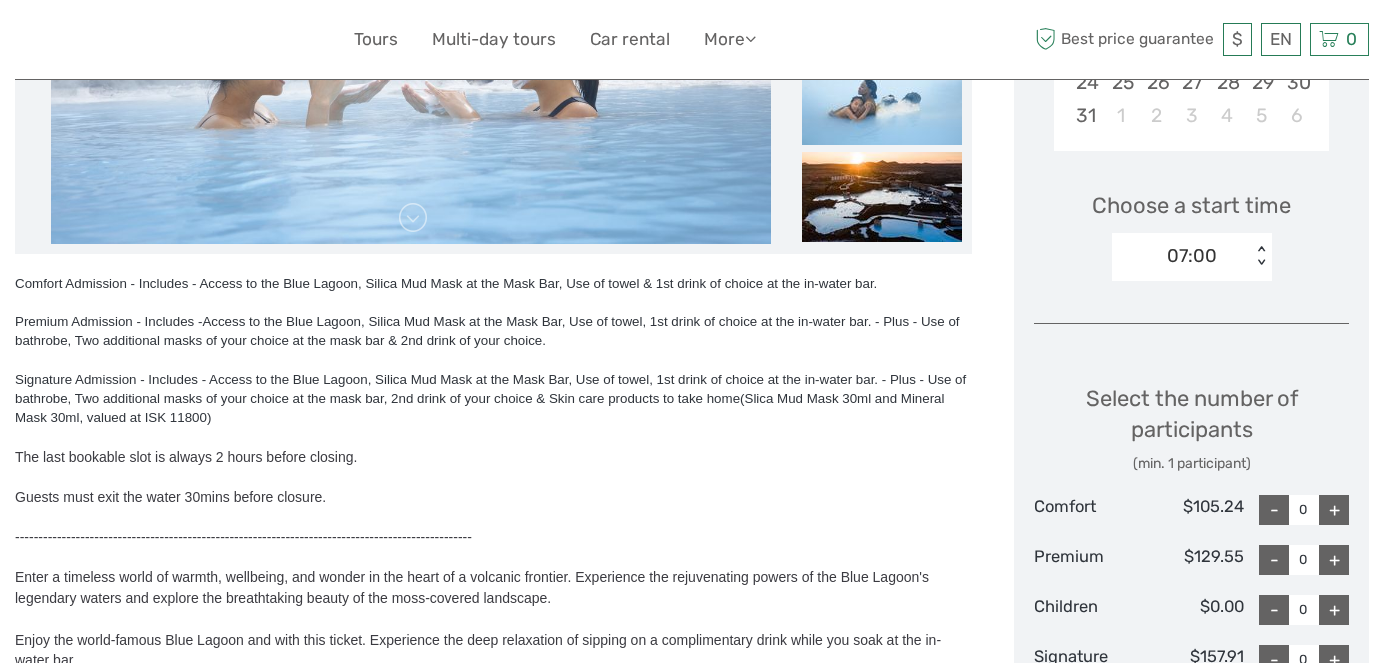 click on "Choose a start time 07:00 < >" at bounding box center [1191, 227] 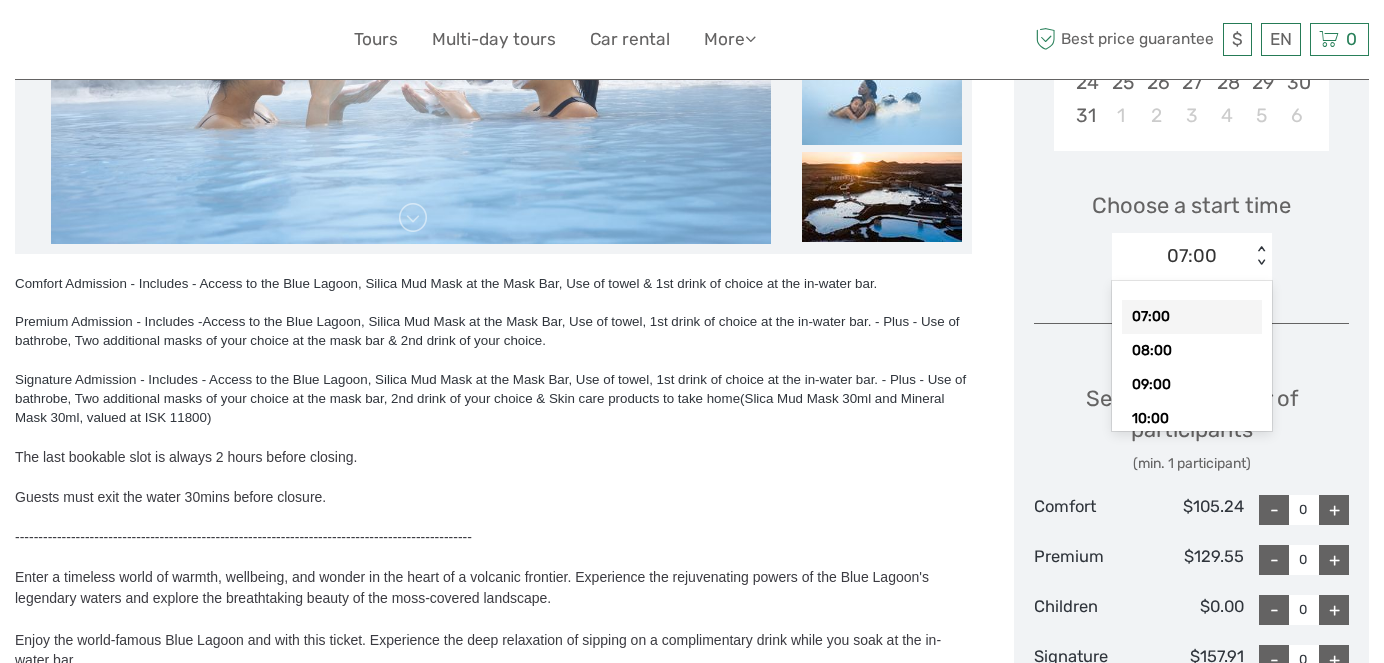 click on "07:00" at bounding box center (1181, 256) 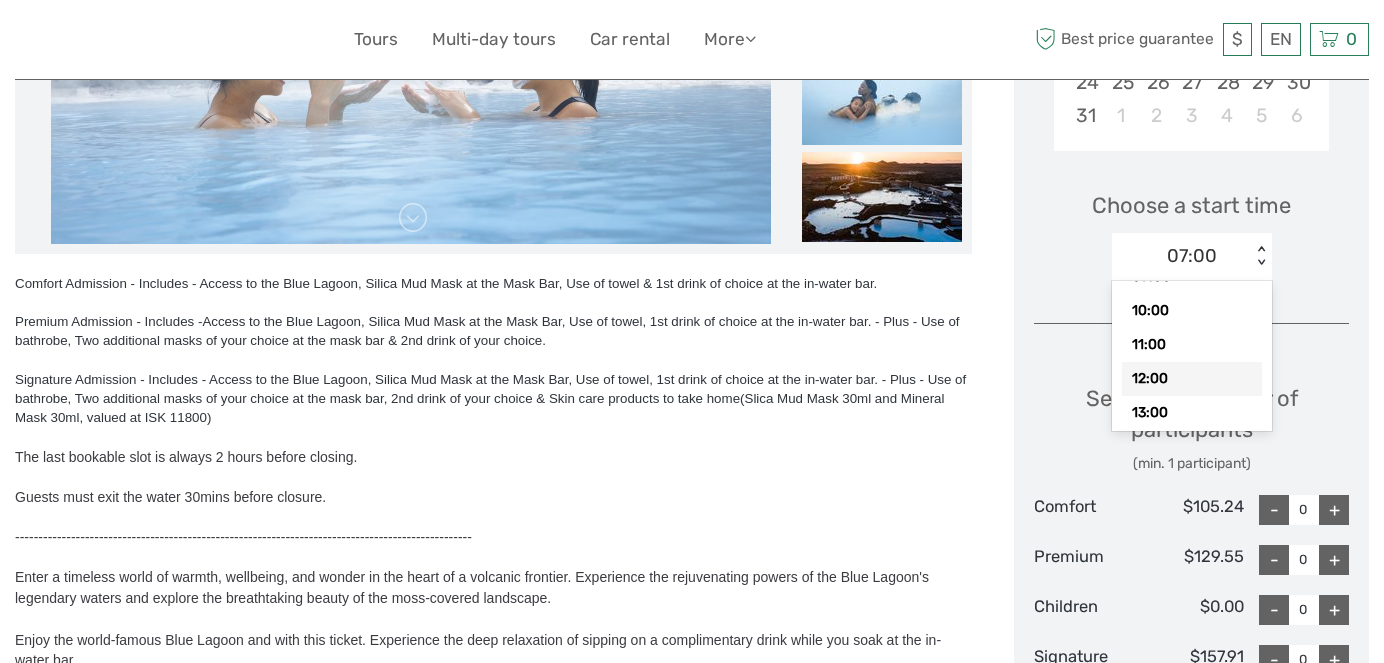 scroll, scrollTop: 171, scrollLeft: 0, axis: vertical 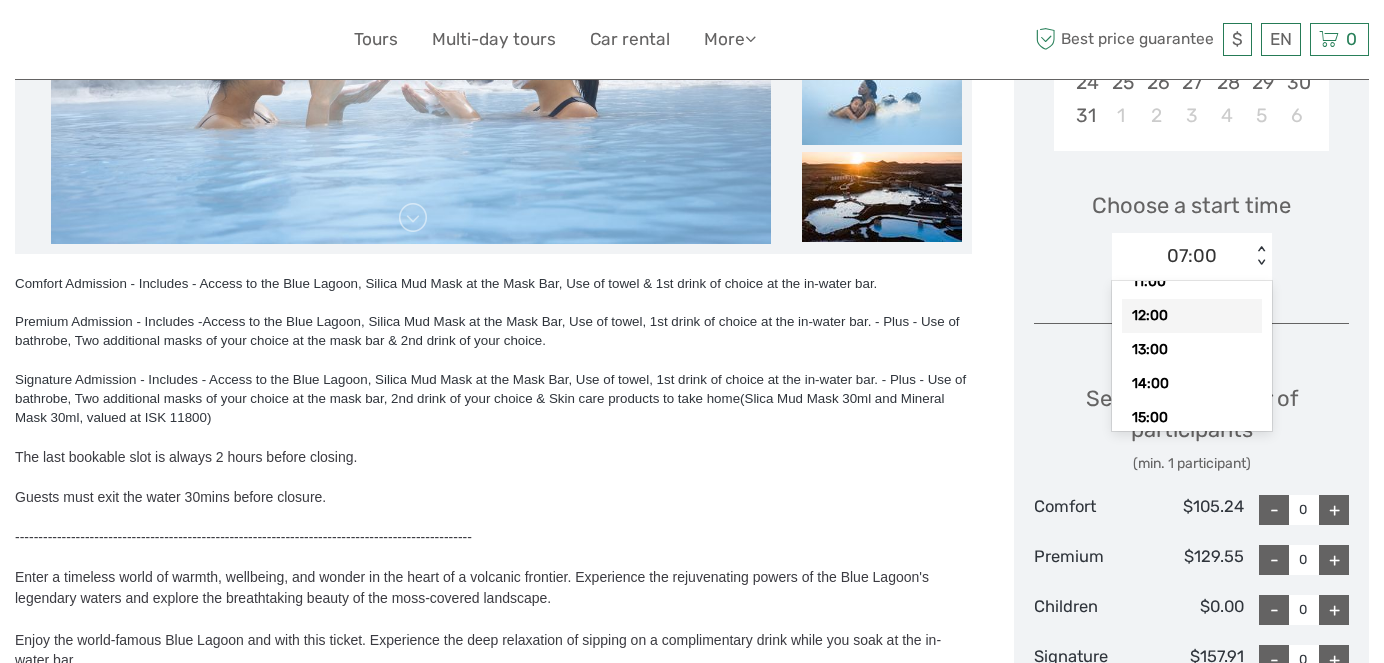 click on "12:00" at bounding box center (1192, 316) 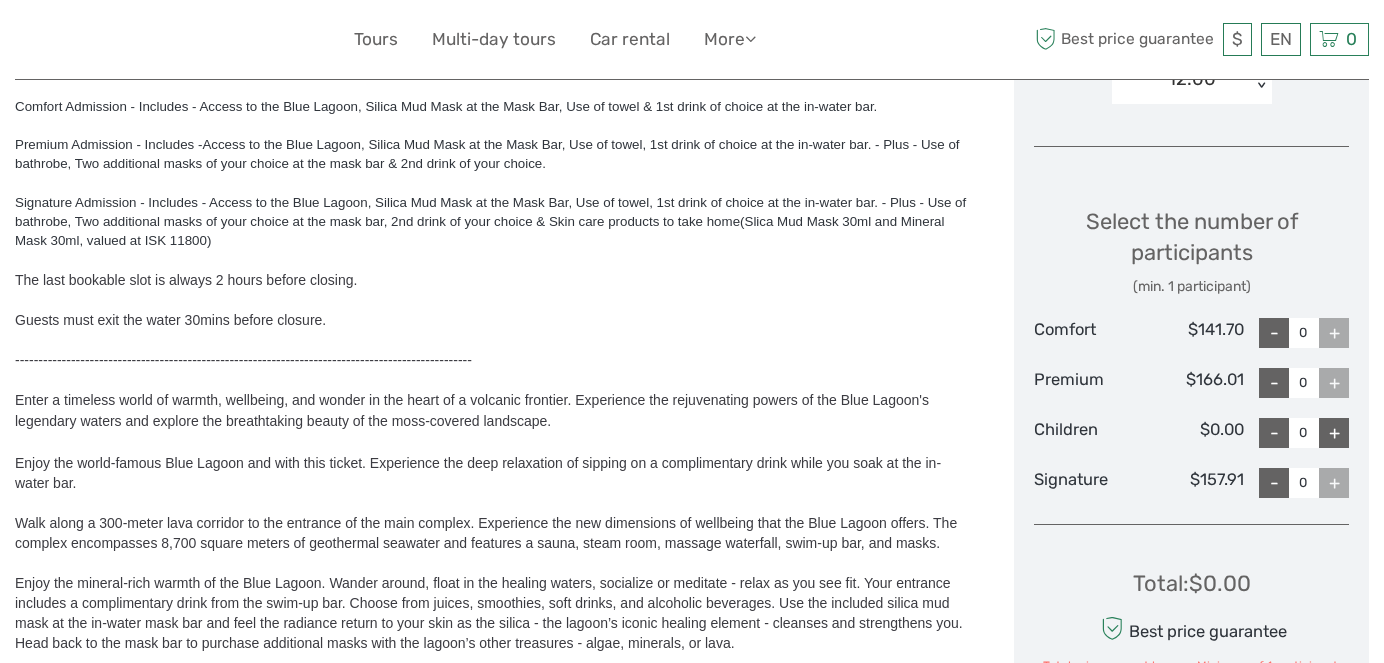 scroll, scrollTop: 756, scrollLeft: 0, axis: vertical 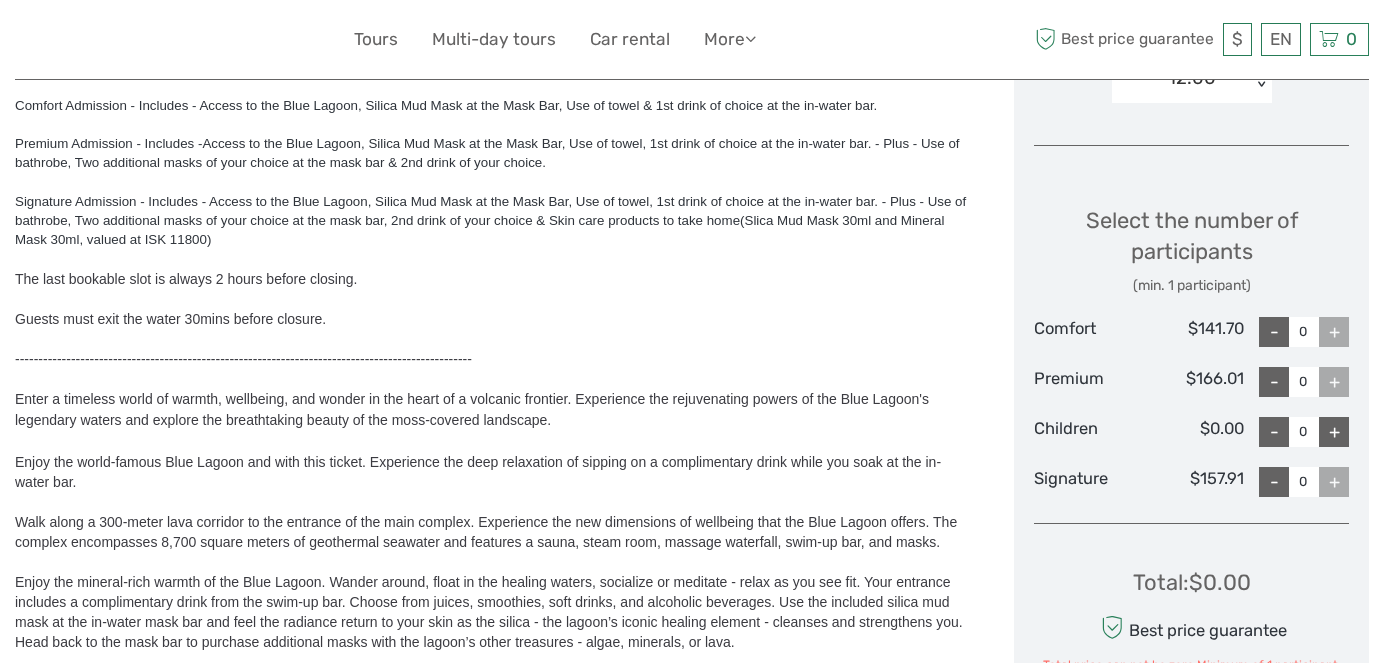 click on "+" at bounding box center [1334, 382] 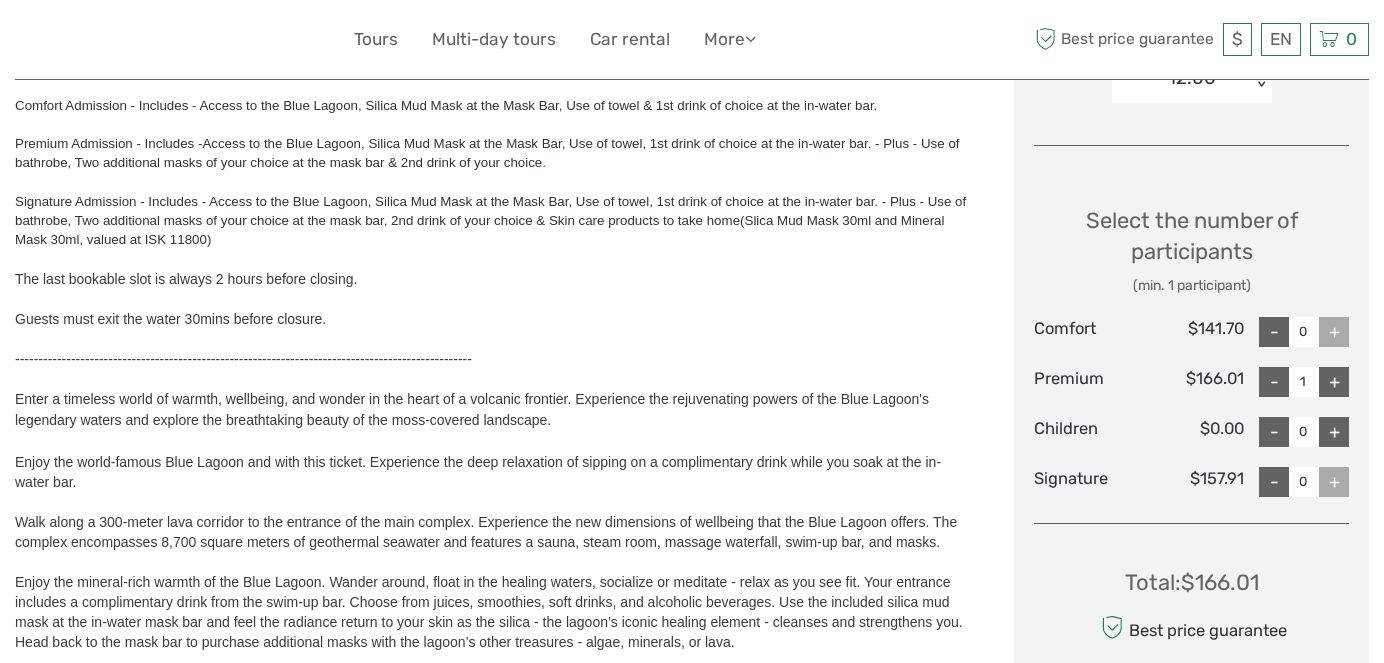 click on "+" at bounding box center (1334, 382) 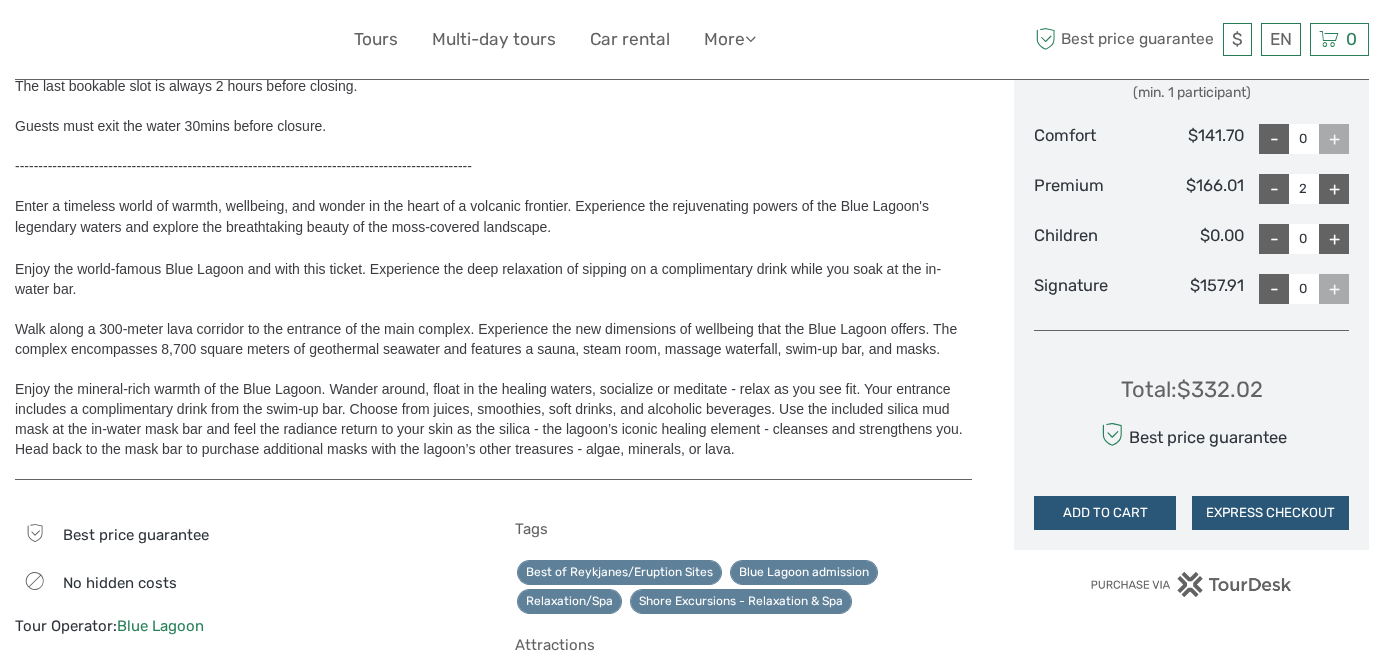 scroll, scrollTop: 950, scrollLeft: 0, axis: vertical 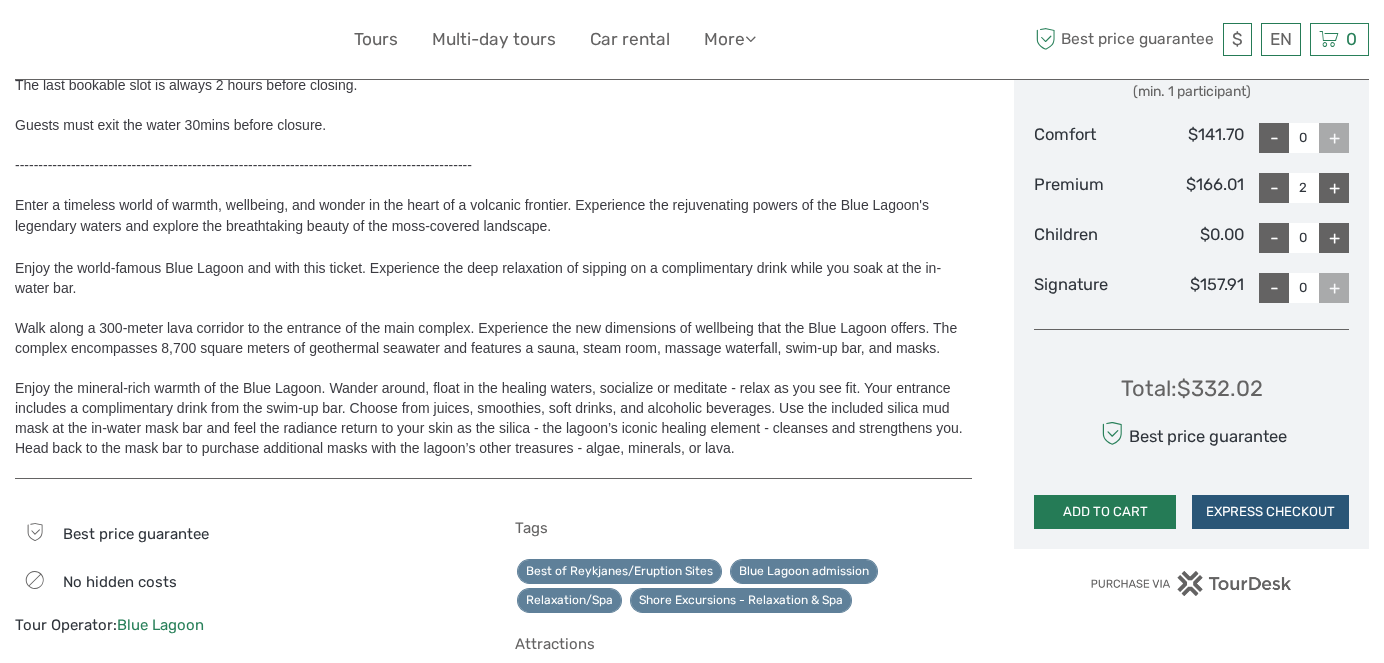 click on "ADD TO CART" at bounding box center [1105, 512] 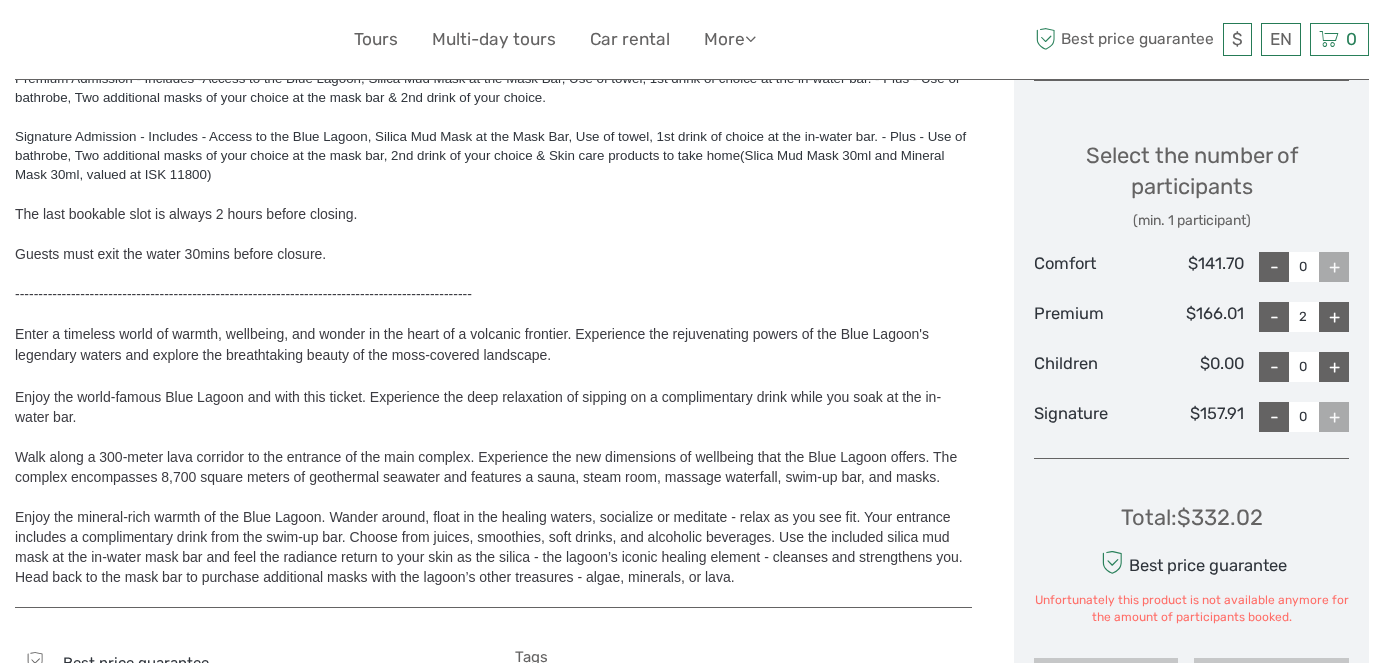 scroll, scrollTop: 545, scrollLeft: 0, axis: vertical 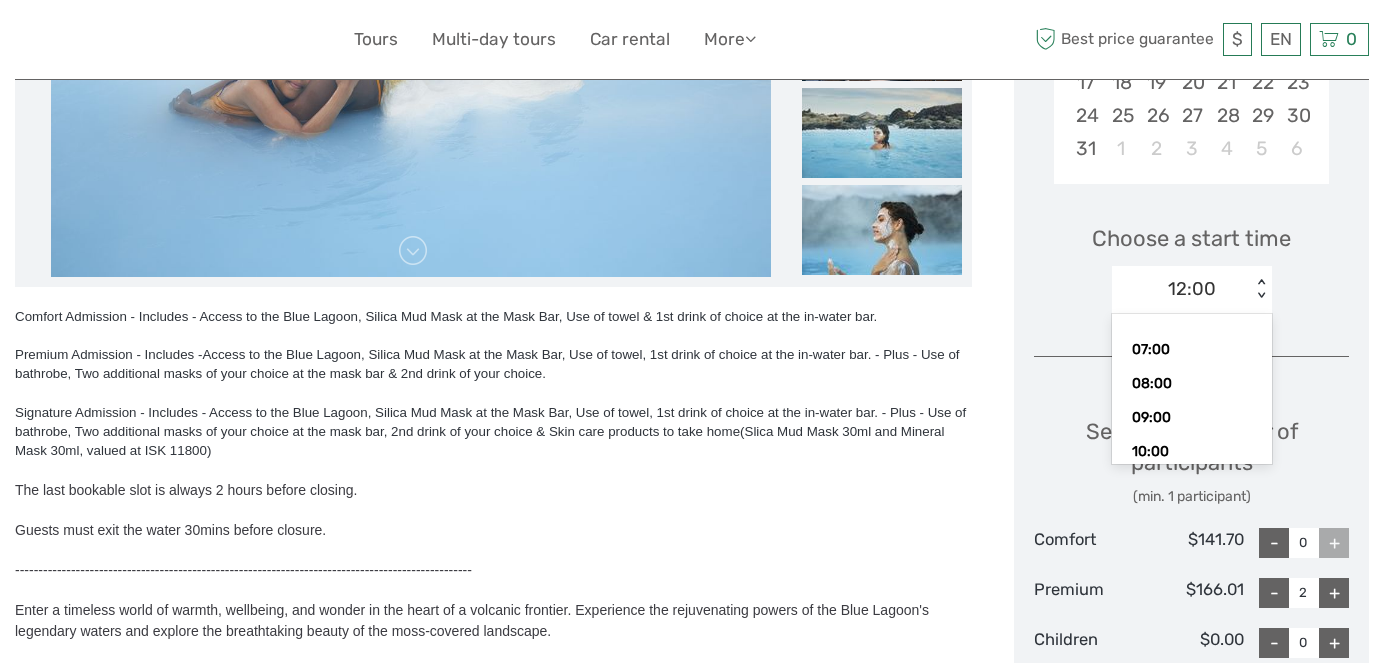 click on "12:00" at bounding box center (1181, 289) 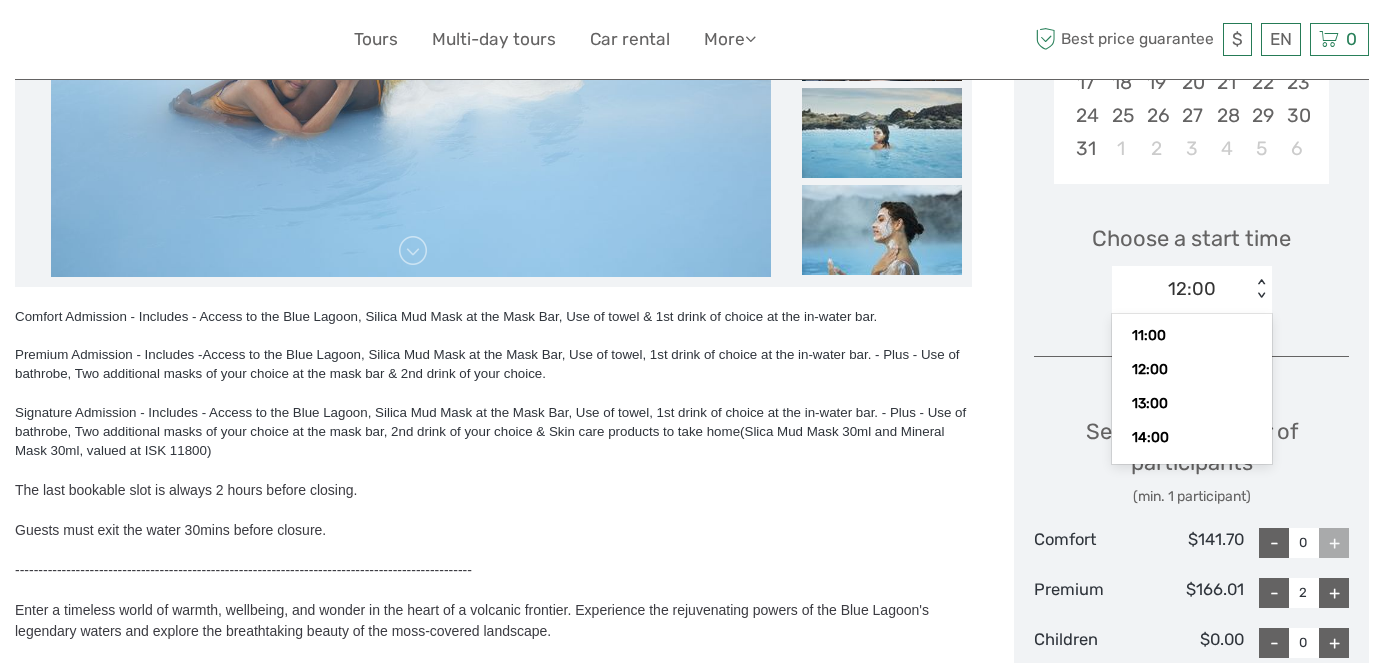 scroll, scrollTop: 152, scrollLeft: 0, axis: vertical 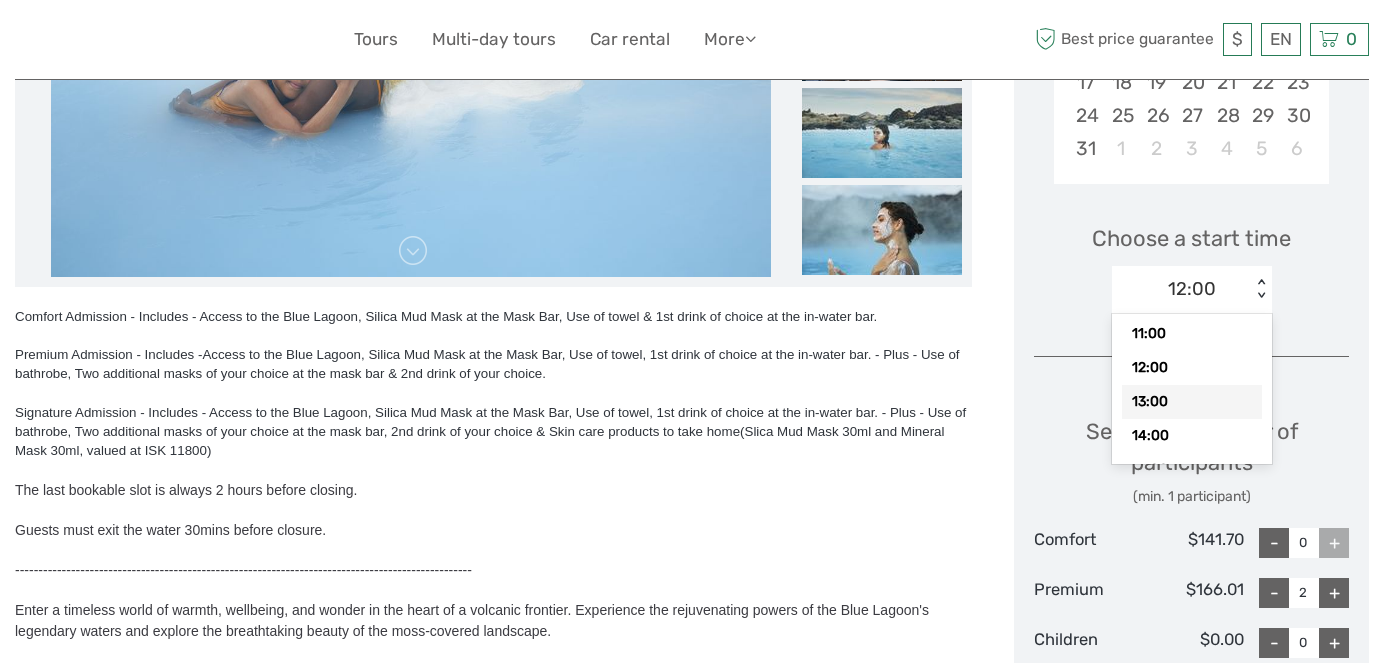 click on "13:00" at bounding box center (1192, 402) 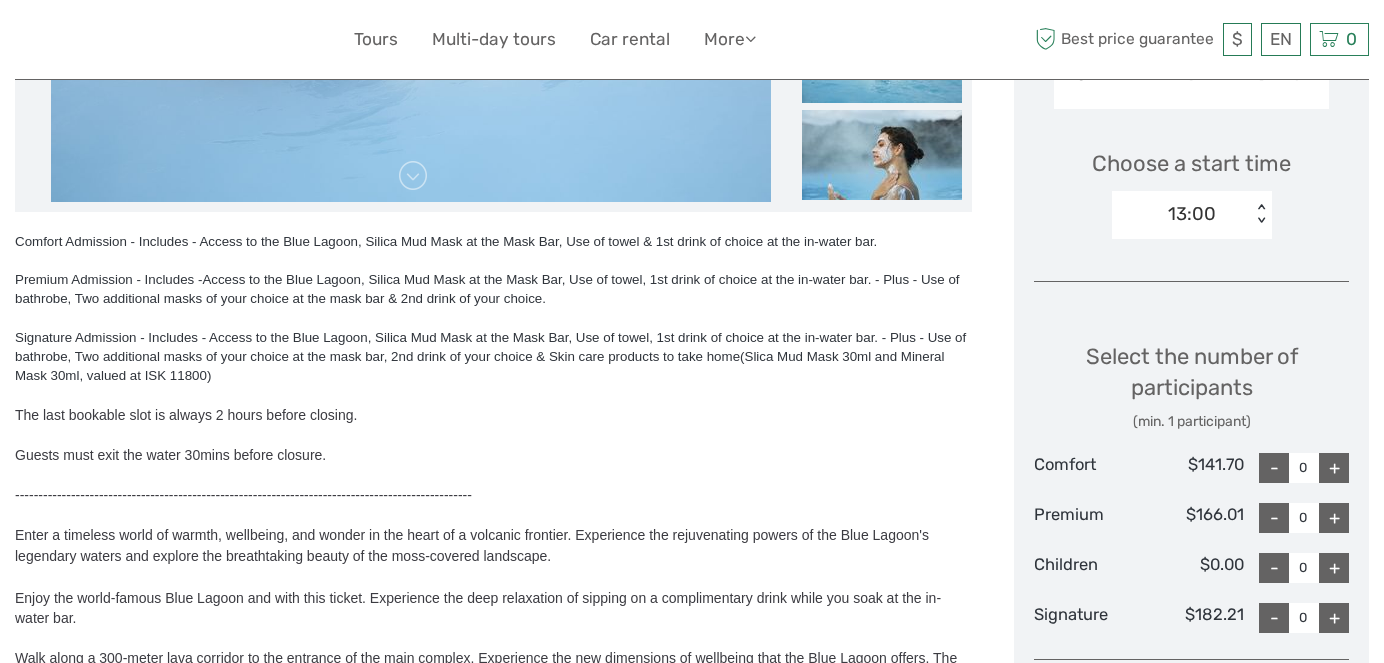 scroll, scrollTop: 540, scrollLeft: 0, axis: vertical 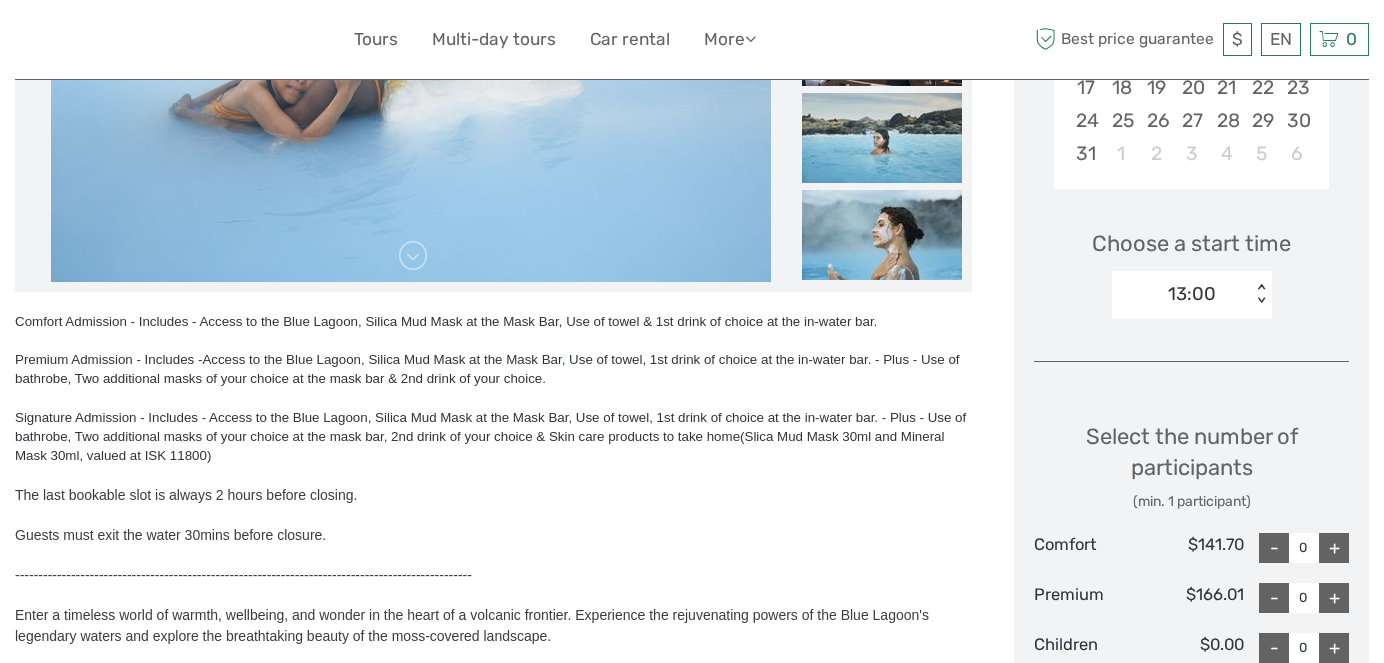 click on "13:00 < >" at bounding box center (1192, 295) 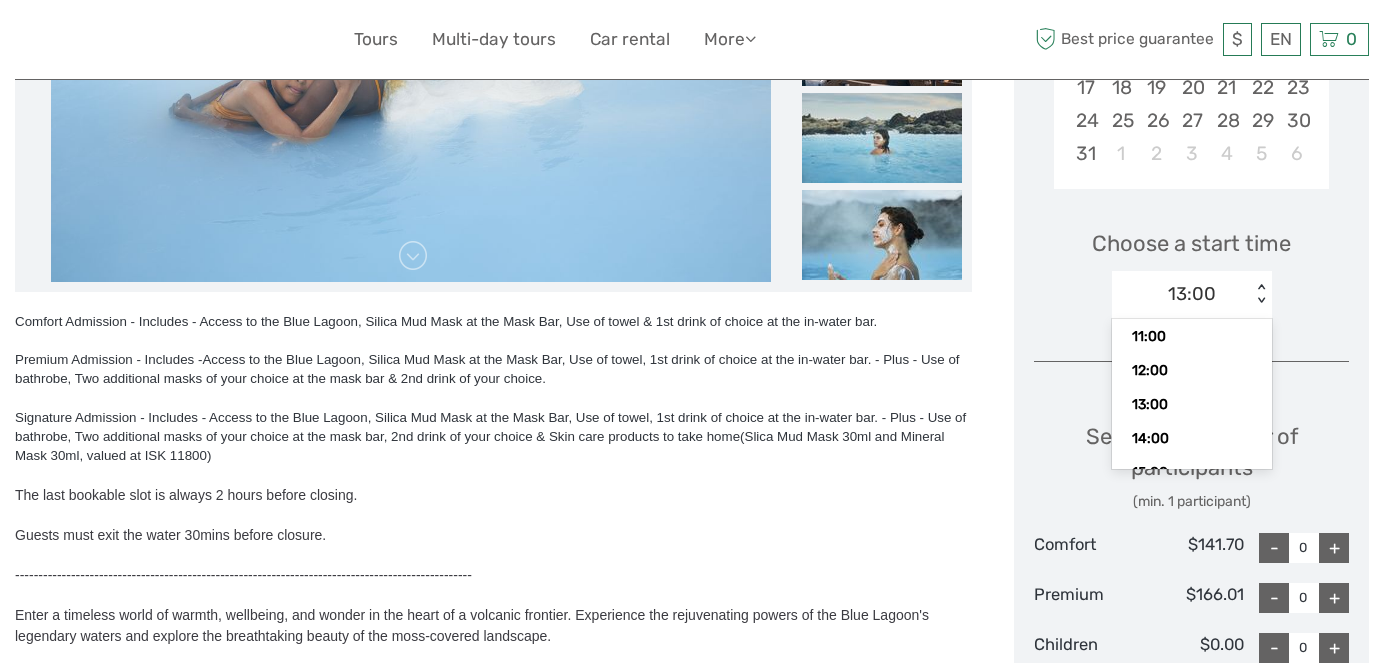 scroll, scrollTop: 157, scrollLeft: 0, axis: vertical 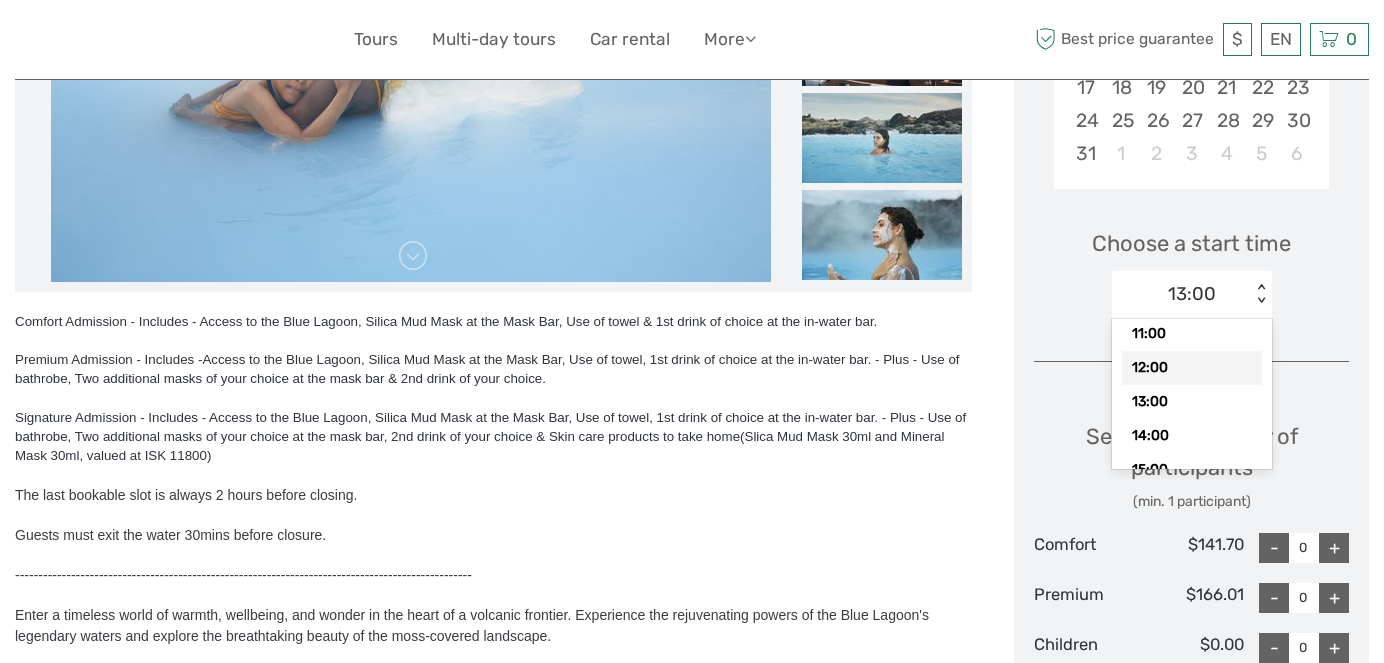 click on "12:00" at bounding box center (1192, 368) 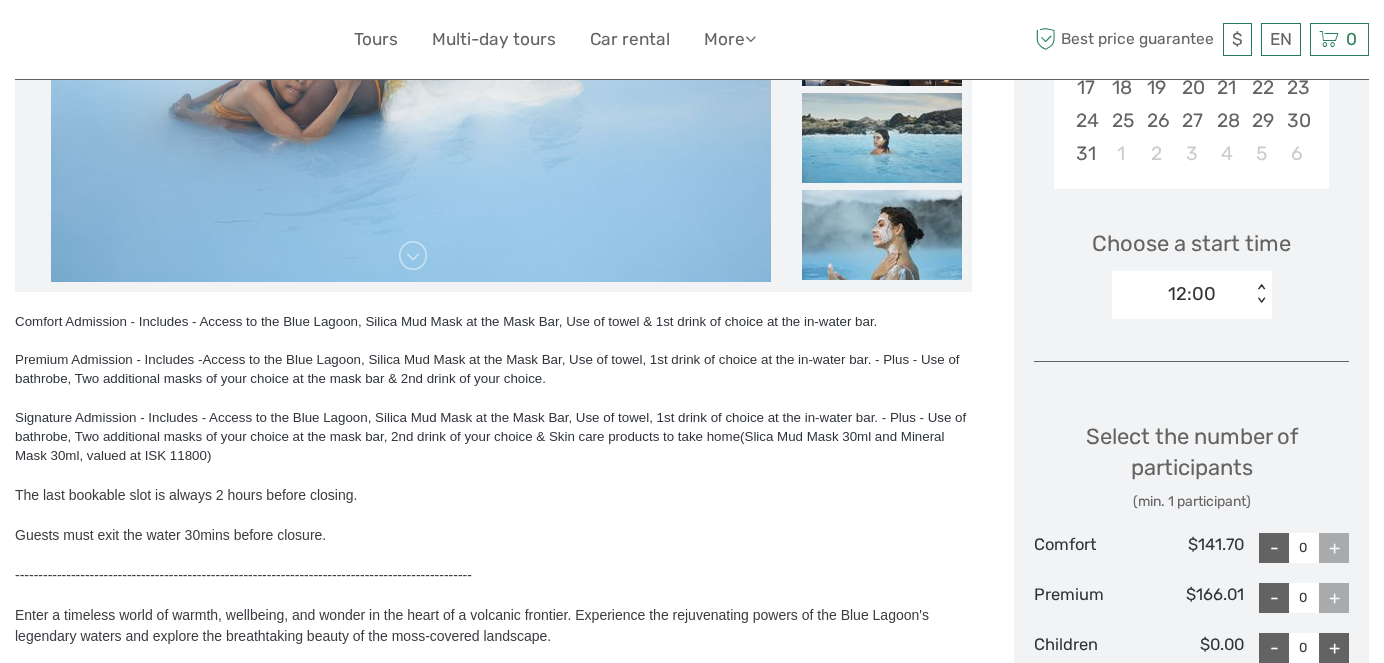 scroll, scrollTop: 729, scrollLeft: 0, axis: vertical 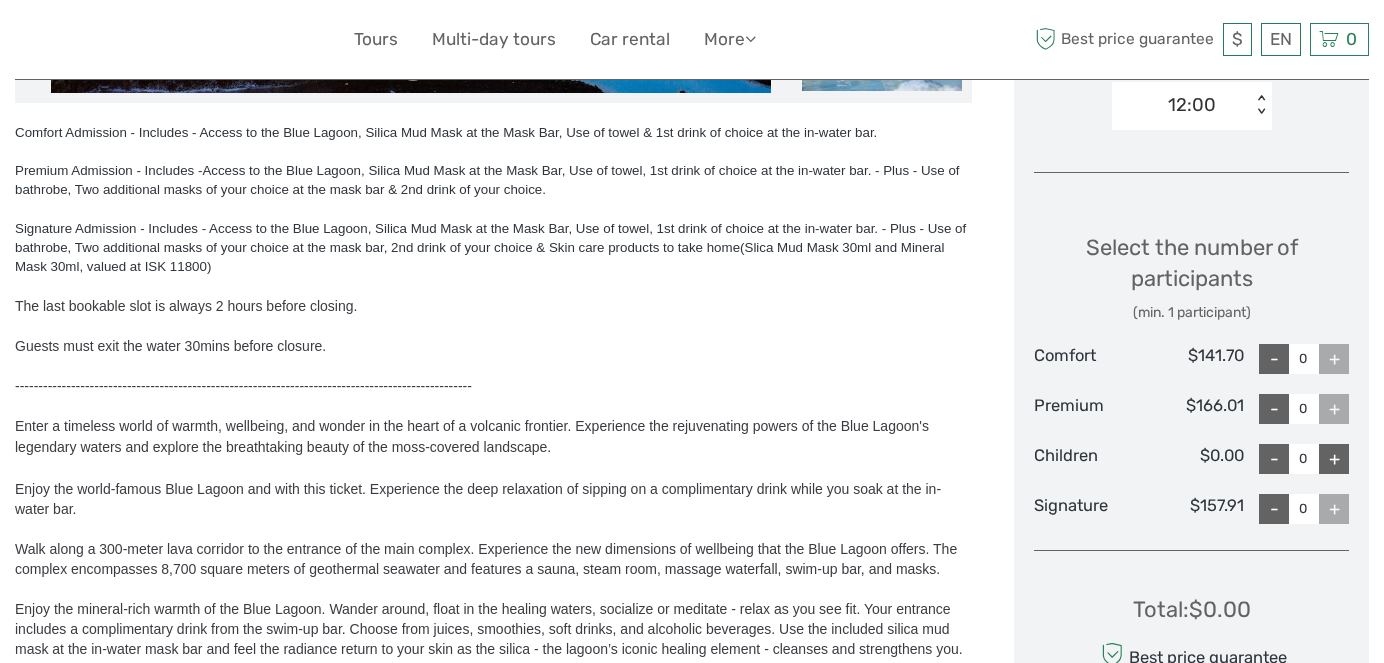 click on "+" at bounding box center (1334, 409) 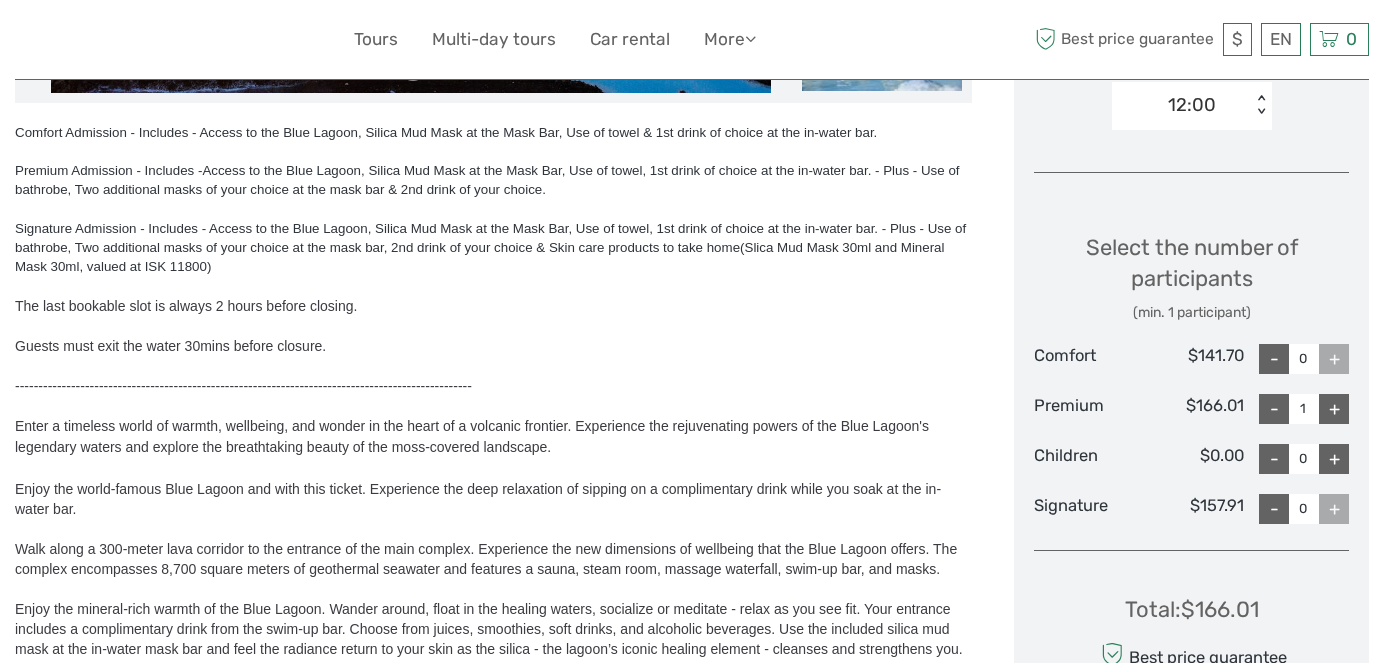 click on "+" at bounding box center [1334, 409] 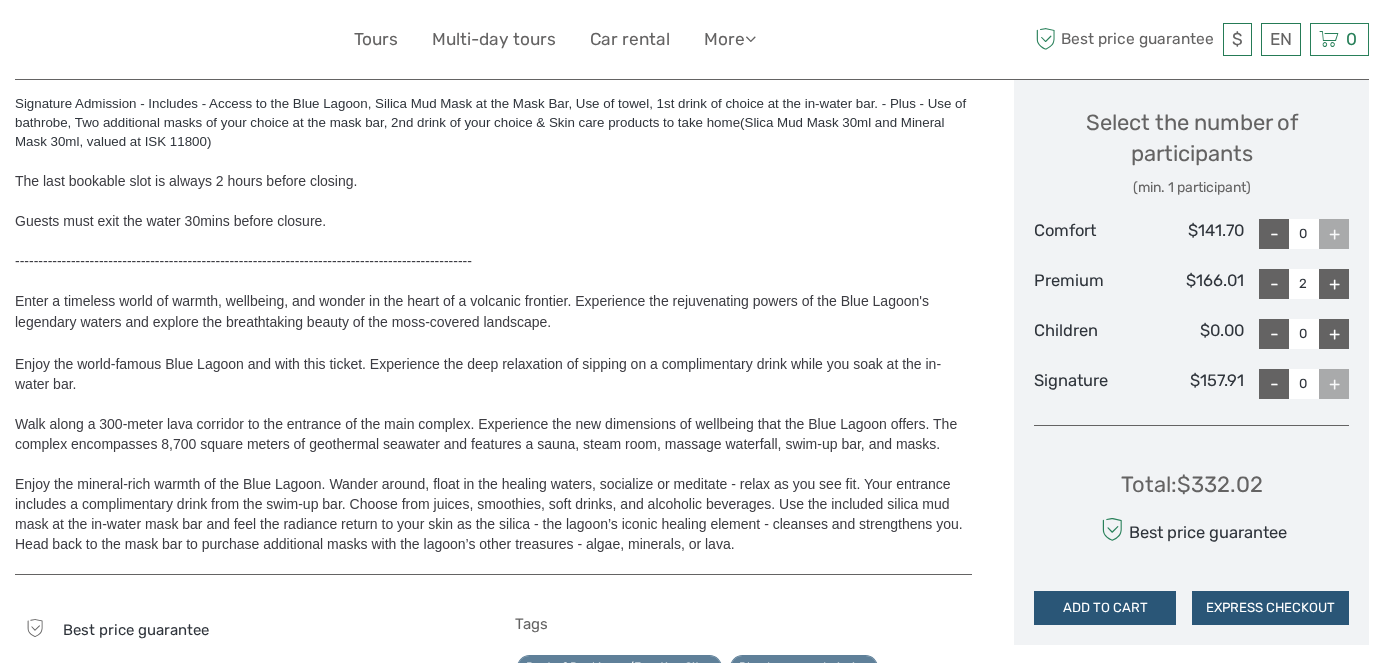 scroll, scrollTop: 856, scrollLeft: 0, axis: vertical 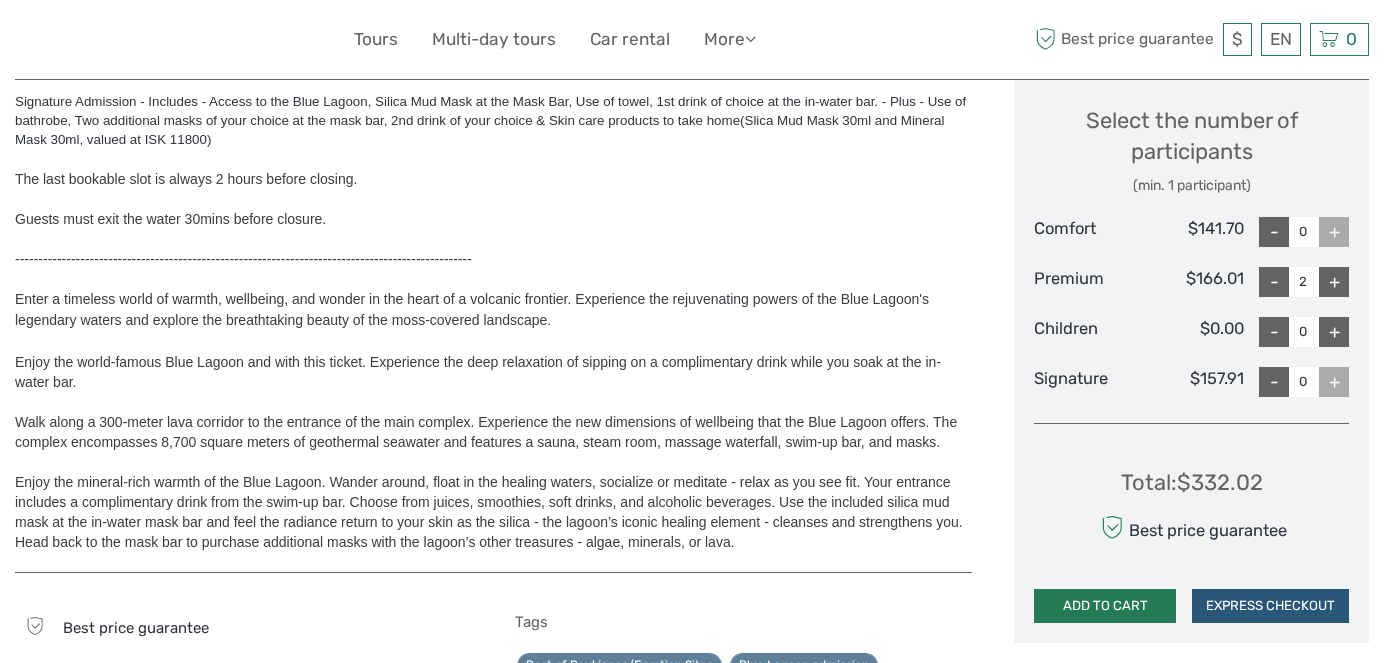click on "ADD TO CART" at bounding box center (1105, 606) 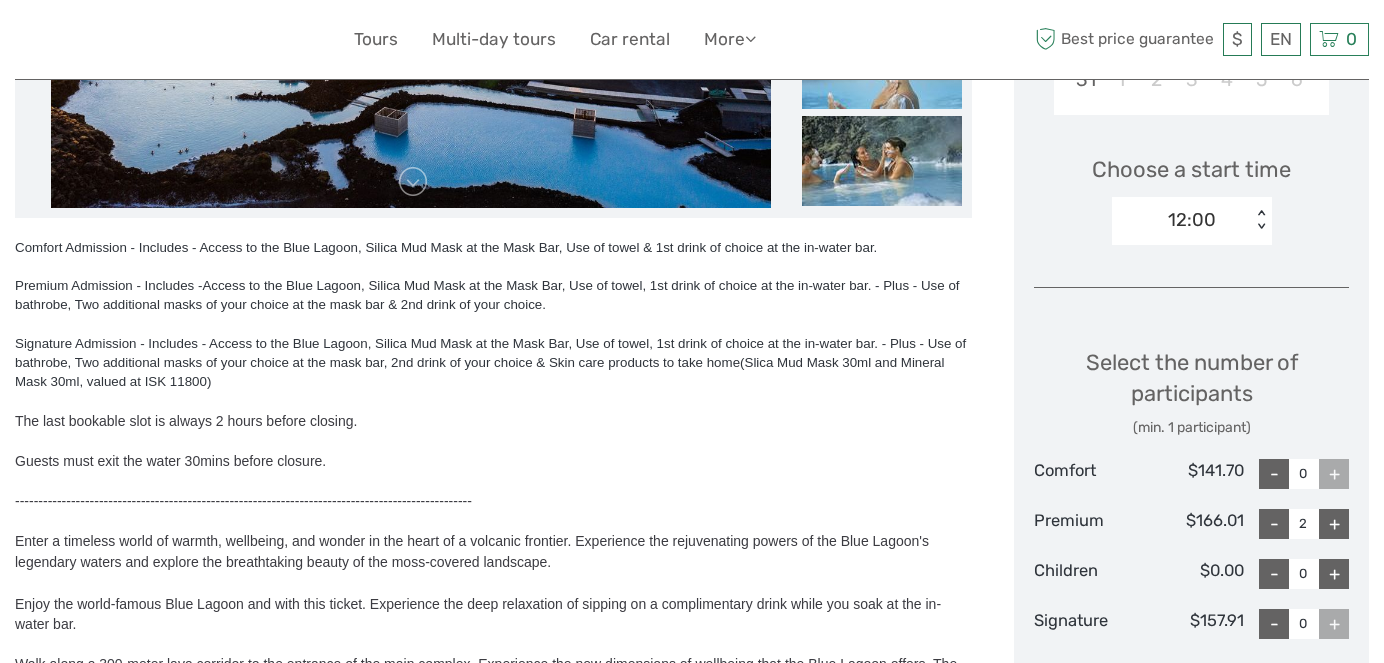 scroll, scrollTop: 610, scrollLeft: 0, axis: vertical 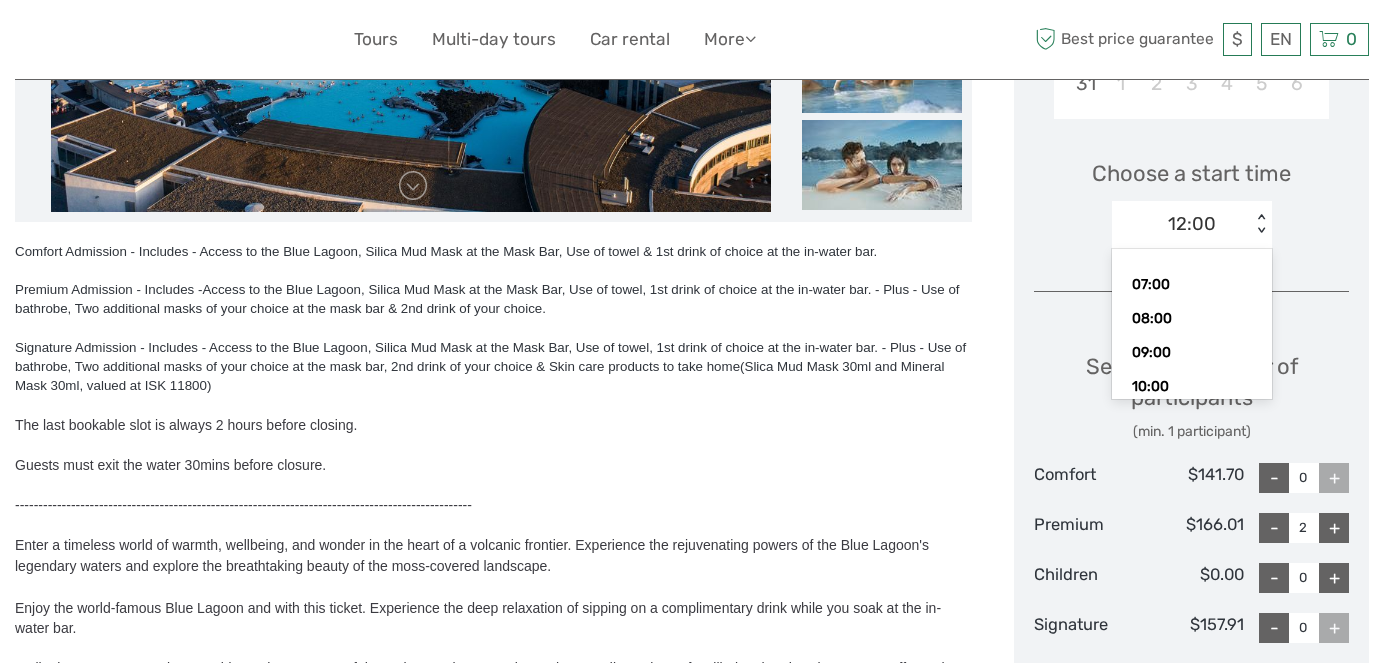 click on "12:00" at bounding box center [1192, 224] 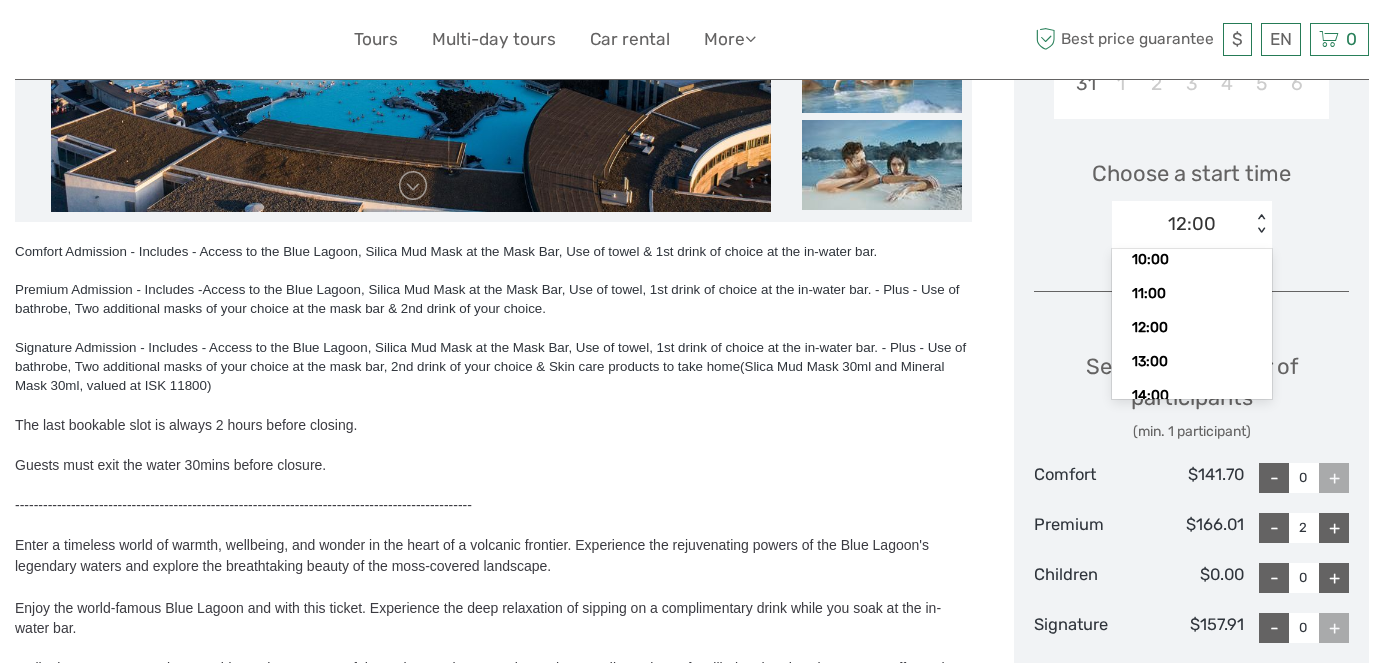 scroll, scrollTop: 130, scrollLeft: 0, axis: vertical 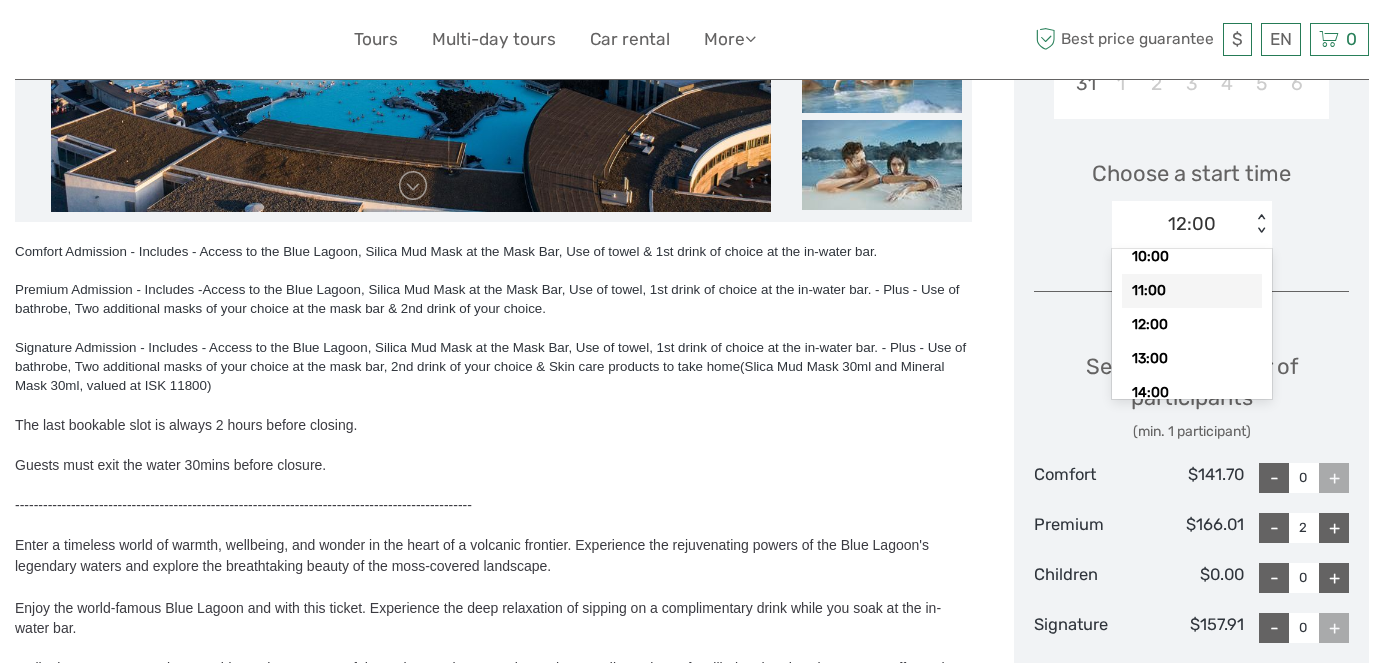 click on "11:00" at bounding box center [1192, 291] 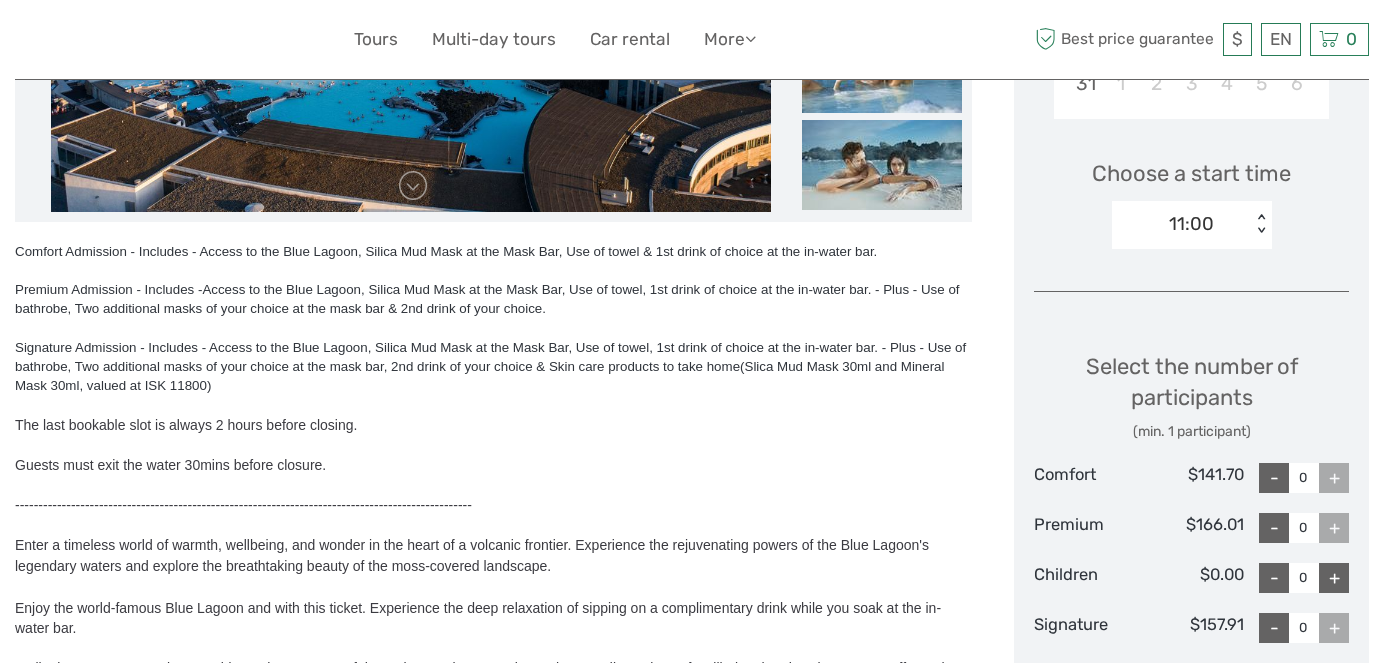 click on "+" at bounding box center (1334, 528) 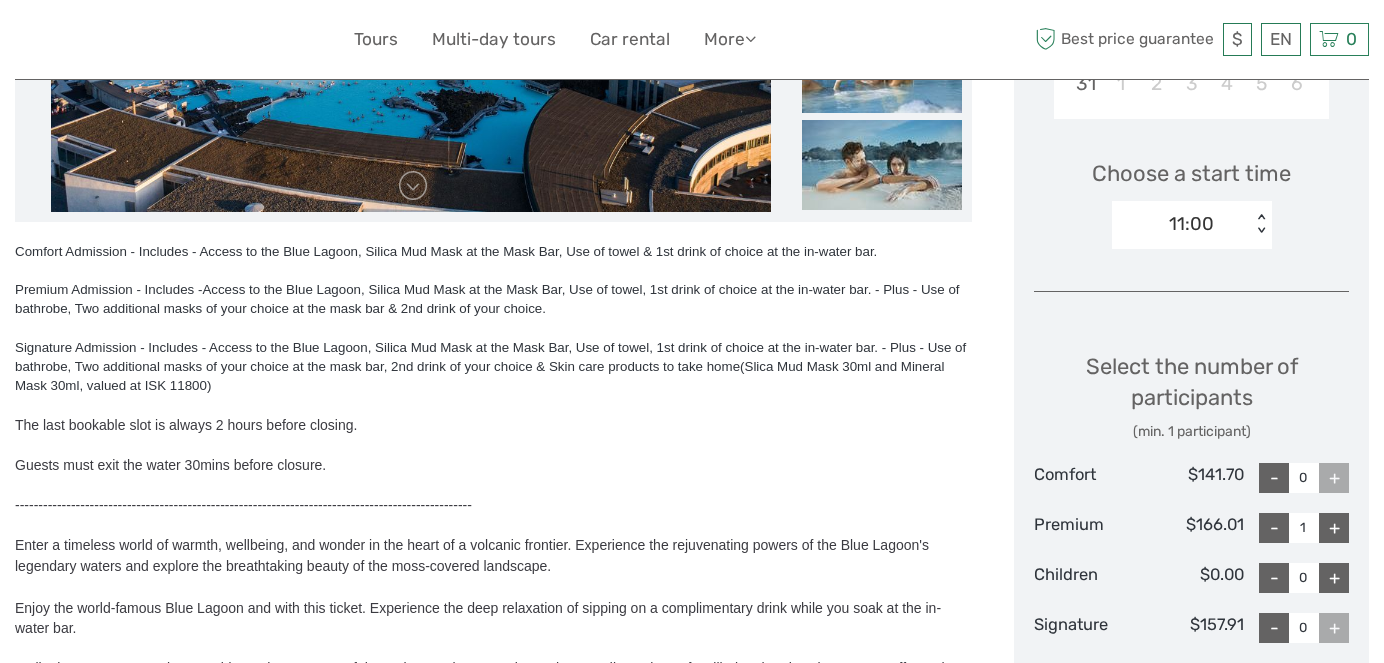 click on "+" at bounding box center (1334, 528) 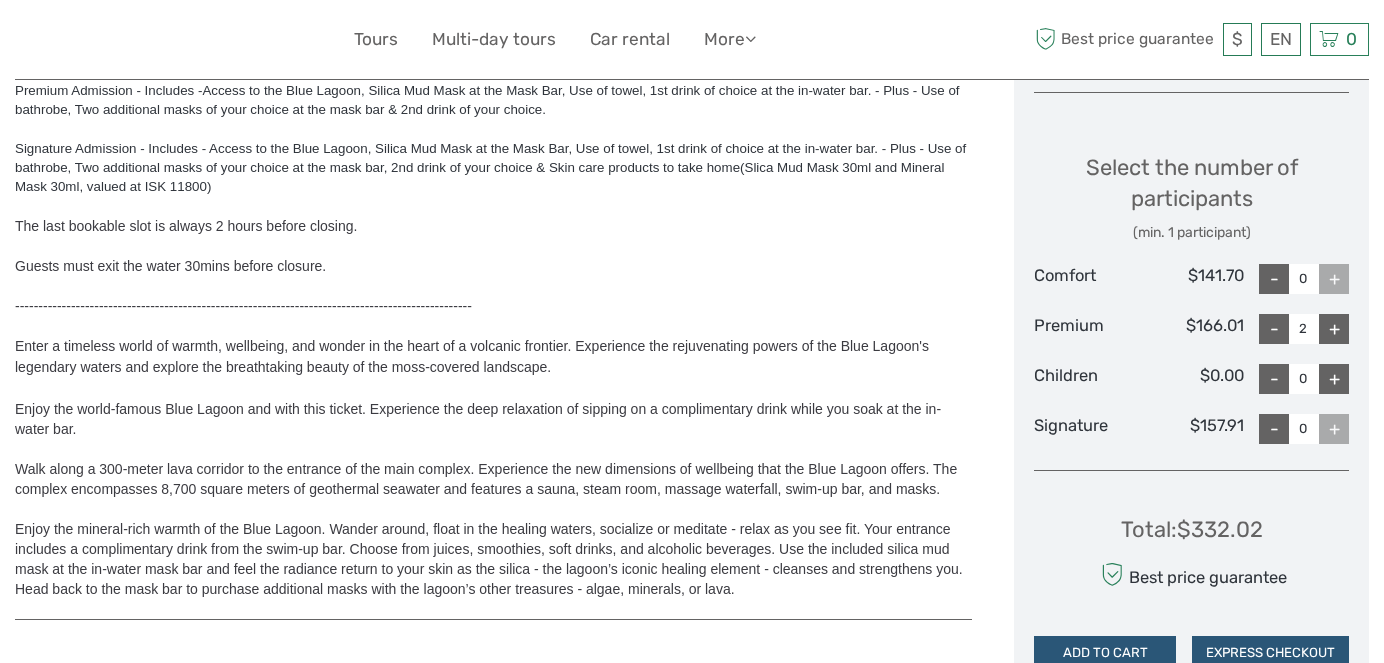 scroll, scrollTop: 817, scrollLeft: 0, axis: vertical 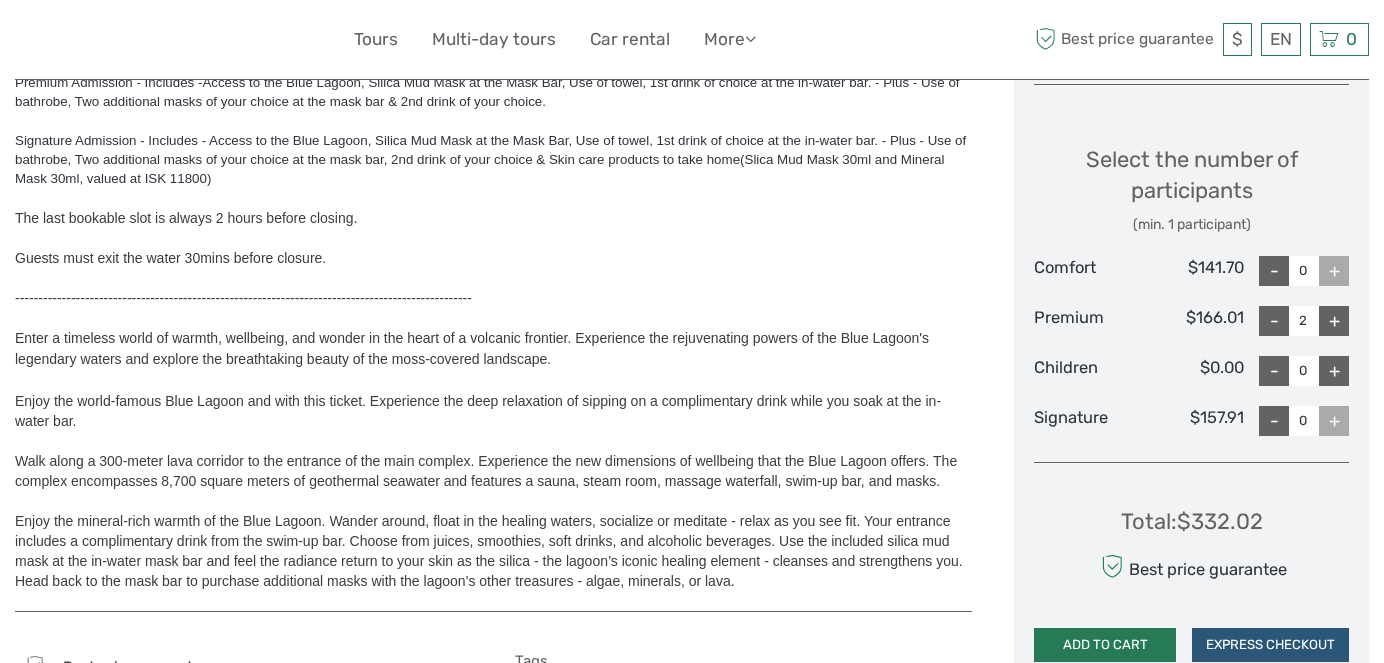 click on "ADD TO CART" at bounding box center [1105, 645] 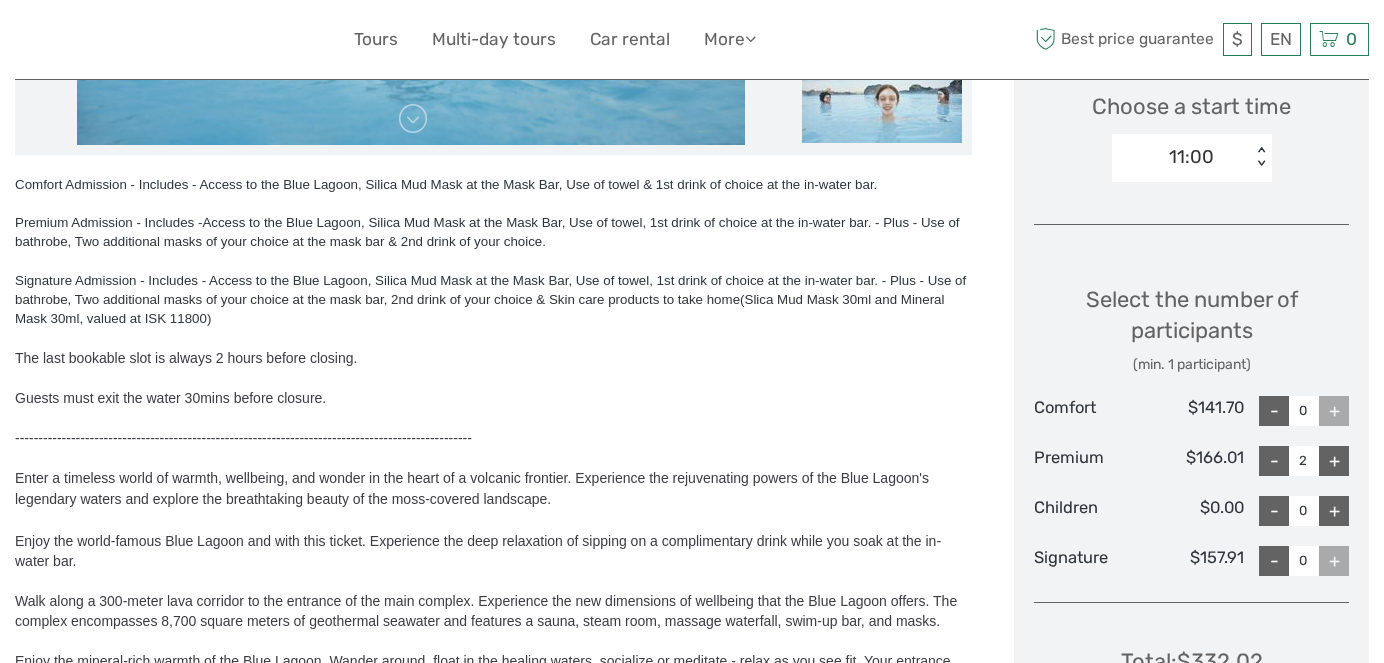 scroll, scrollTop: 636, scrollLeft: 0, axis: vertical 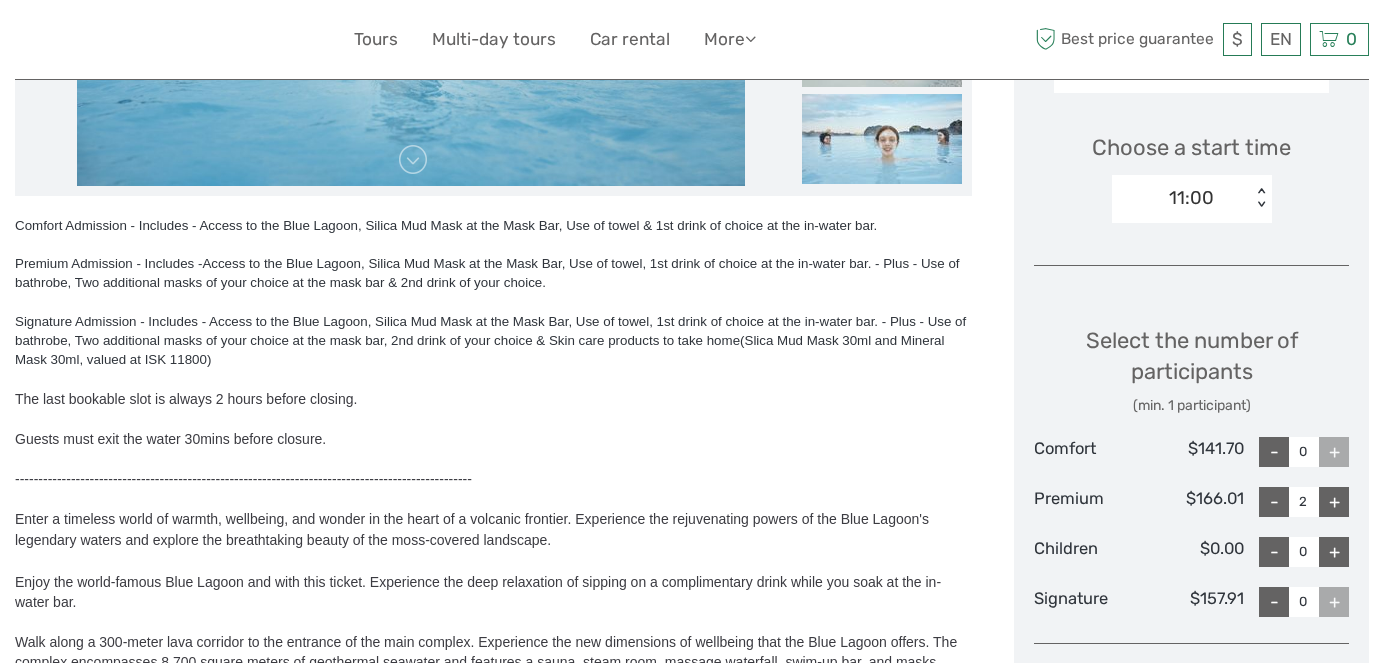 click on "11:00" at bounding box center [1181, 198] 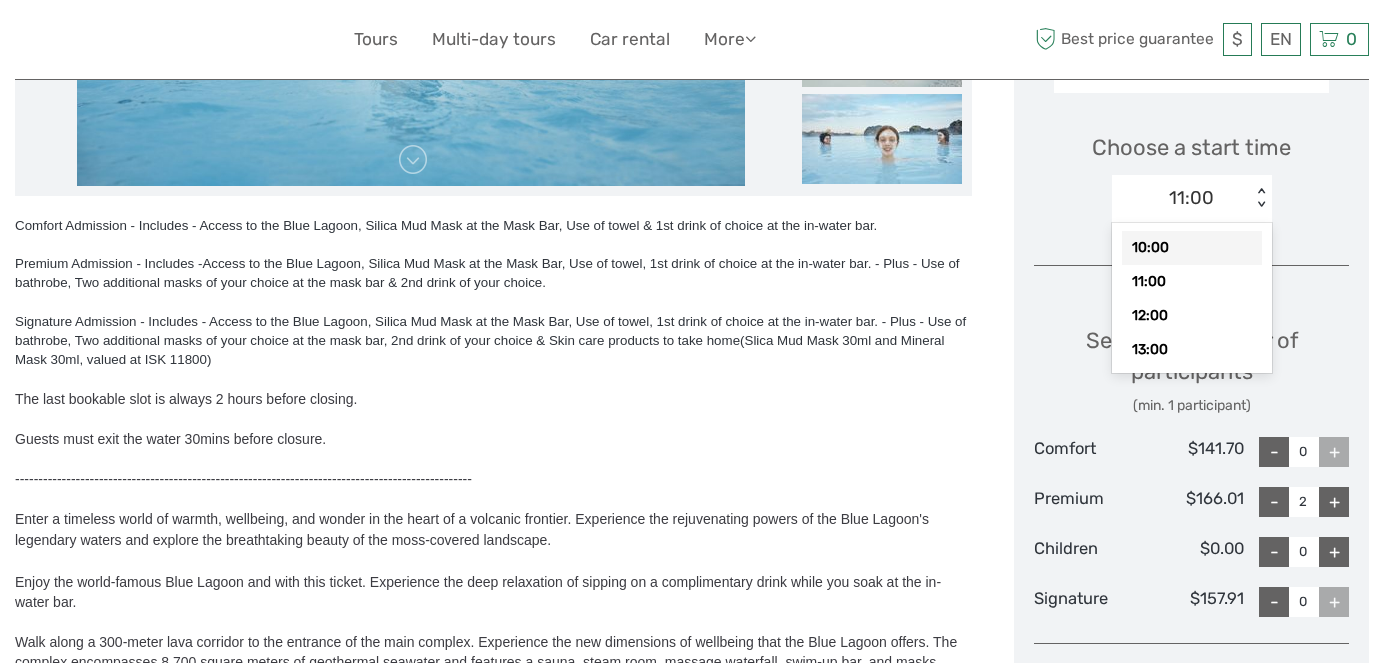 scroll, scrollTop: 136, scrollLeft: 0, axis: vertical 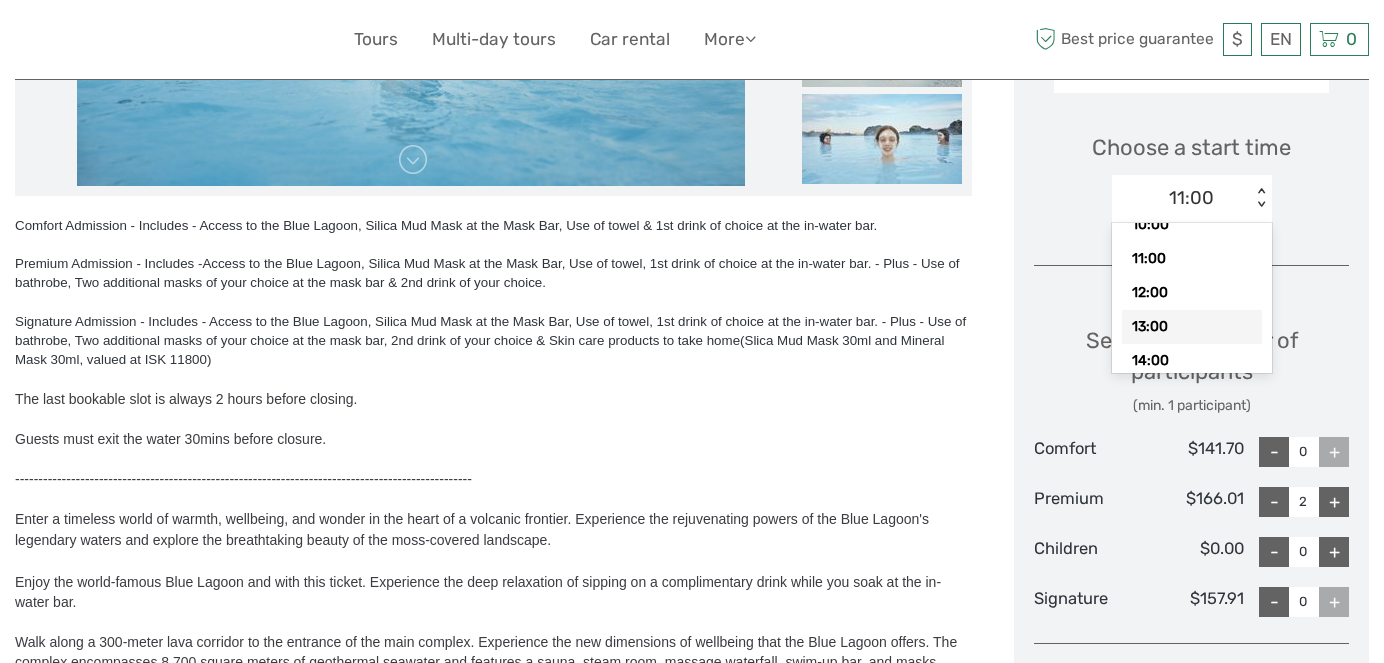 click on "13:00" at bounding box center [1192, 327] 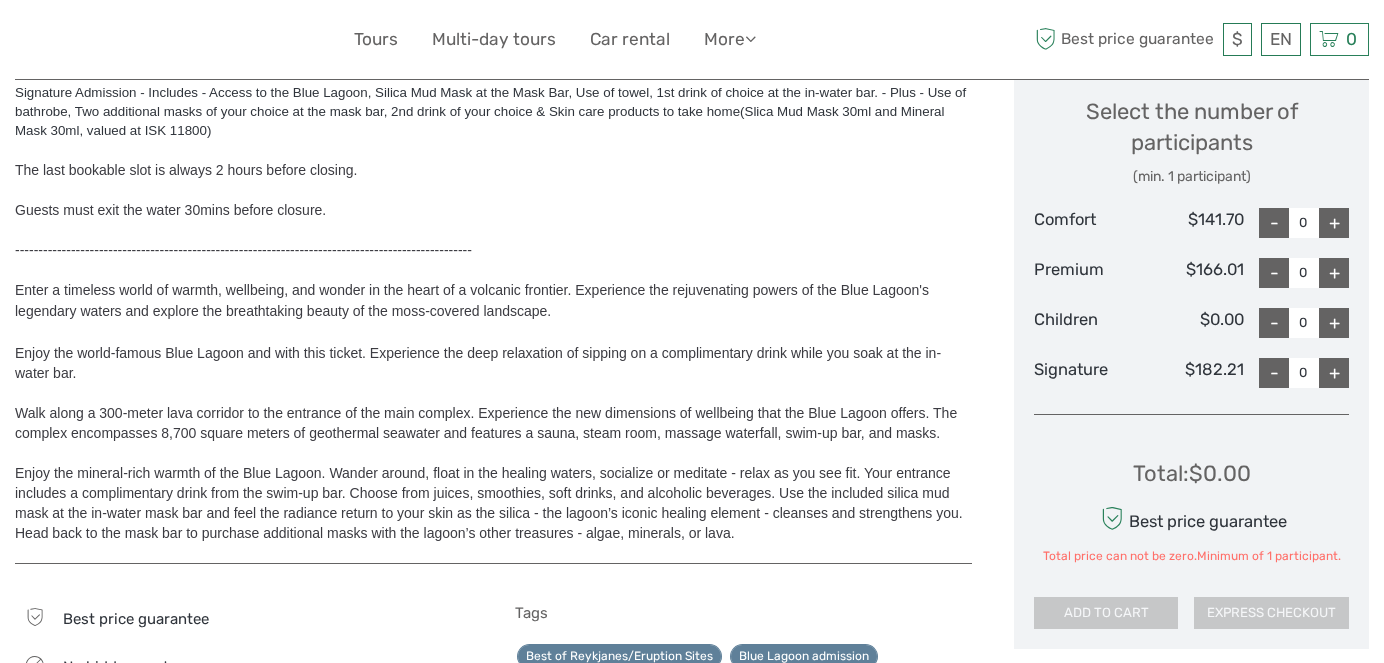 scroll, scrollTop: 866, scrollLeft: 0, axis: vertical 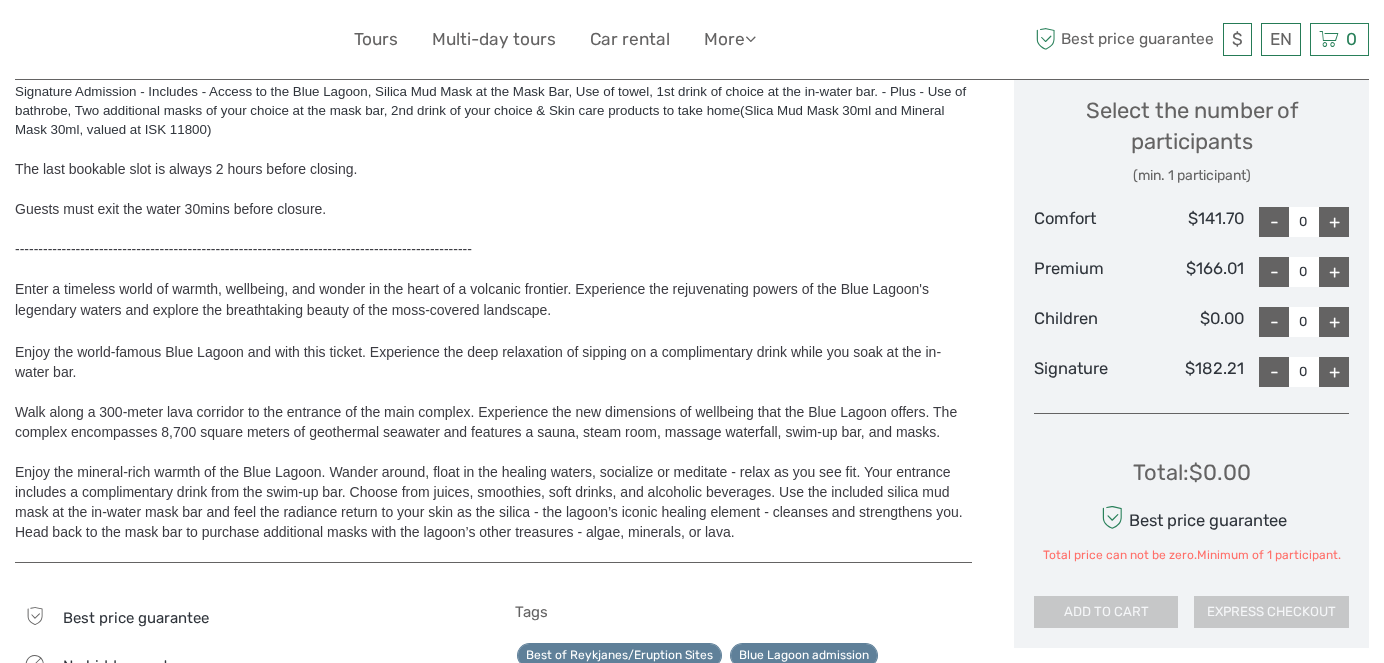 click on "+" at bounding box center (1334, 272) 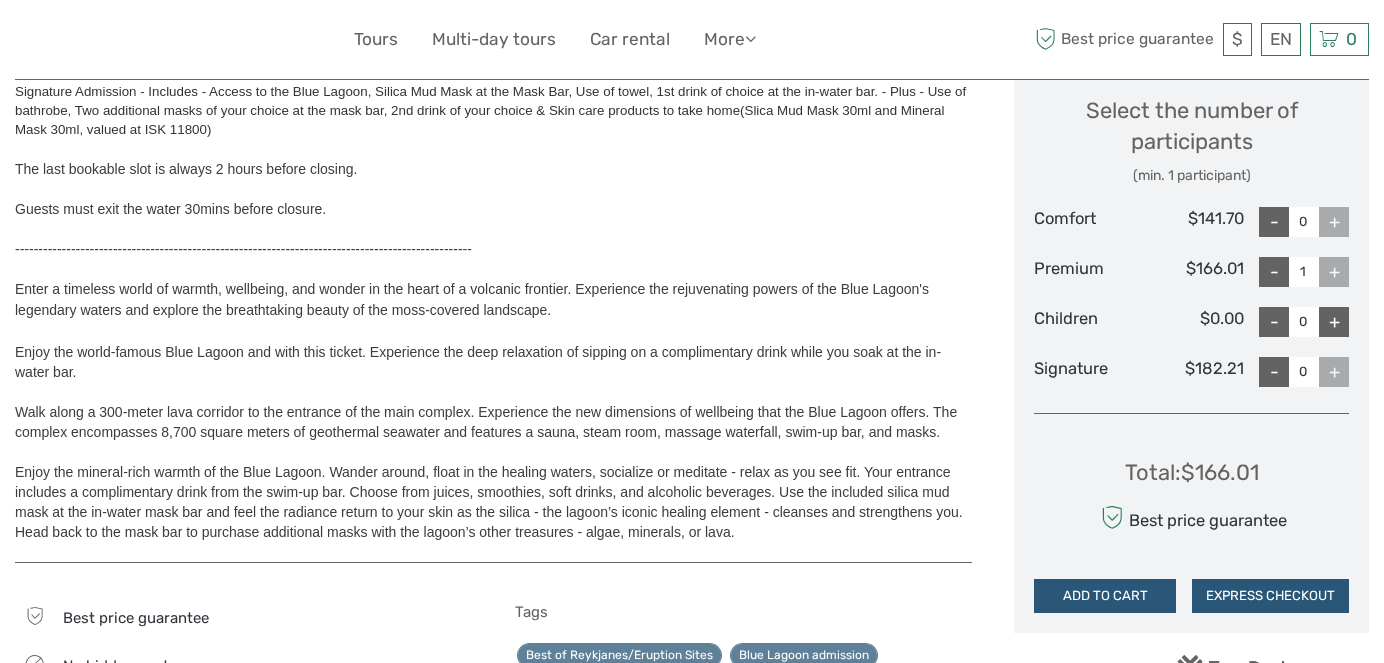 click on "+" at bounding box center (1334, 272) 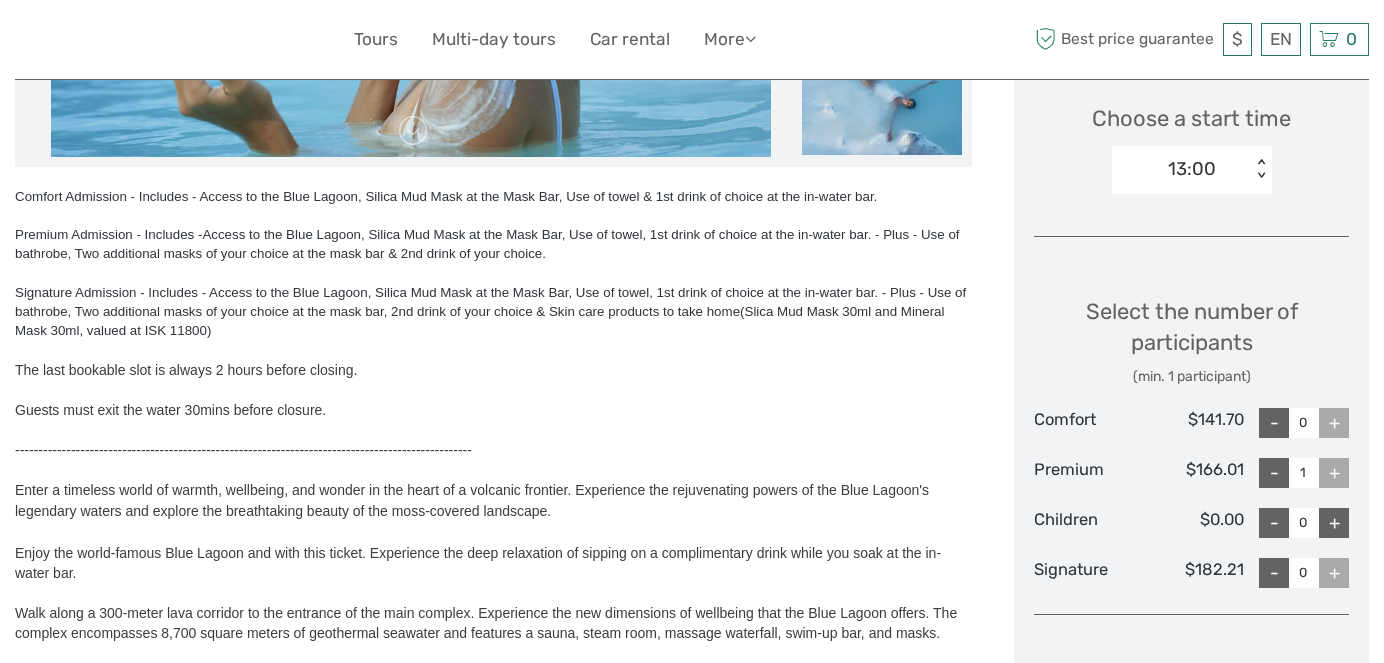 scroll, scrollTop: 662, scrollLeft: 0, axis: vertical 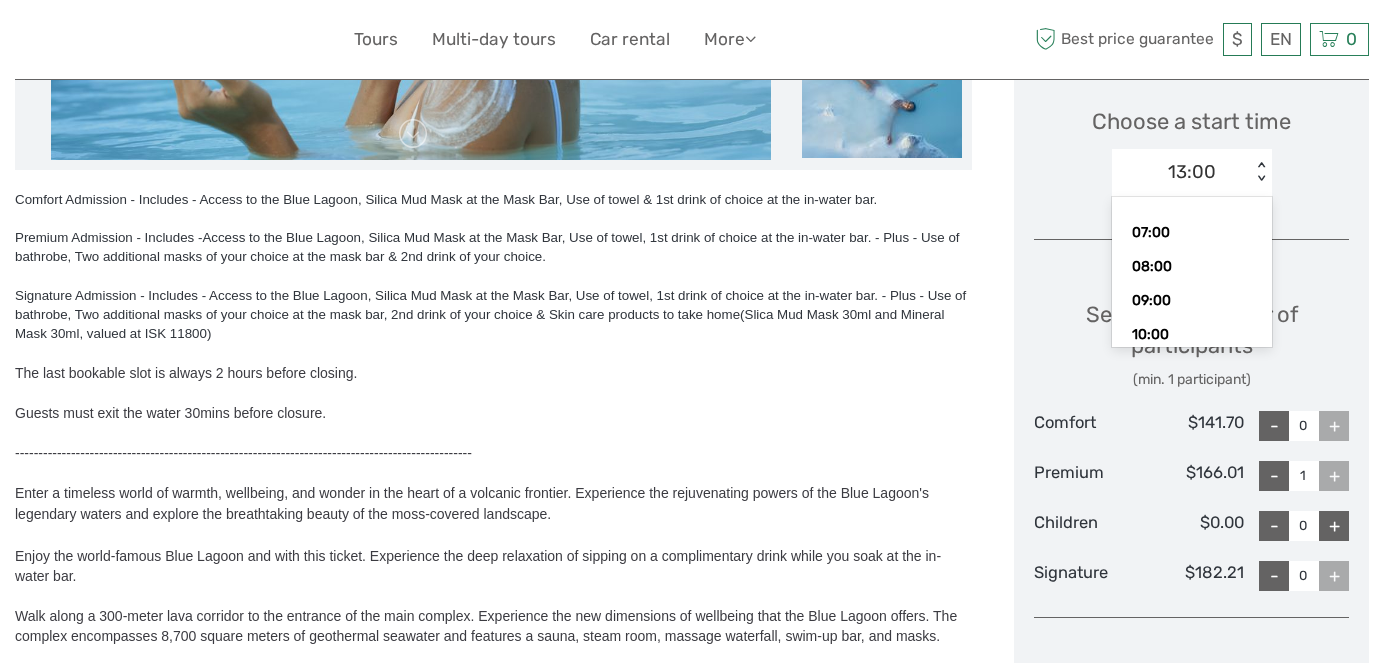 click on "13:00" at bounding box center (1181, 172) 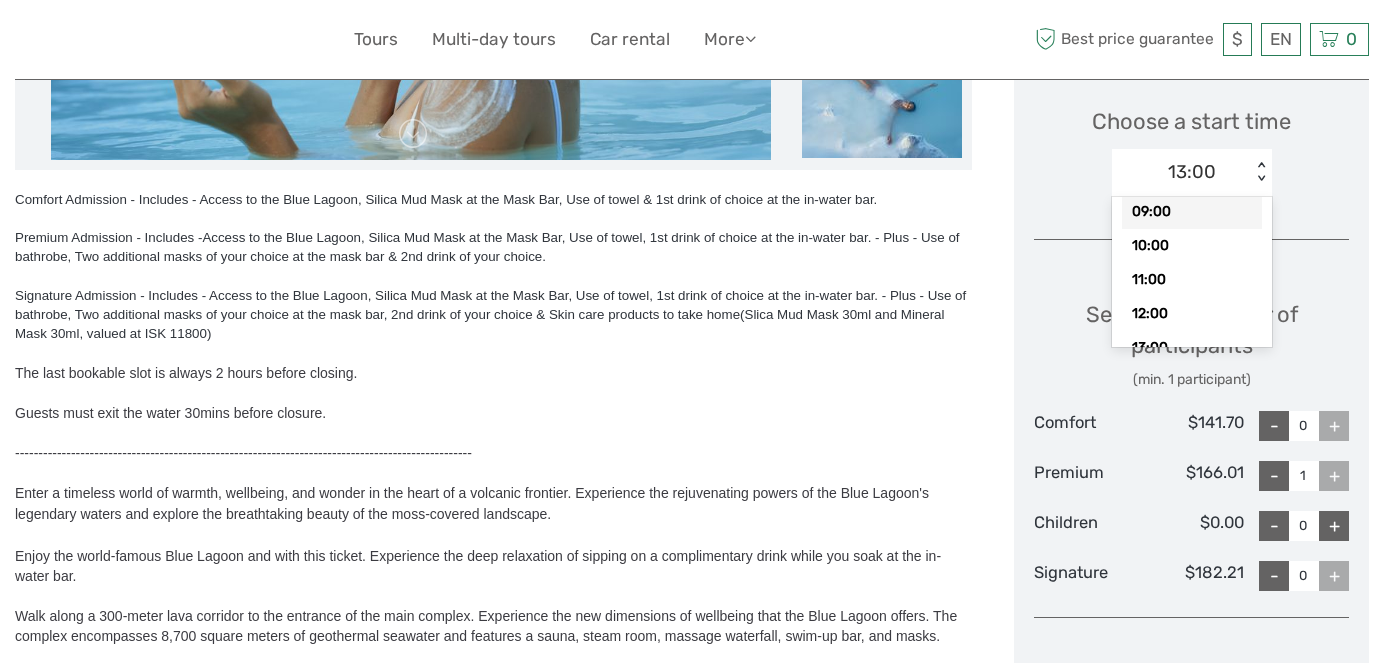 scroll, scrollTop: 90, scrollLeft: 0, axis: vertical 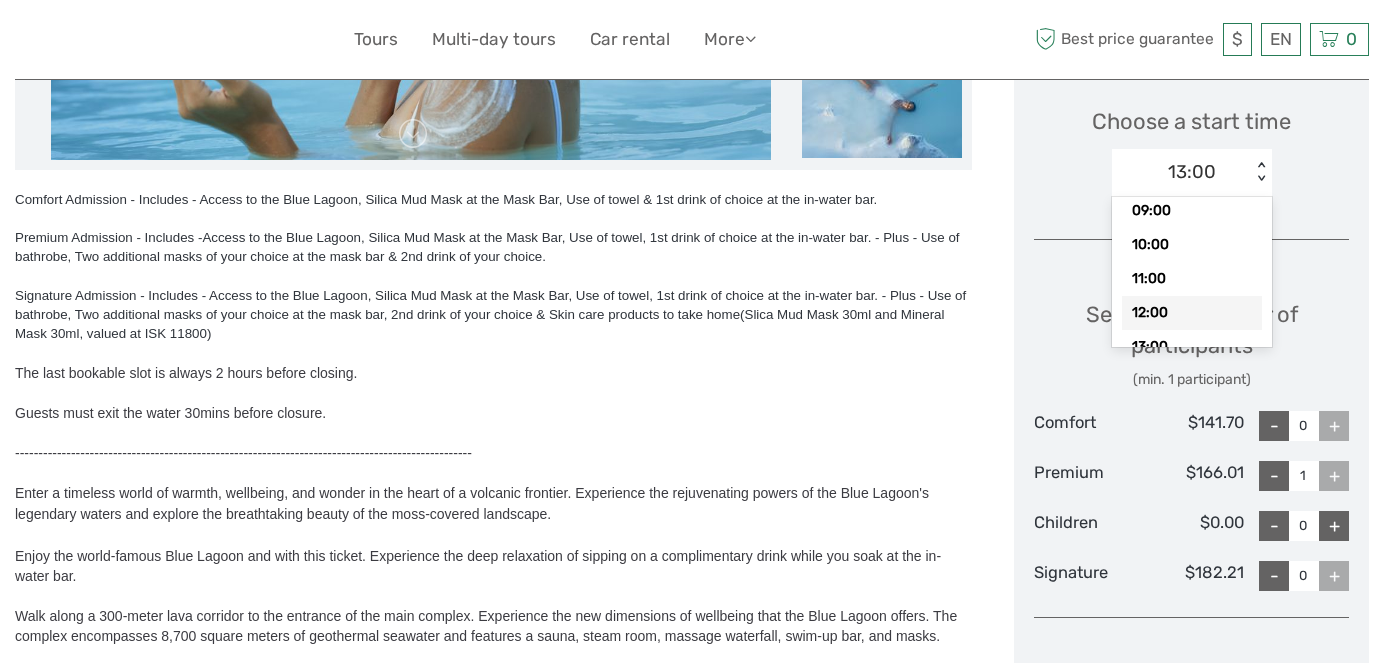click on "12:00" at bounding box center (1192, 313) 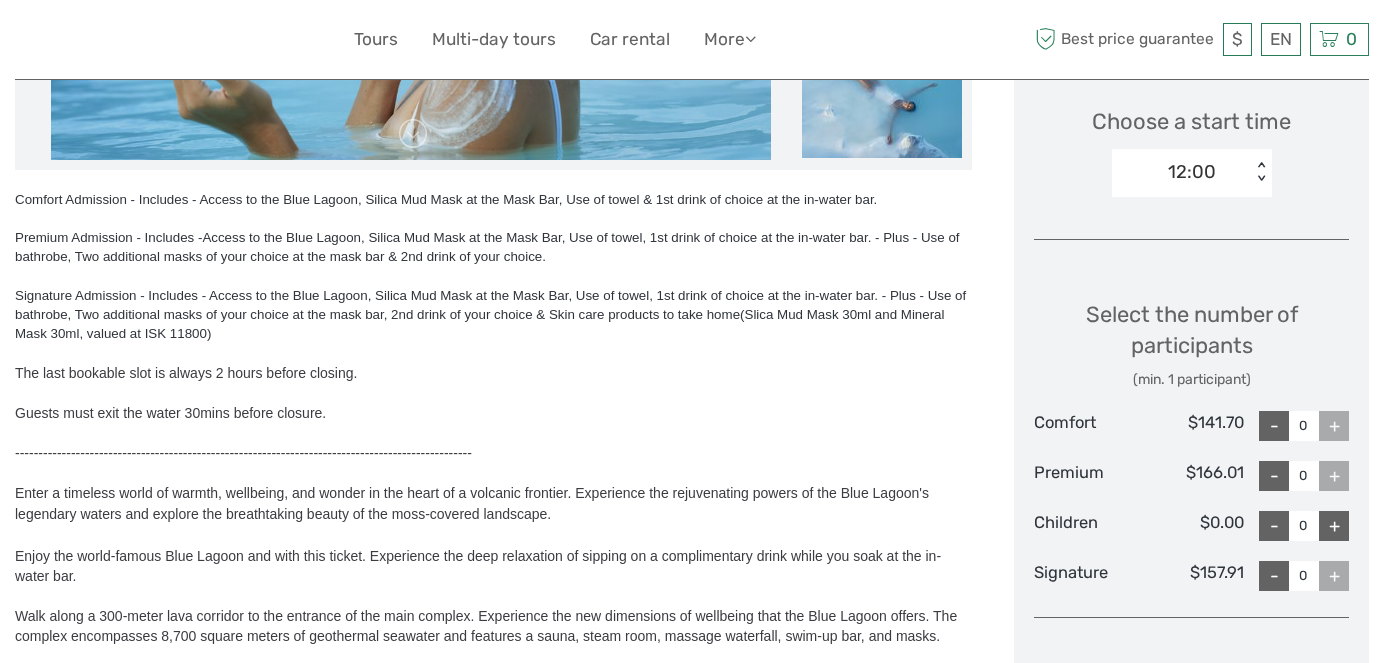 scroll, scrollTop: 788, scrollLeft: 0, axis: vertical 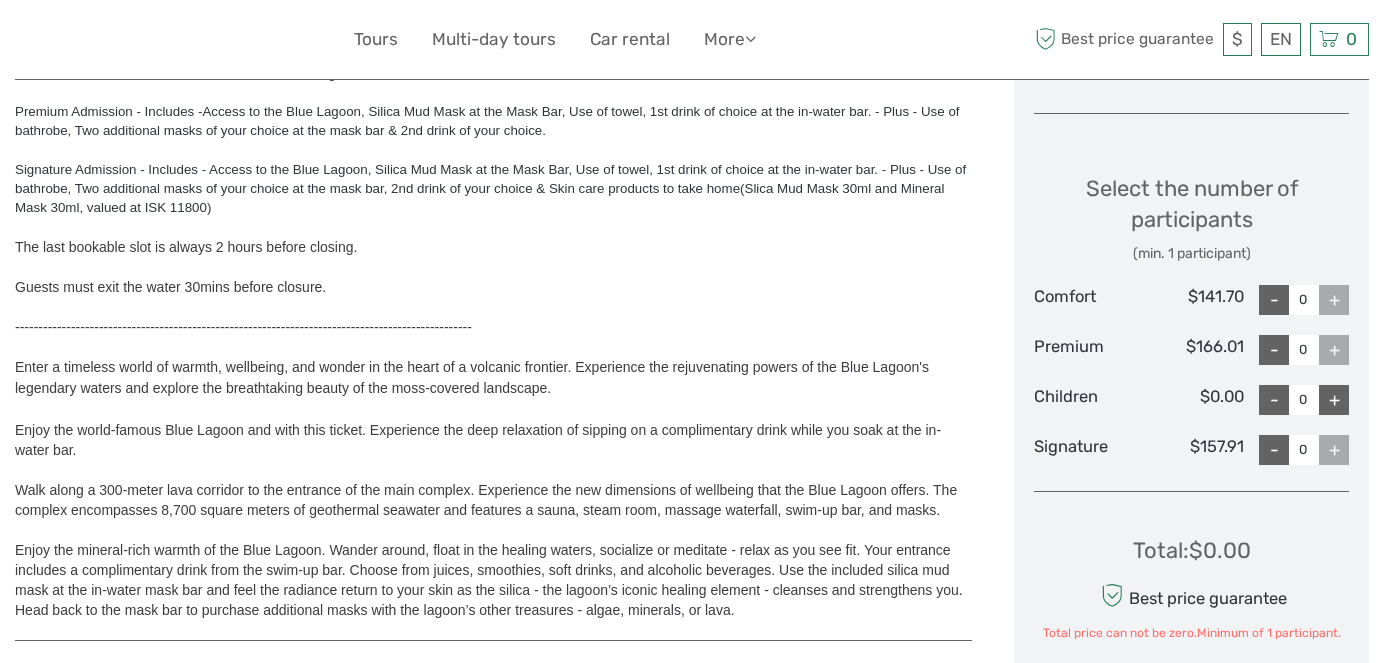 click on "+" at bounding box center [1334, 300] 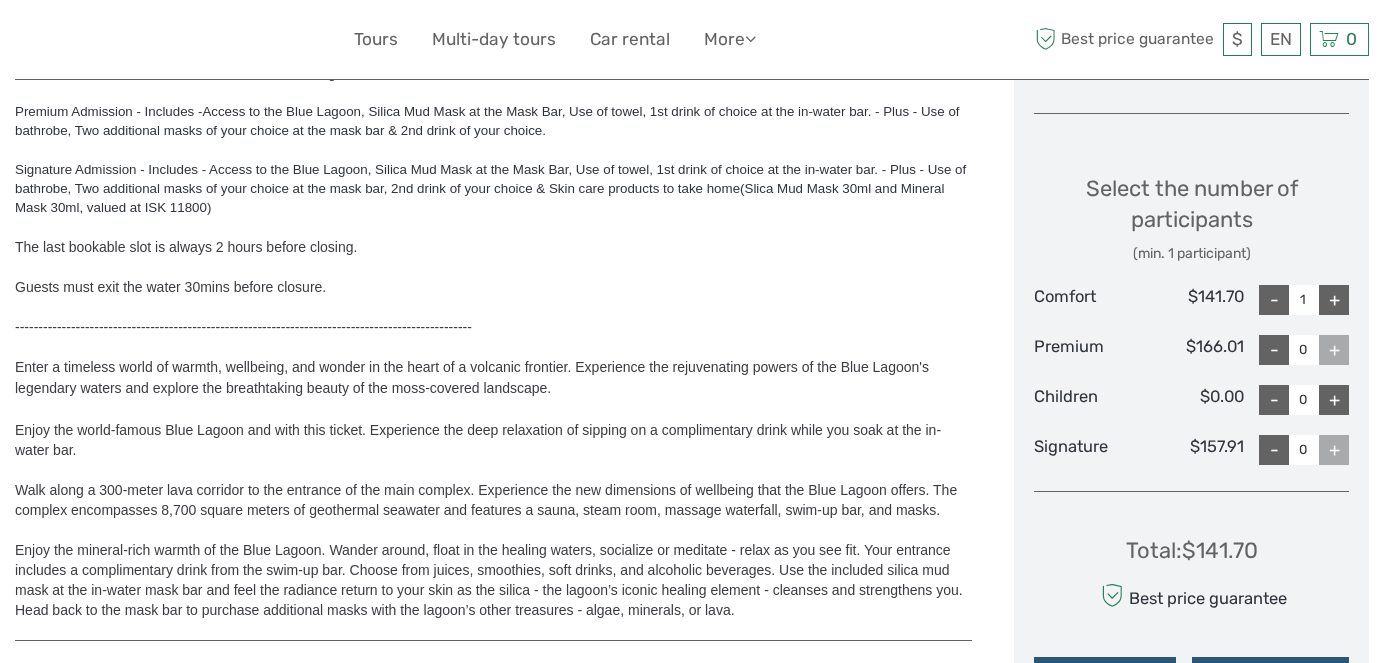 click on "+" at bounding box center [1334, 300] 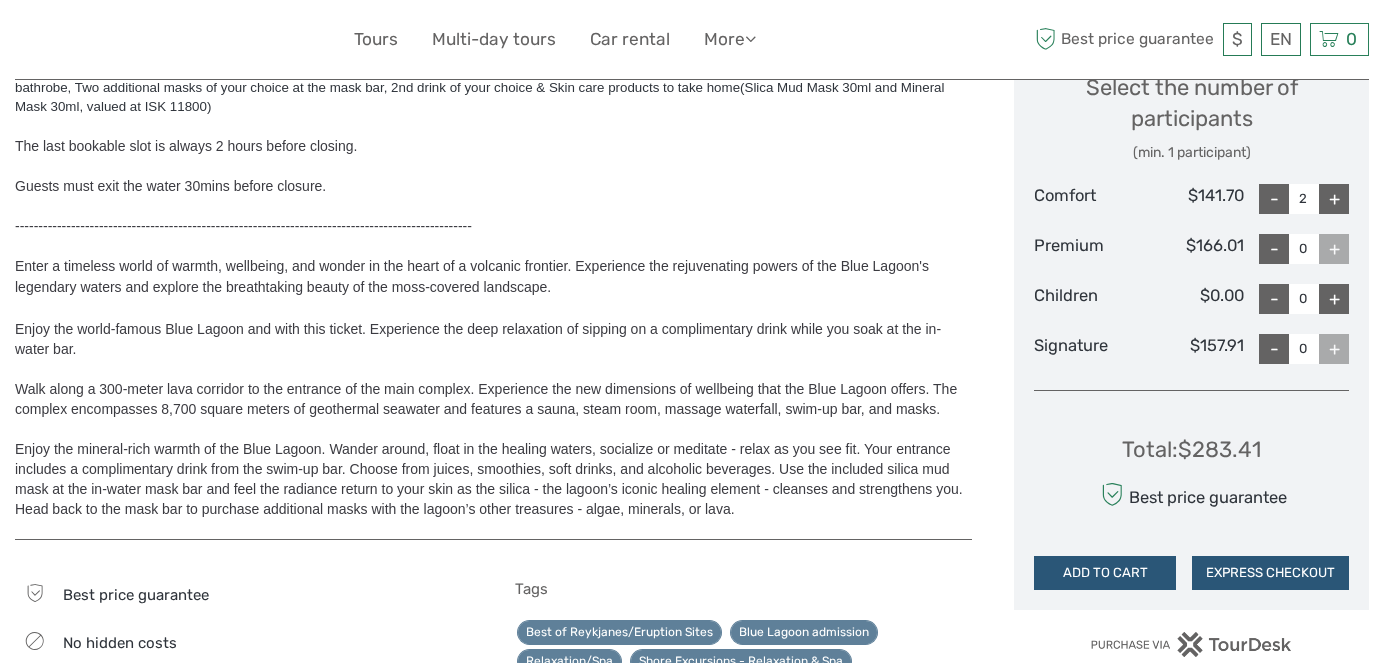 scroll, scrollTop: 930, scrollLeft: 0, axis: vertical 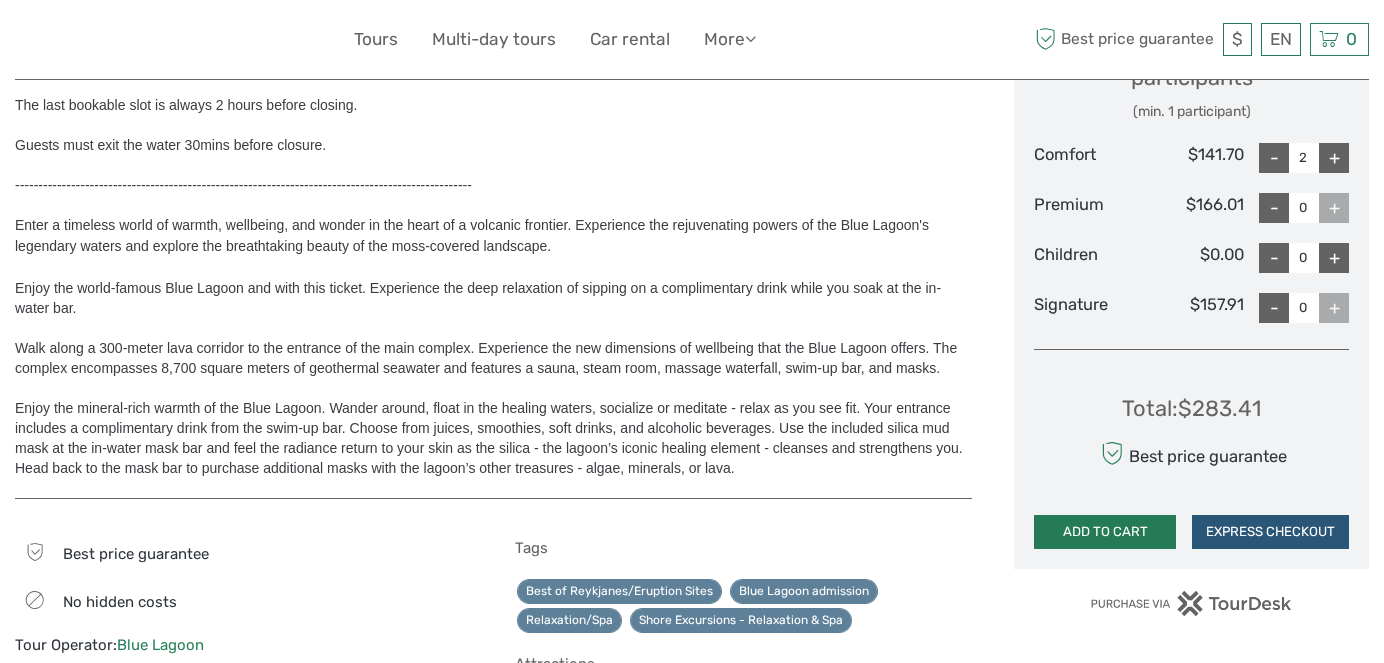 click on "ADD TO CART" at bounding box center (1105, 532) 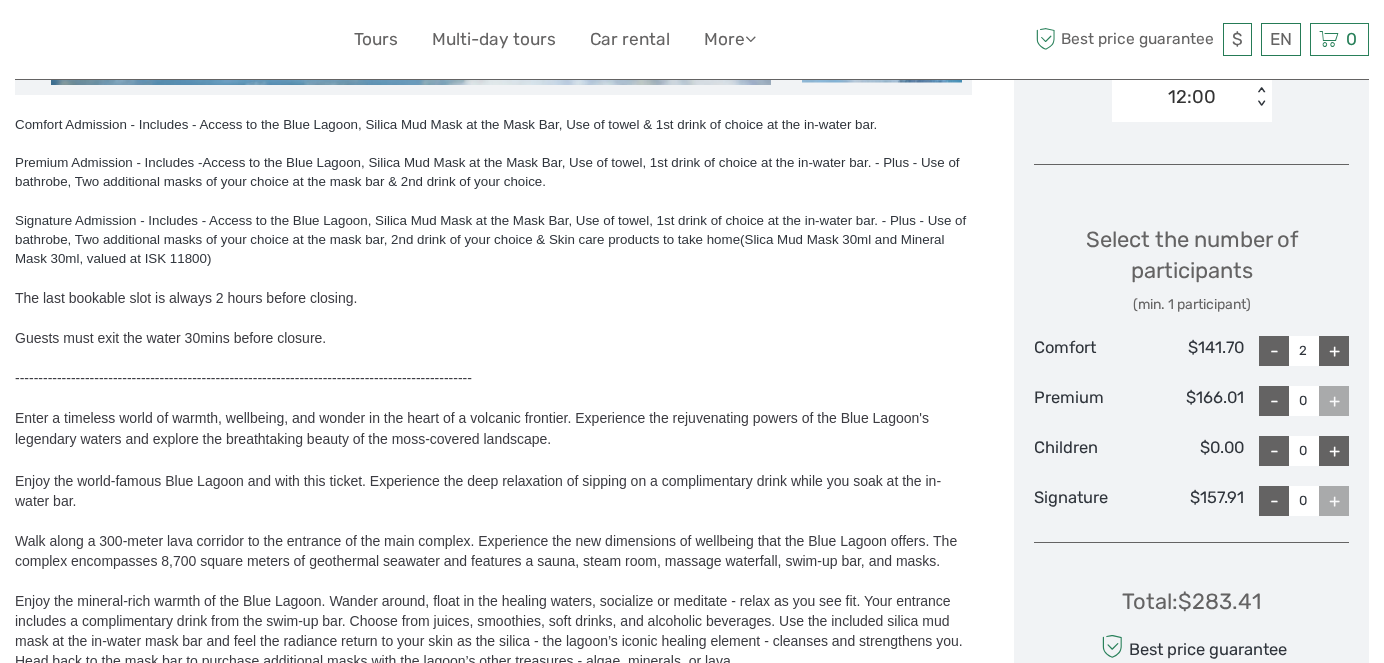scroll, scrollTop: 195, scrollLeft: 0, axis: vertical 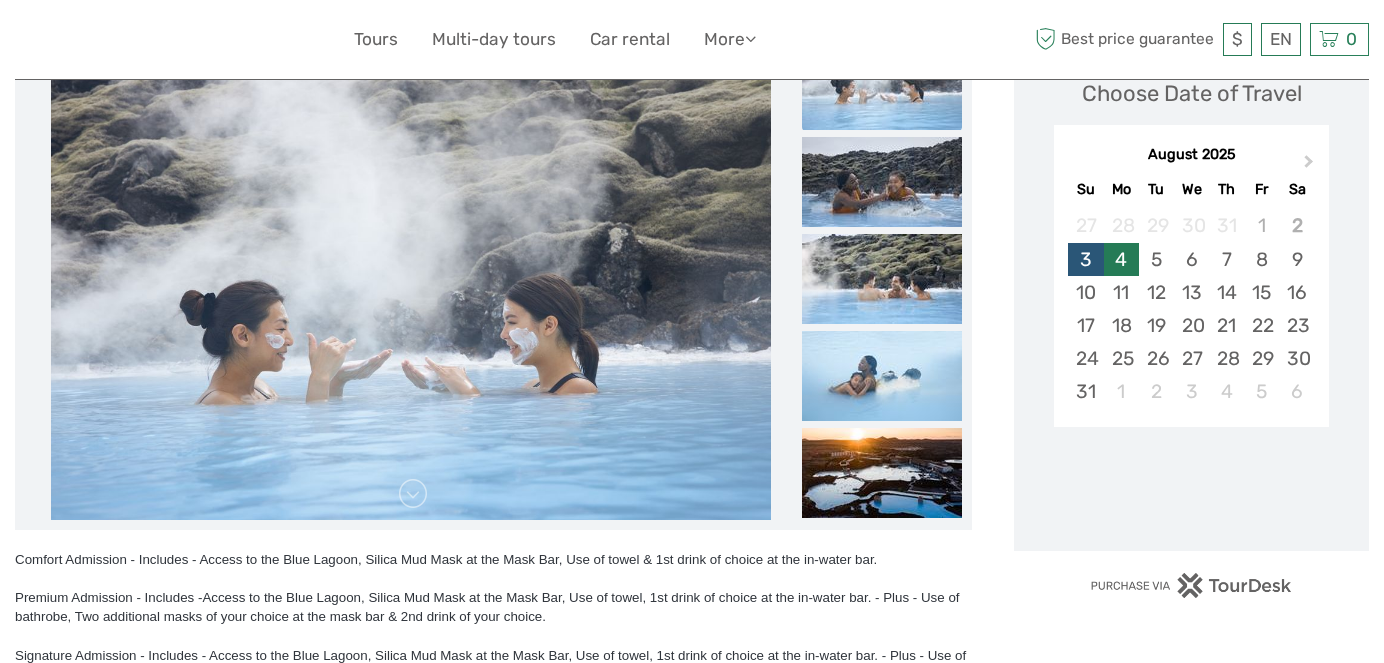 click on "4" at bounding box center (1121, 259) 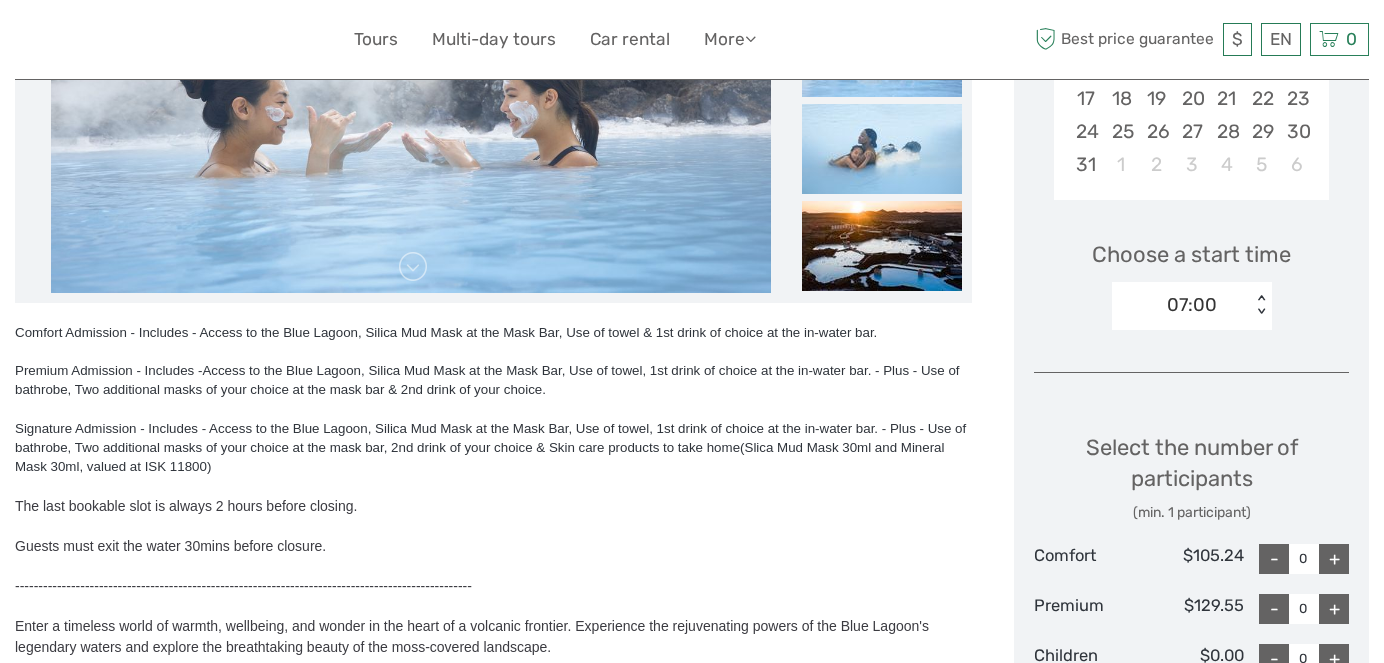 scroll, scrollTop: 709, scrollLeft: 0, axis: vertical 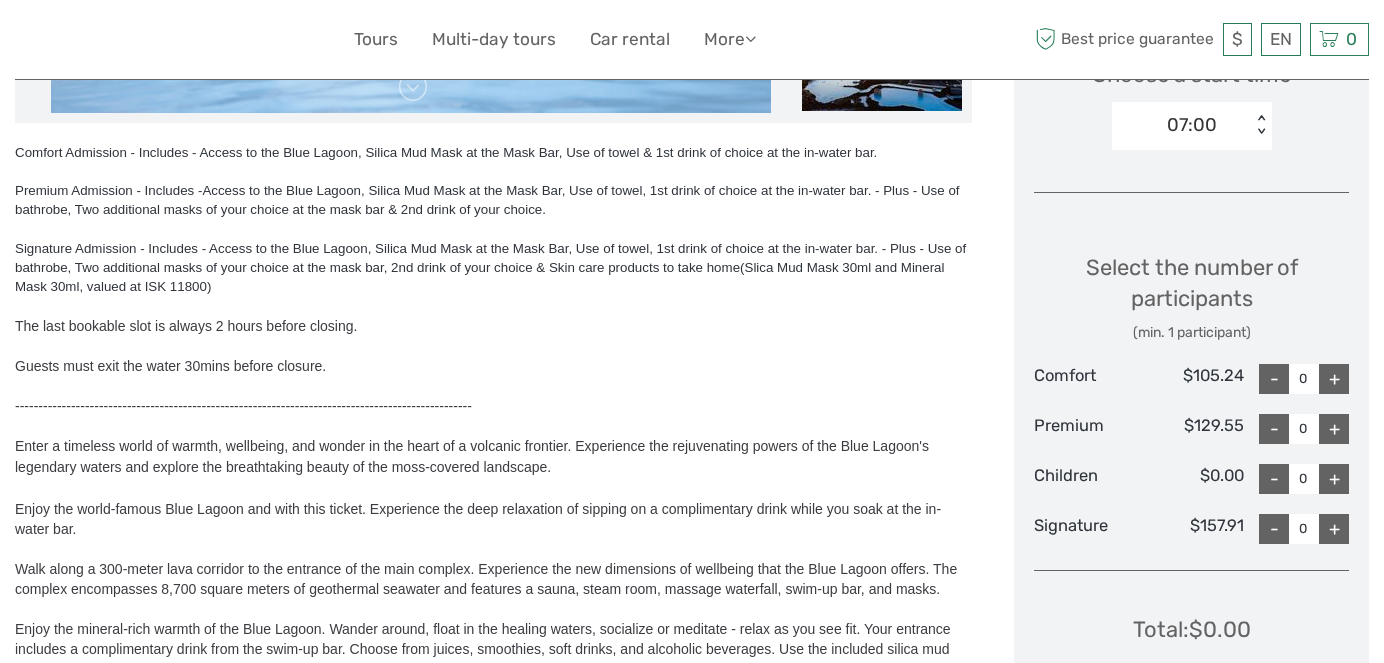 click on "07:00" at bounding box center [1181, 125] 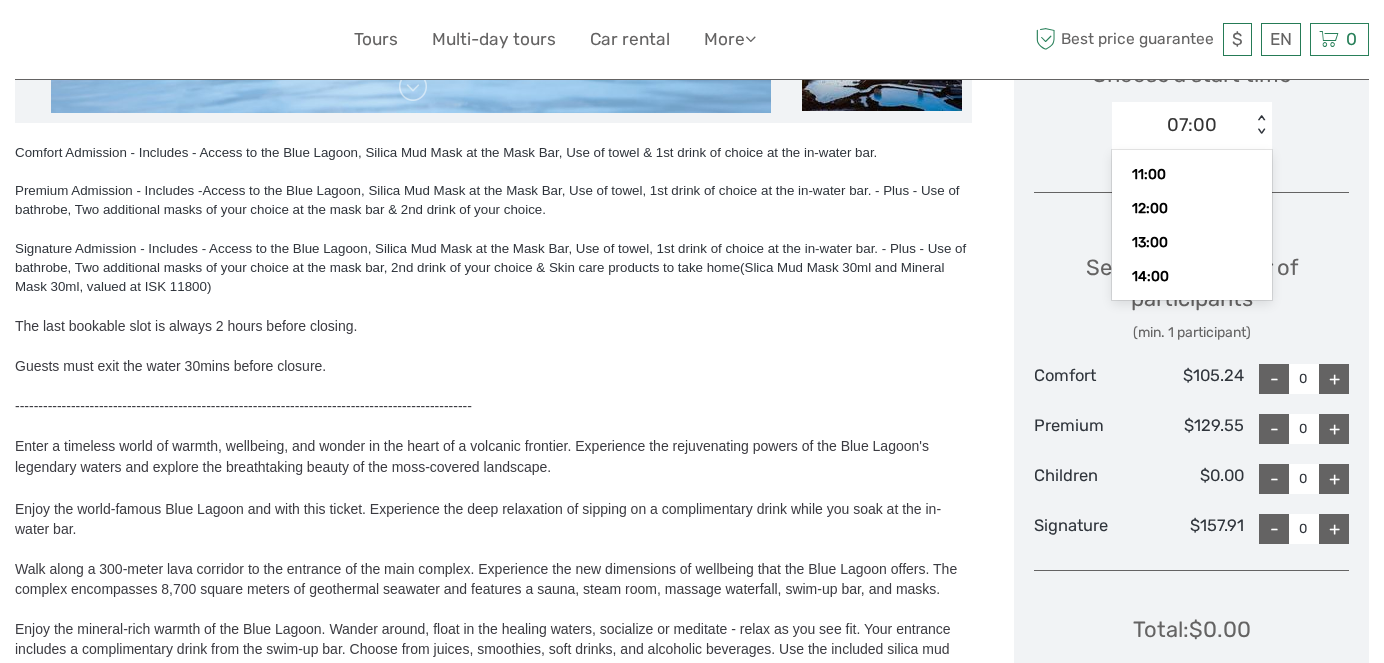 scroll, scrollTop: 150, scrollLeft: 0, axis: vertical 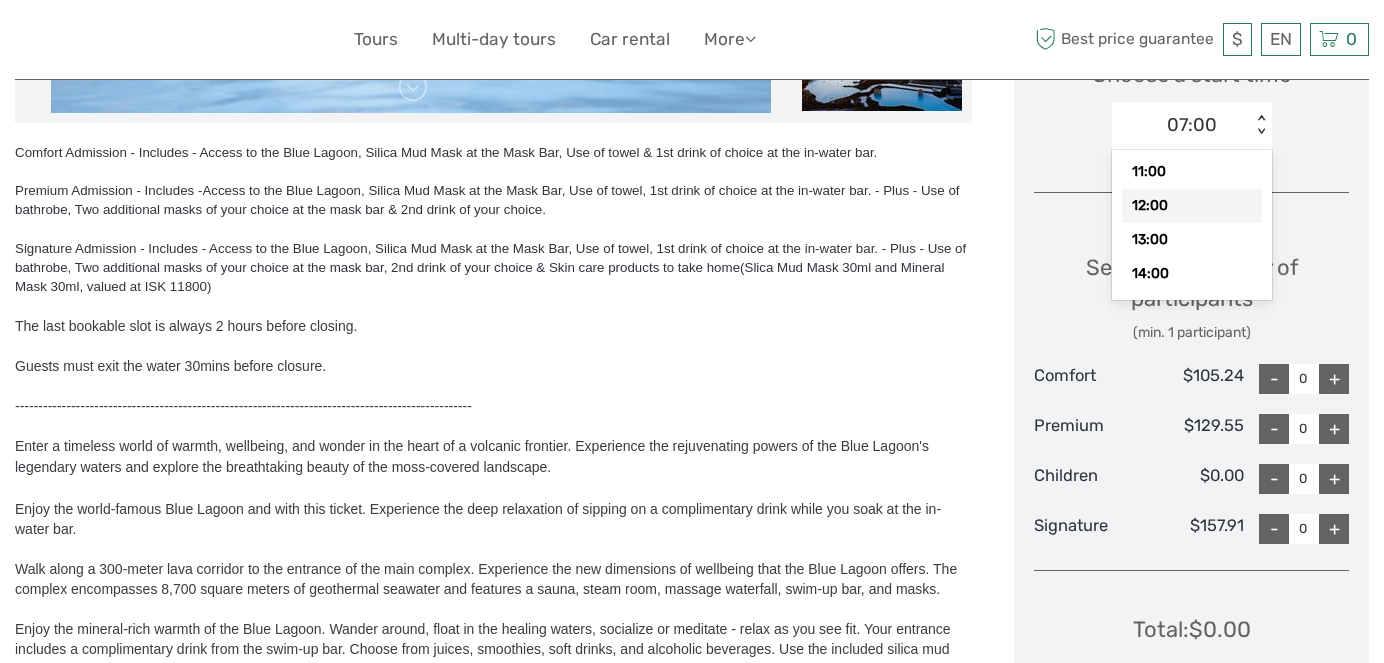 click on "12:00" at bounding box center (1192, 206) 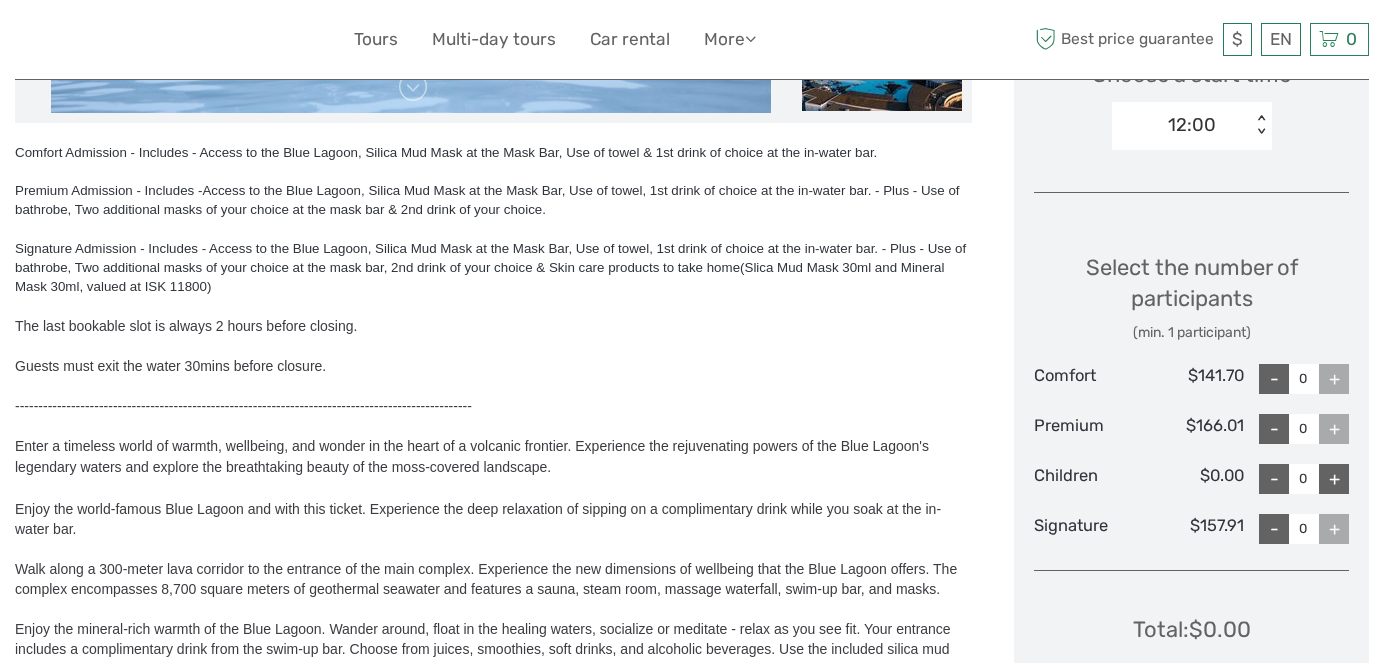 click on "12:00" at bounding box center [1192, 125] 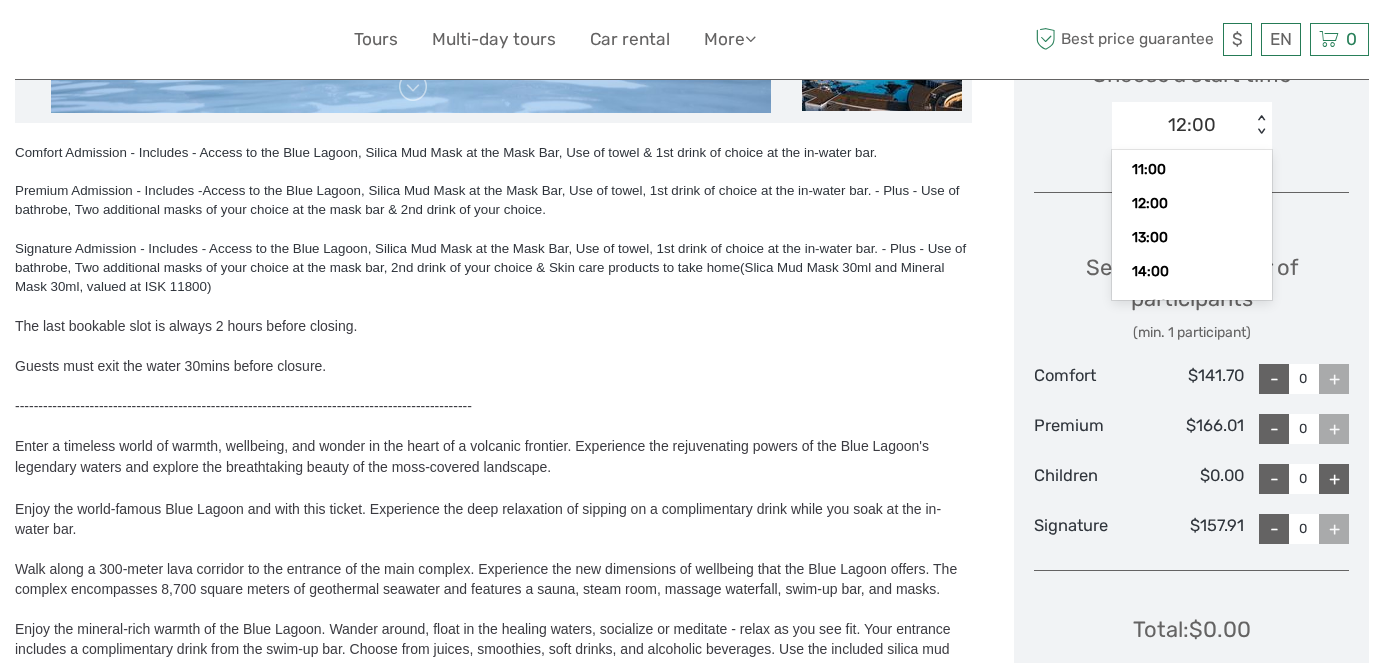 scroll, scrollTop: 157, scrollLeft: 0, axis: vertical 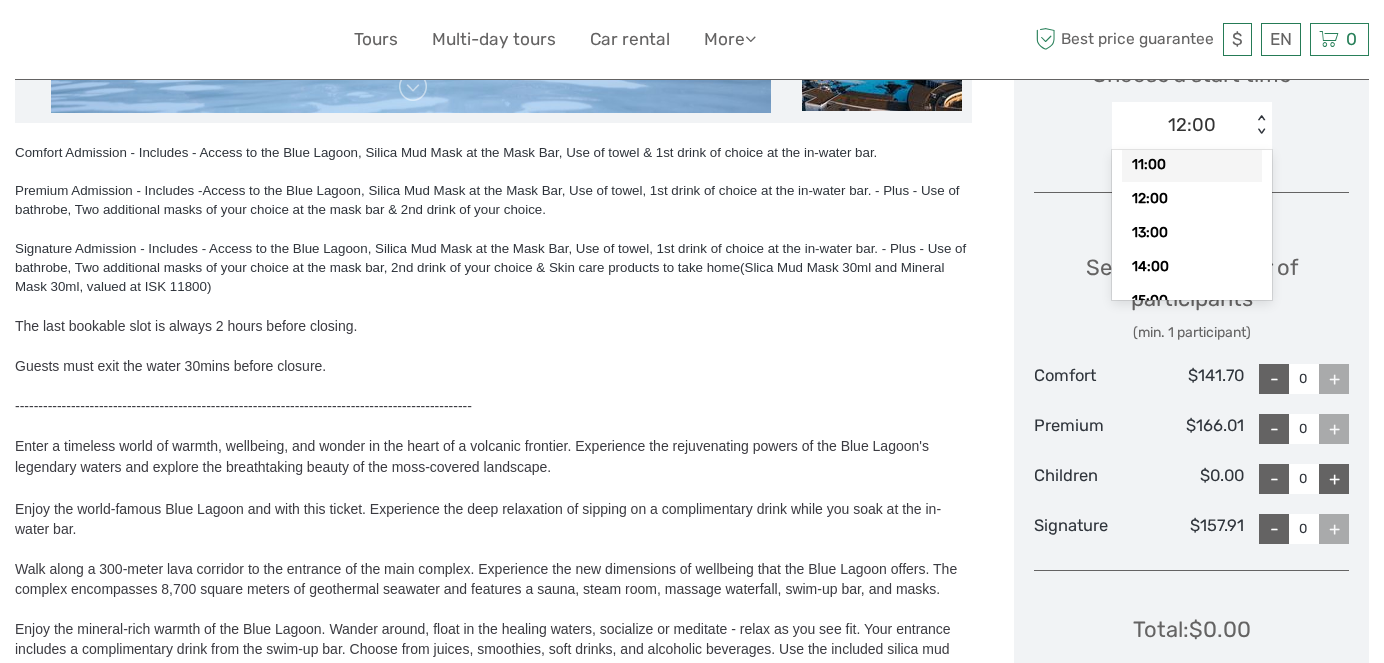 click on "11:00" at bounding box center (1192, 165) 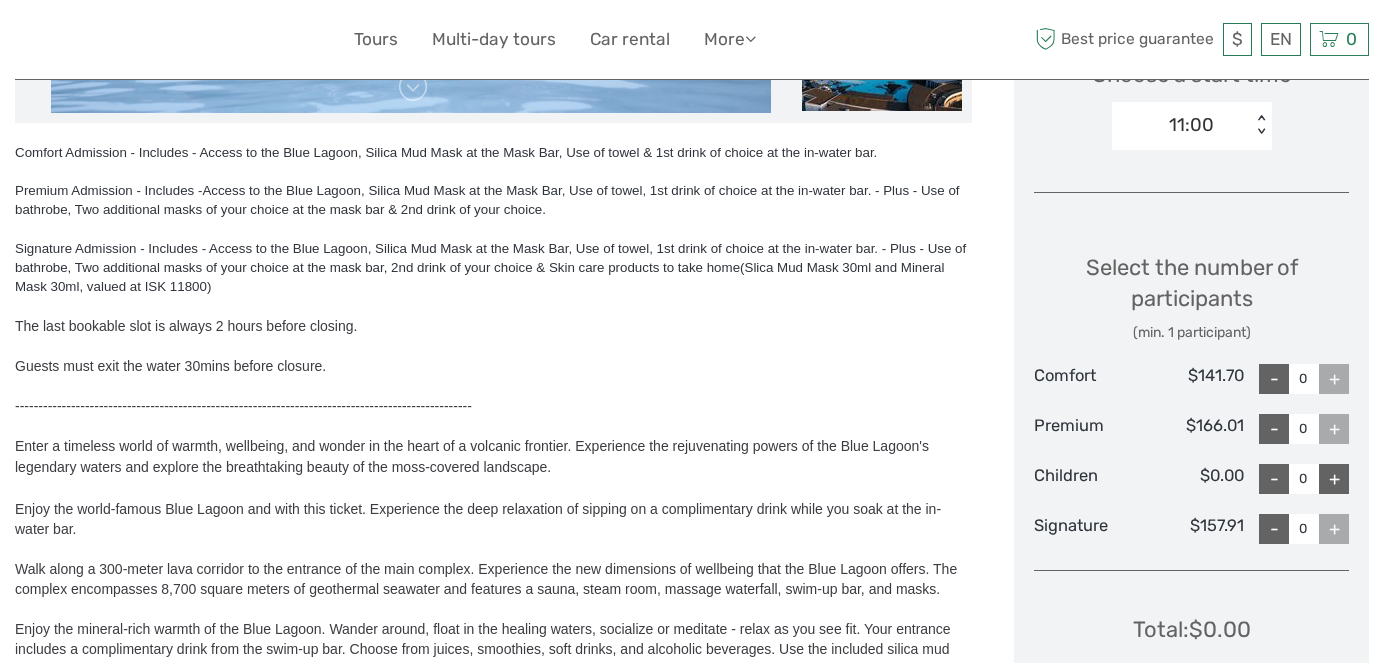 click on "11:00" at bounding box center [1191, 125] 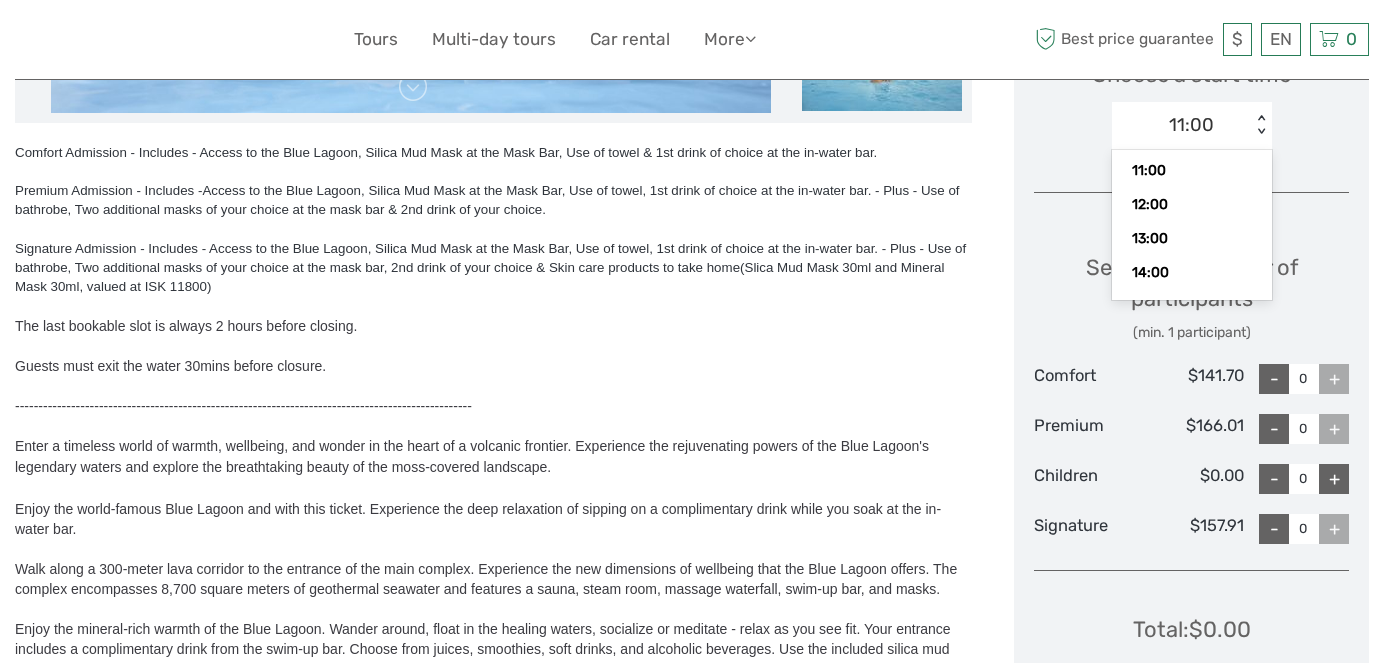 scroll, scrollTop: 154, scrollLeft: 0, axis: vertical 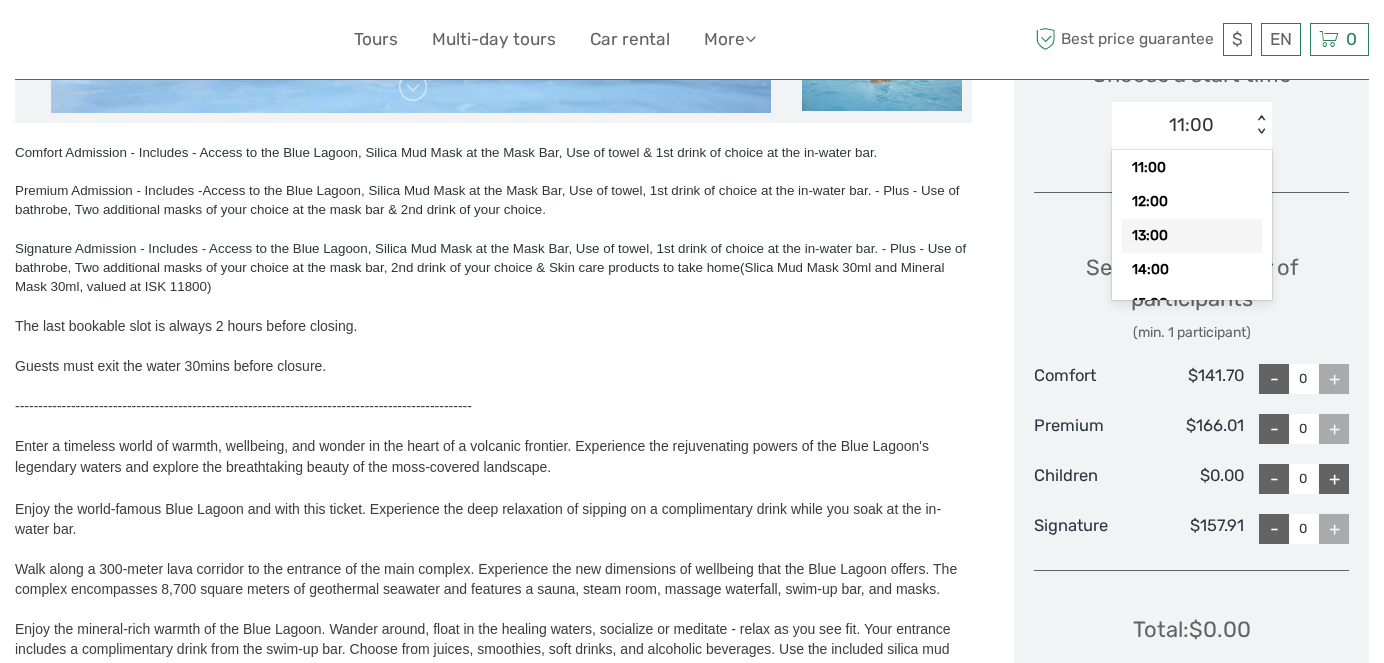 click on "13:00" at bounding box center (1192, 236) 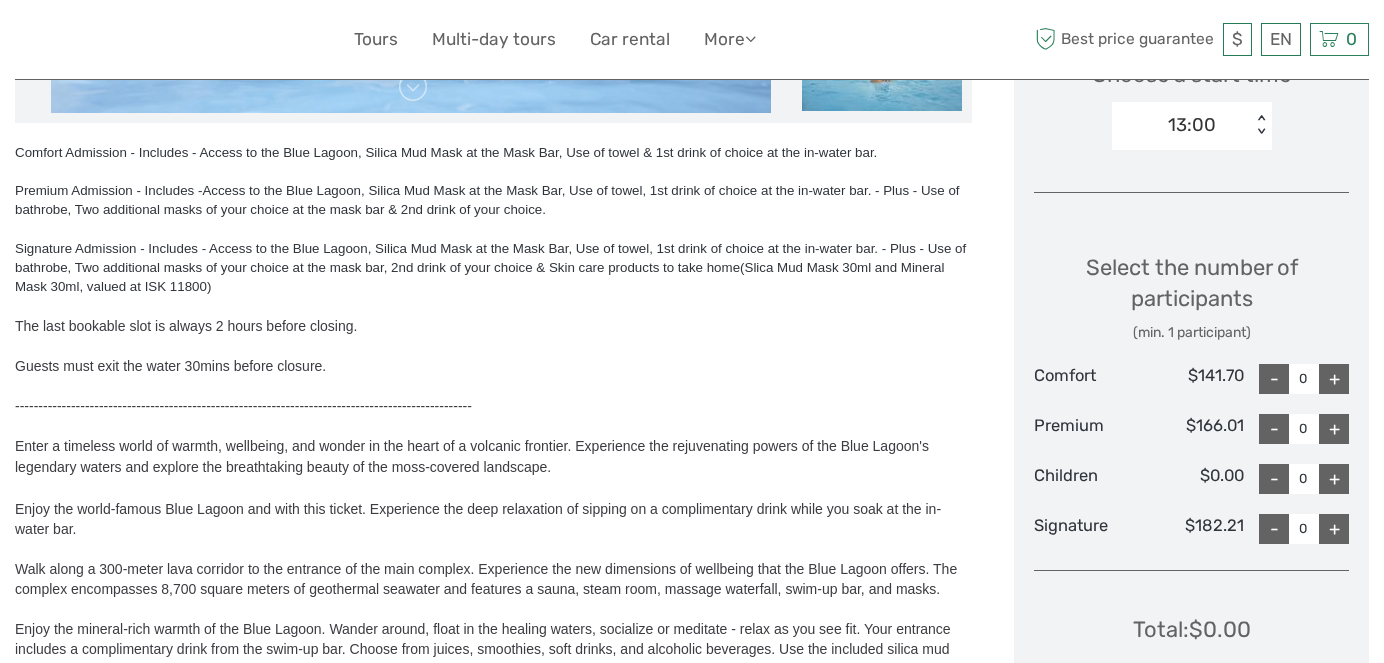 click on "+" at bounding box center (1334, 429) 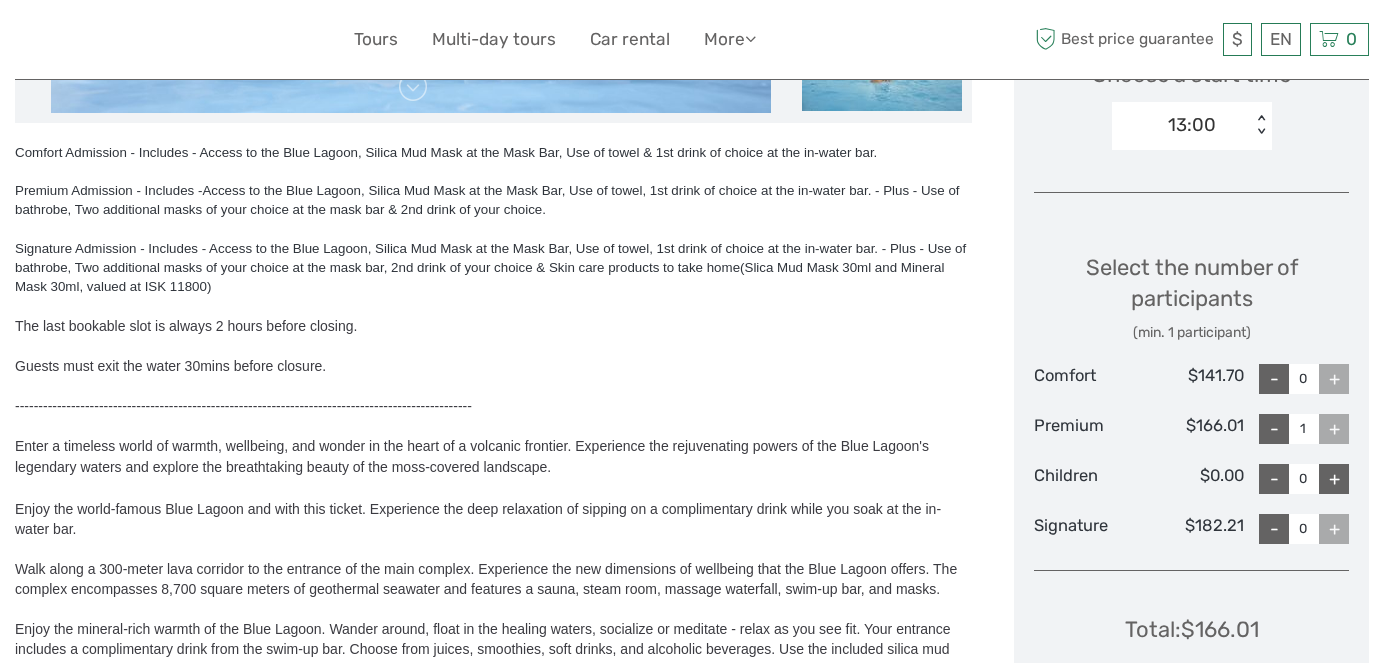 click on "+" at bounding box center (1334, 429) 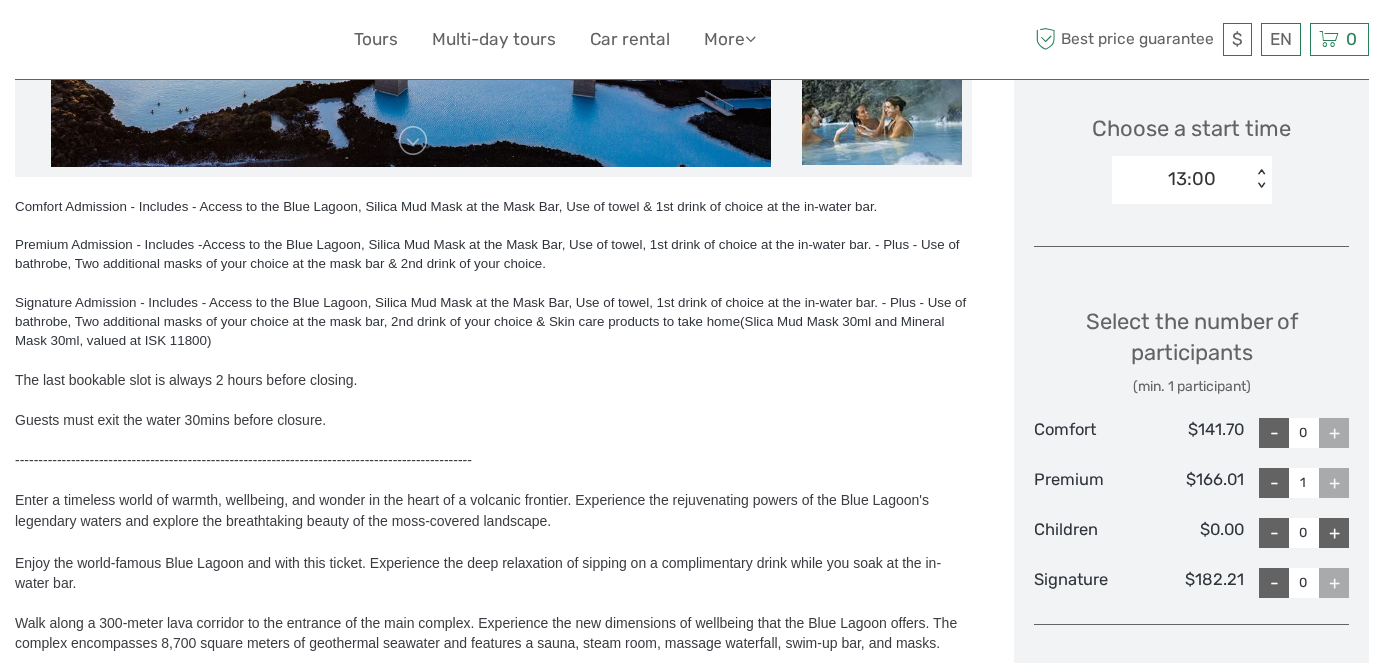 scroll, scrollTop: 732, scrollLeft: 0, axis: vertical 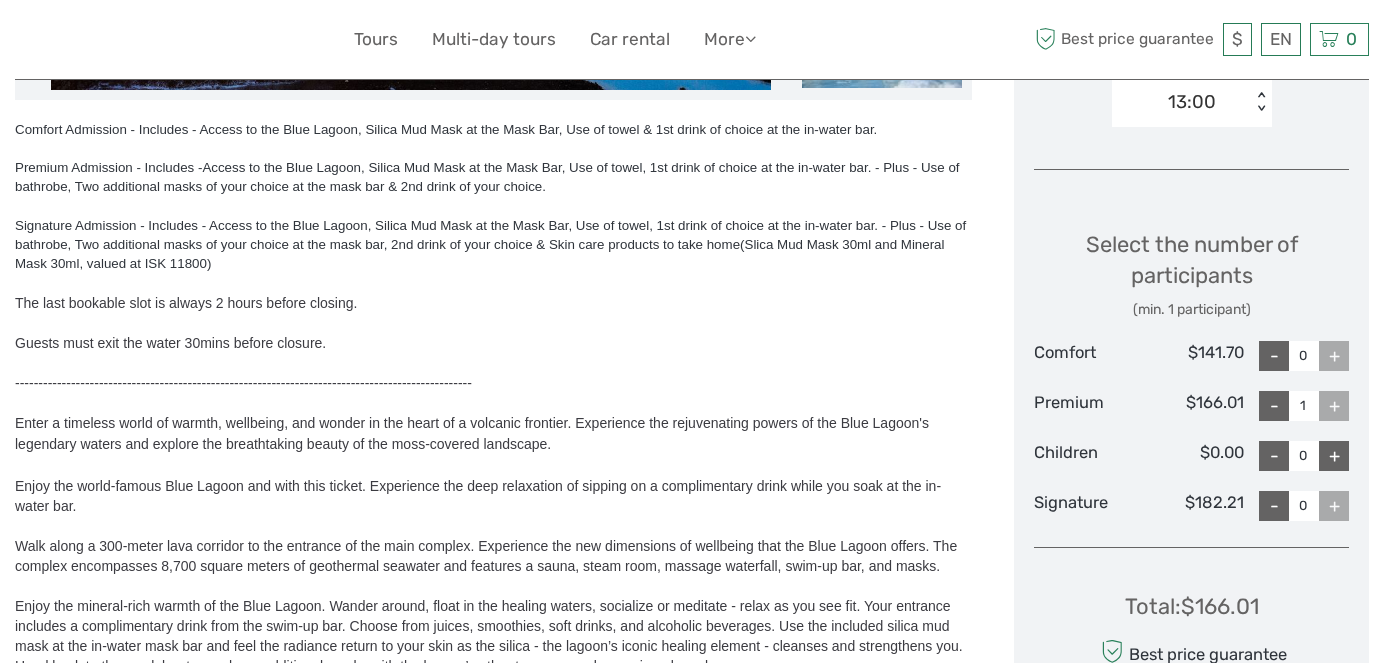 click on "+" at bounding box center [1334, 406] 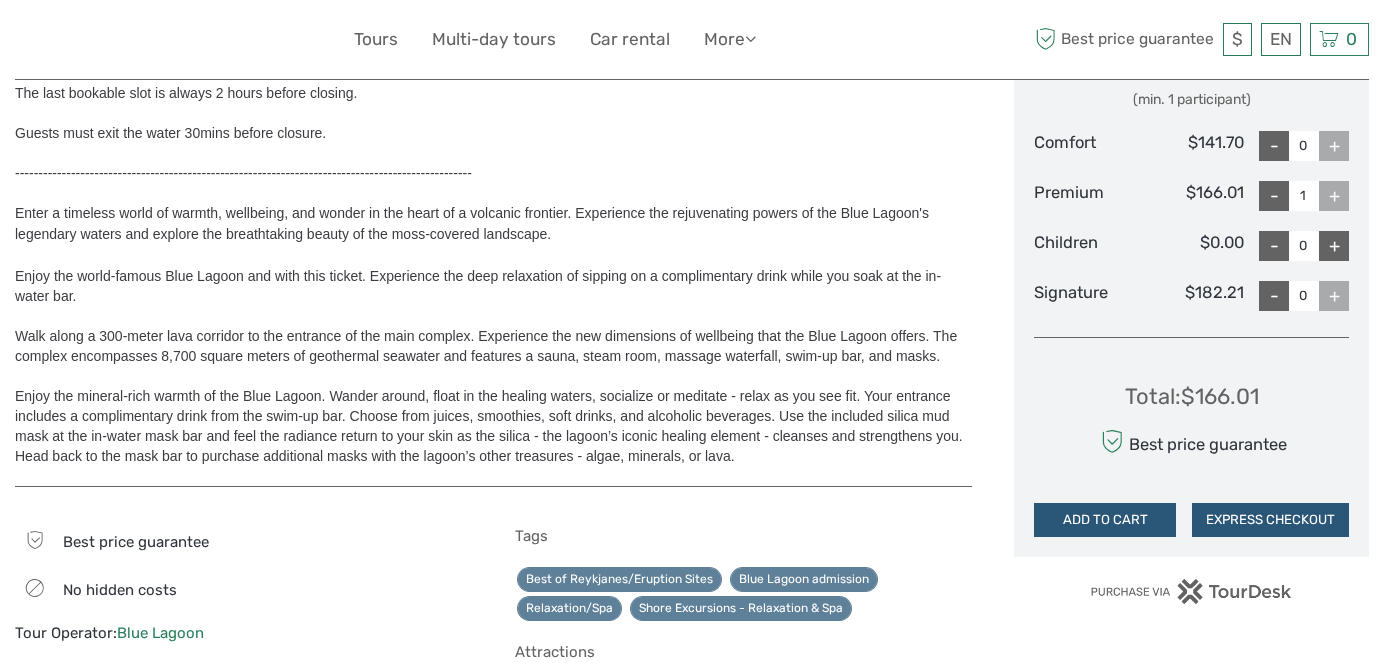 scroll, scrollTop: 944, scrollLeft: 0, axis: vertical 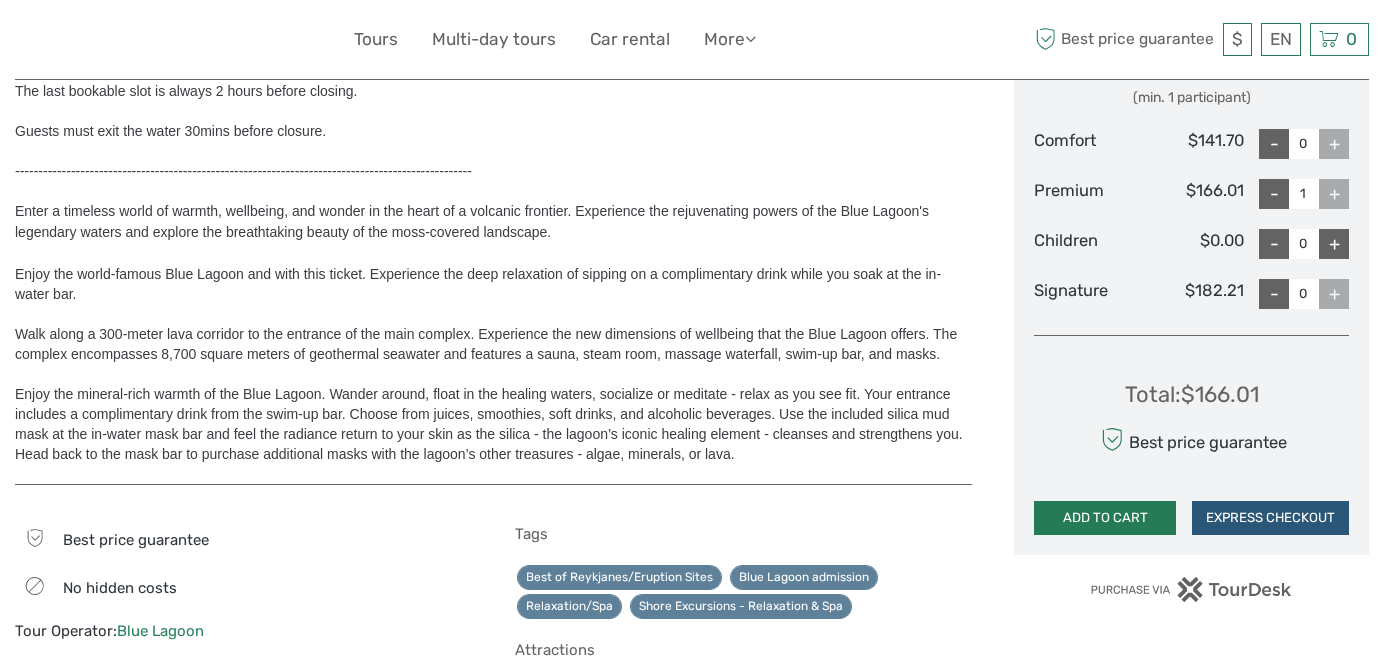 click on "ADD TO CART" at bounding box center (1105, 518) 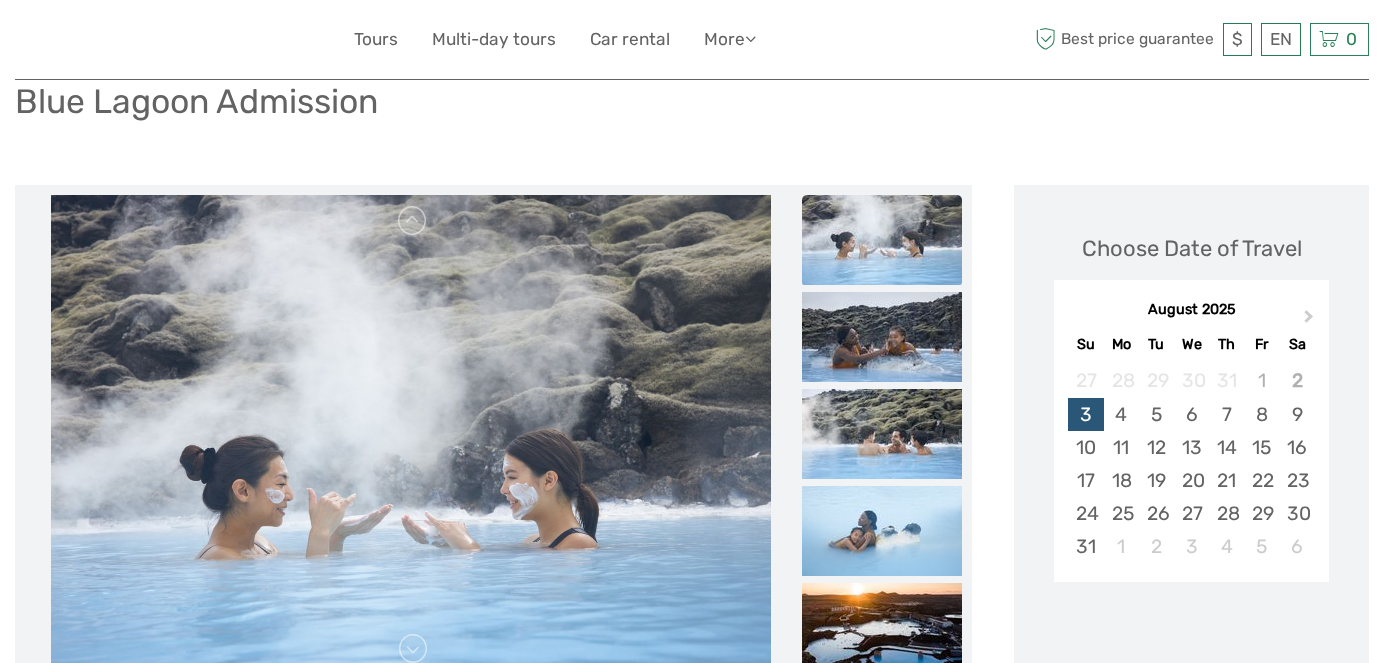 scroll, scrollTop: 174, scrollLeft: 0, axis: vertical 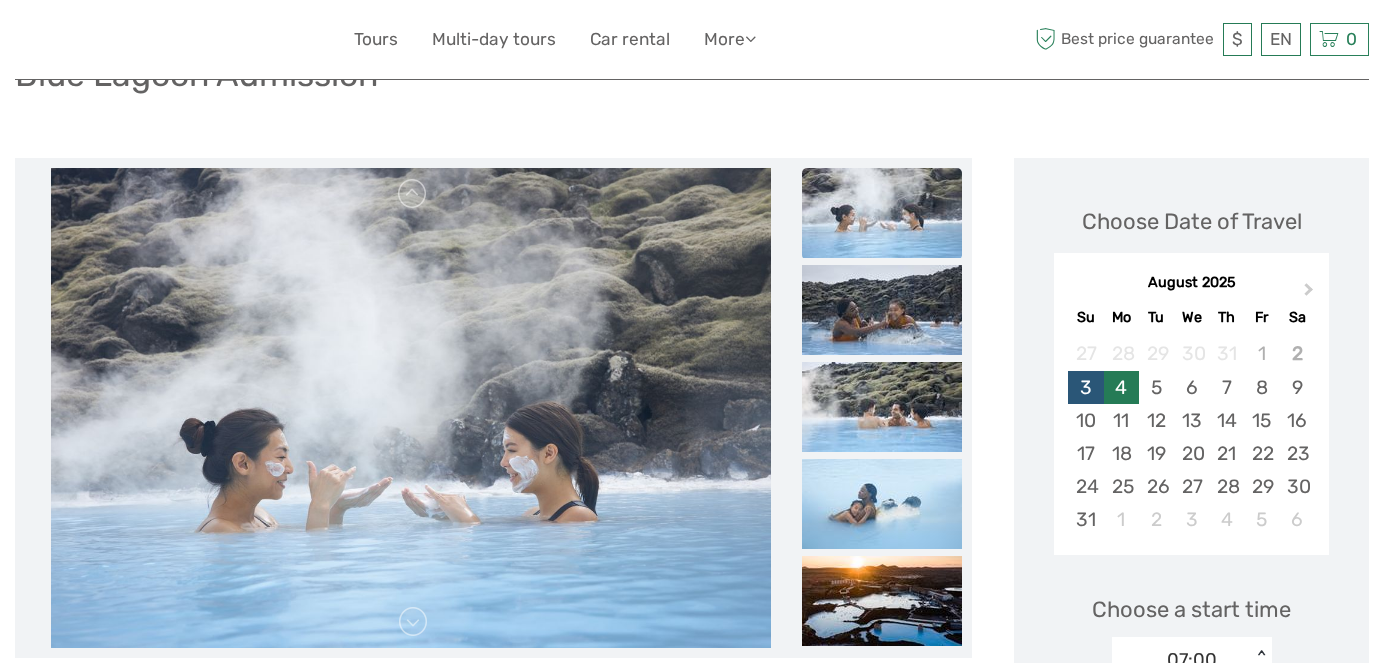 click on "4" at bounding box center (1121, 387) 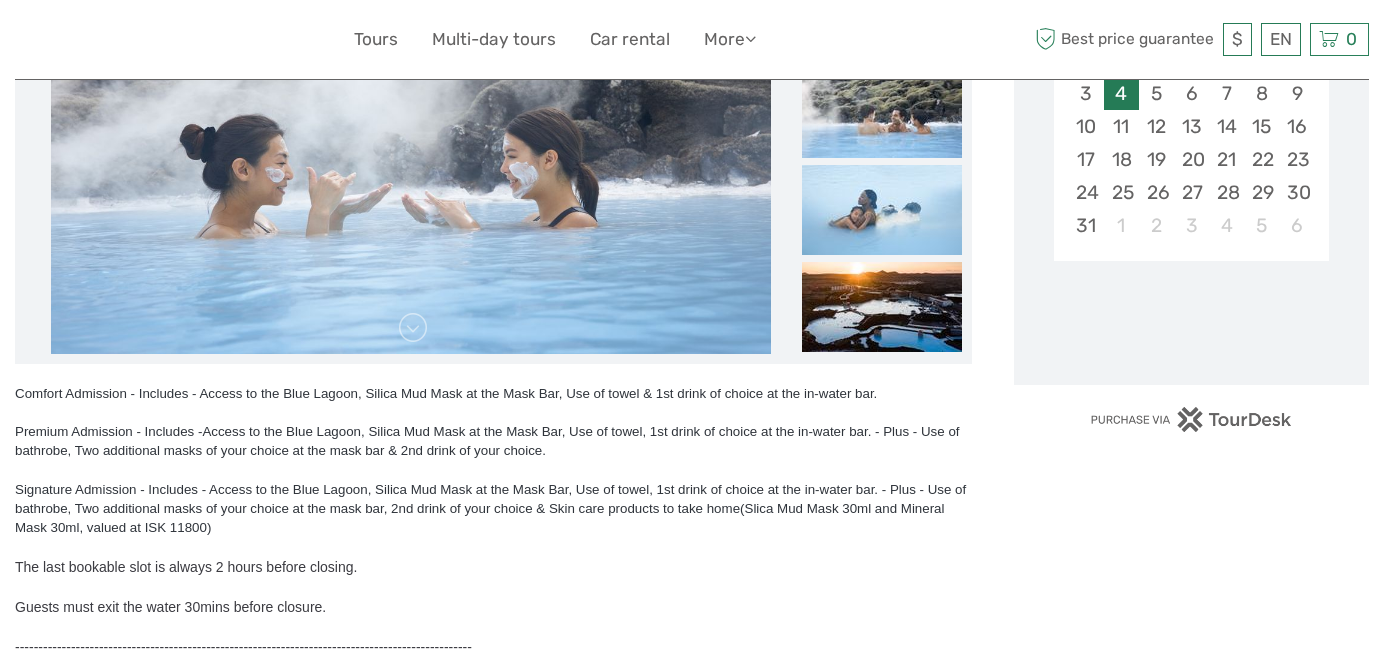 scroll, scrollTop: 478, scrollLeft: 0, axis: vertical 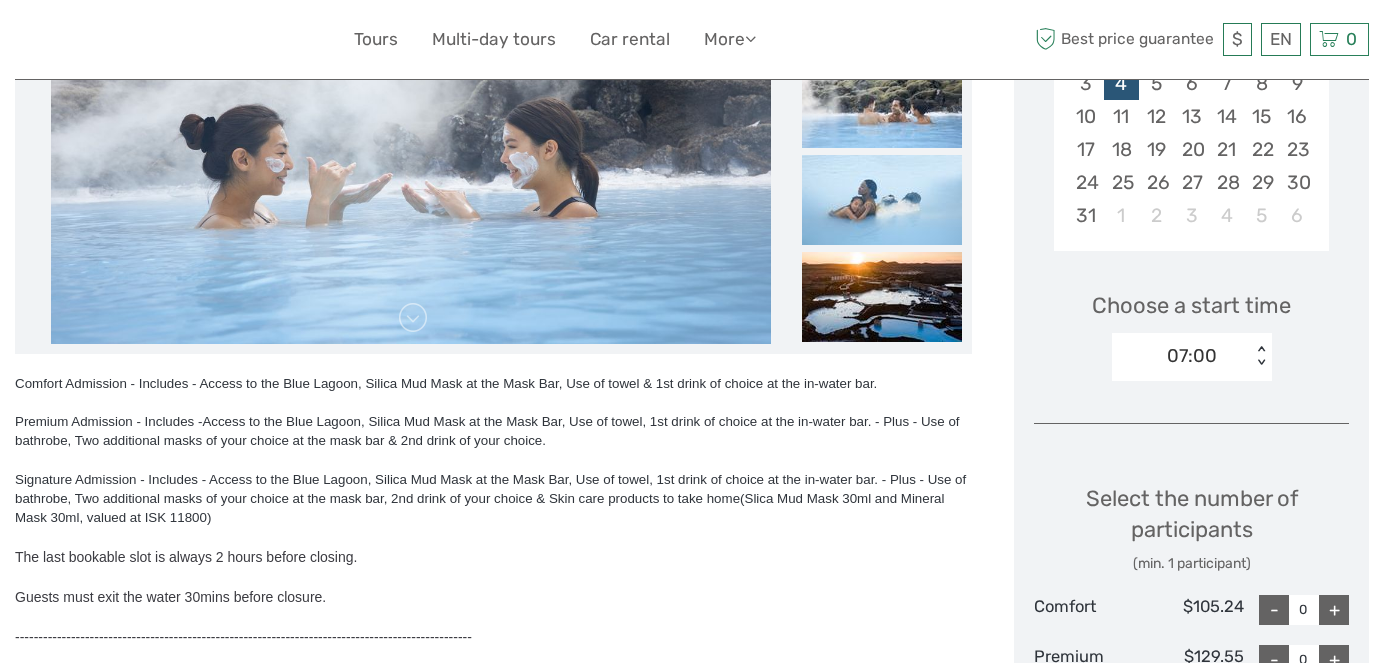 click on "07:00" at bounding box center [1181, 356] 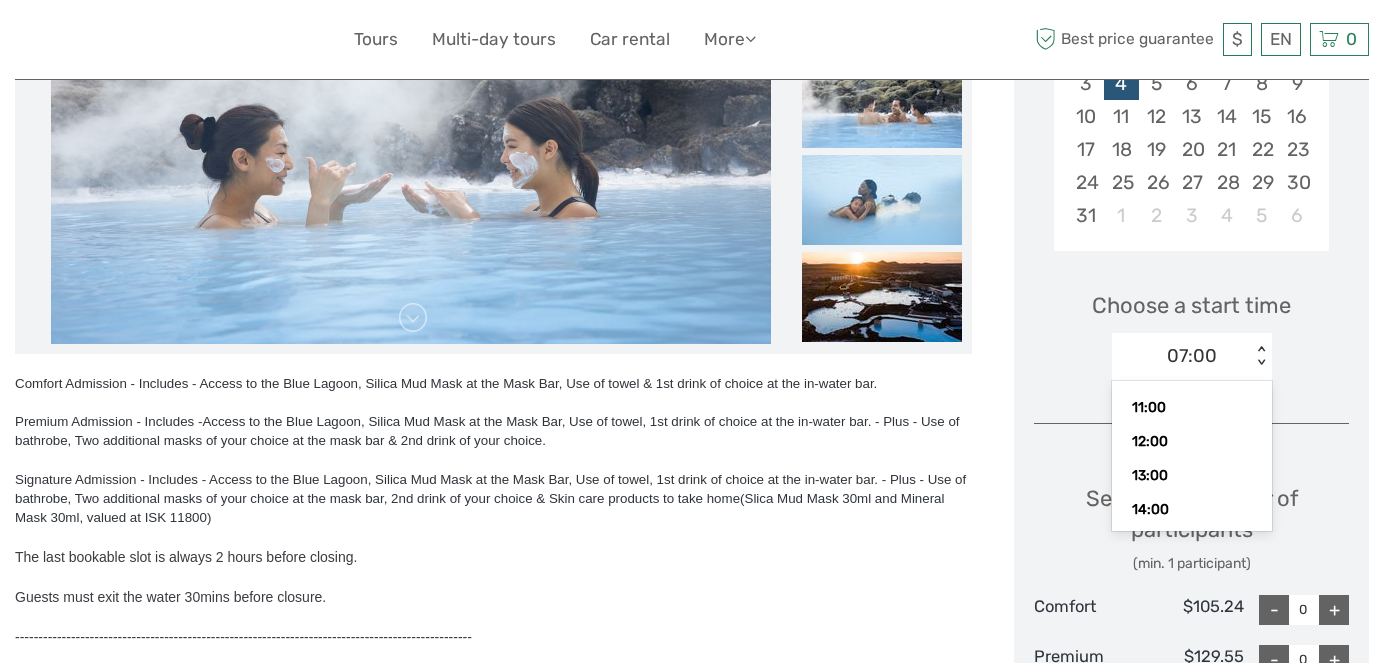 scroll, scrollTop: 162, scrollLeft: 0, axis: vertical 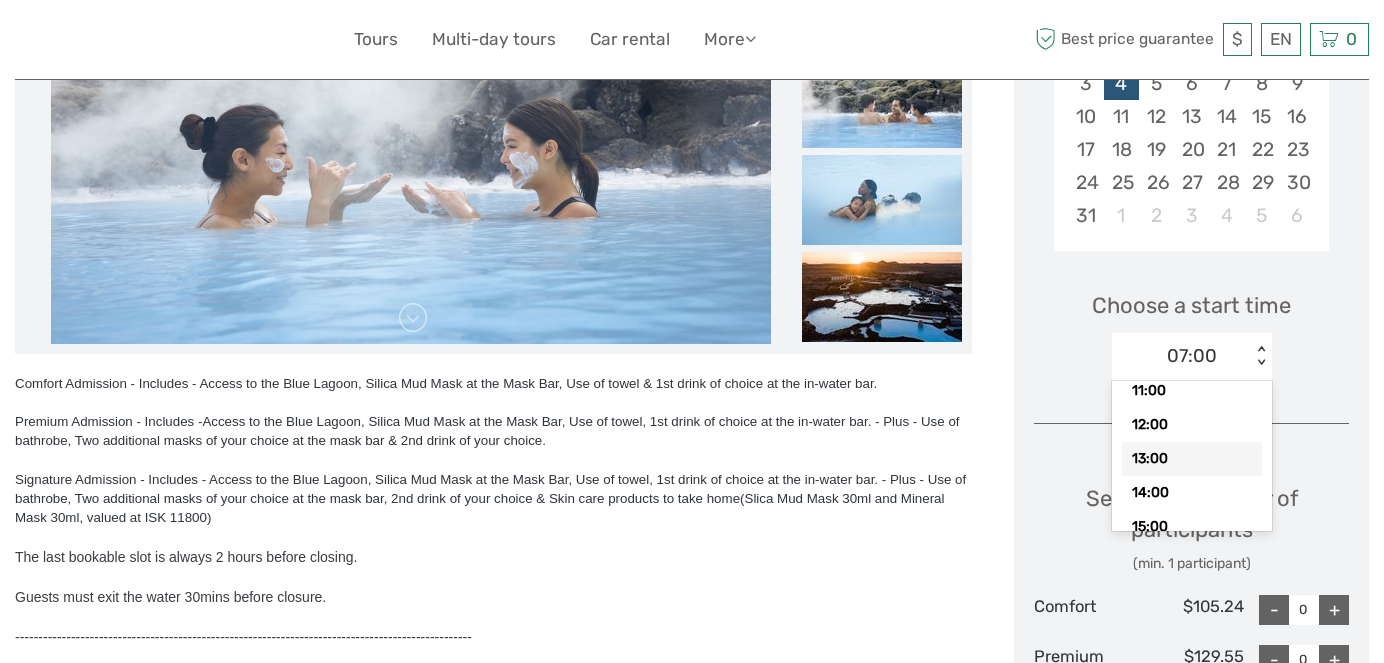 click on "13:00" at bounding box center (1192, 459) 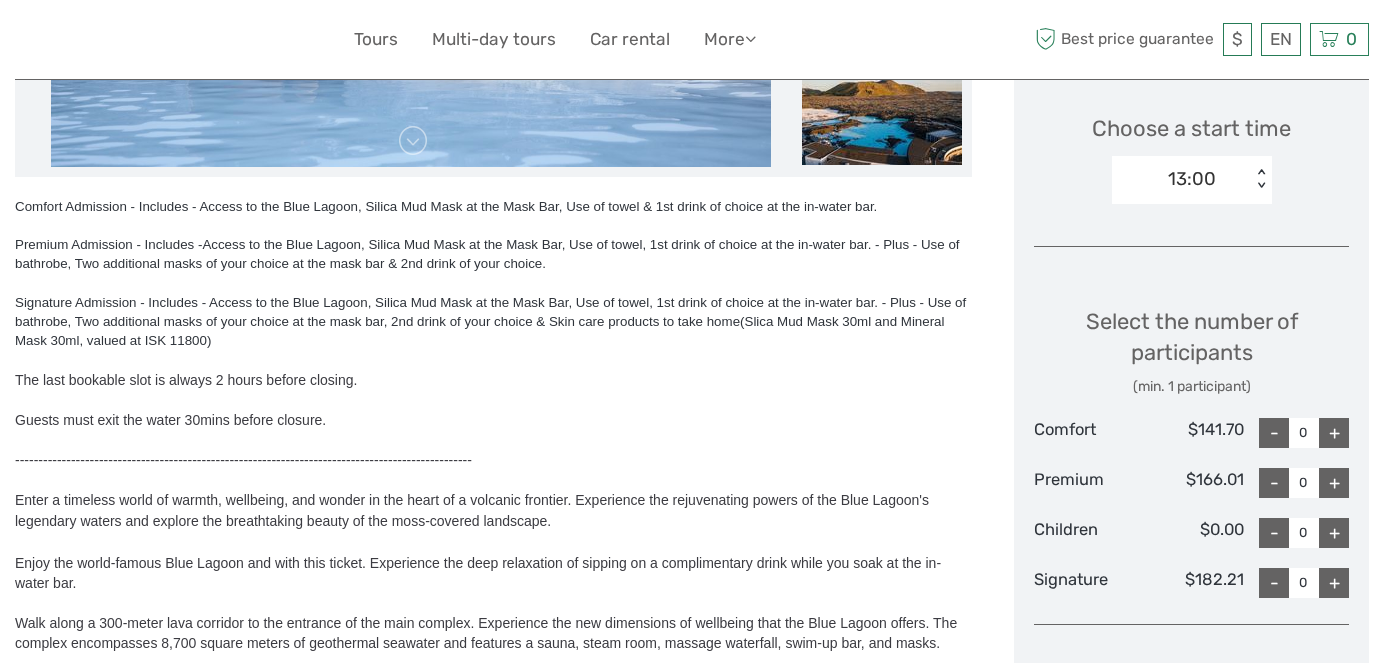 scroll, scrollTop: 661, scrollLeft: 0, axis: vertical 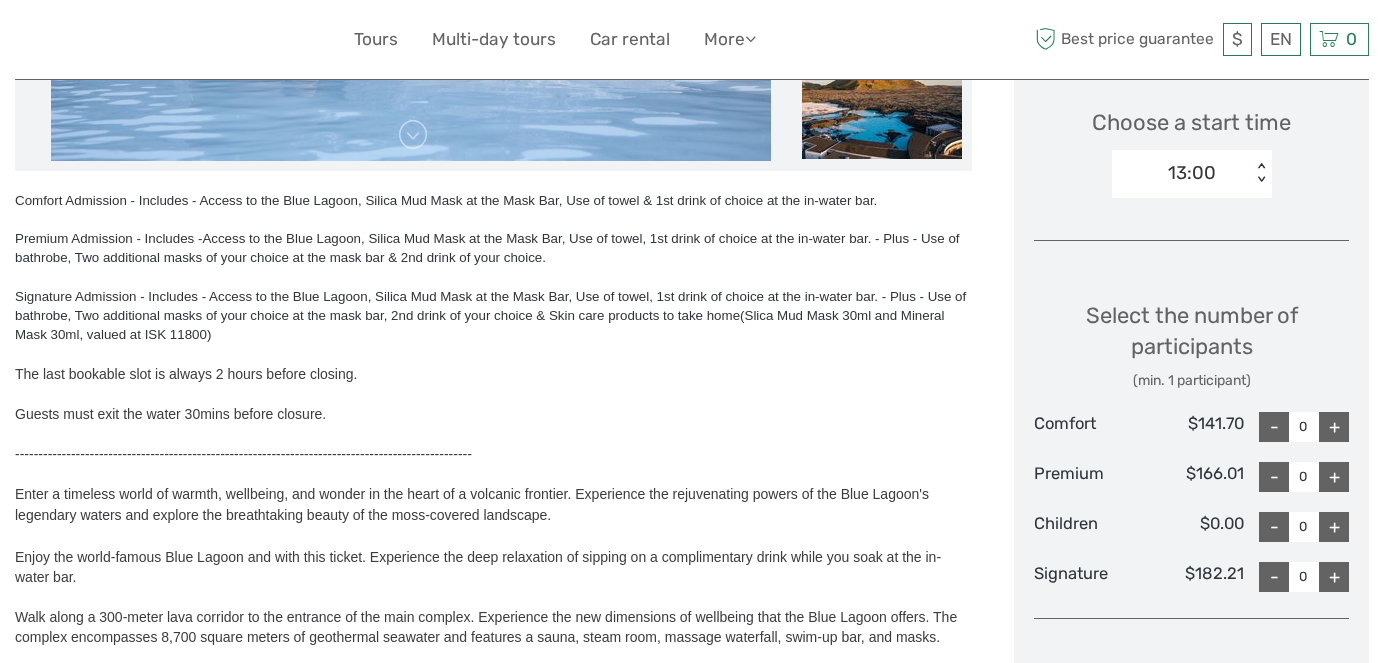 click on "+" at bounding box center (1334, 427) 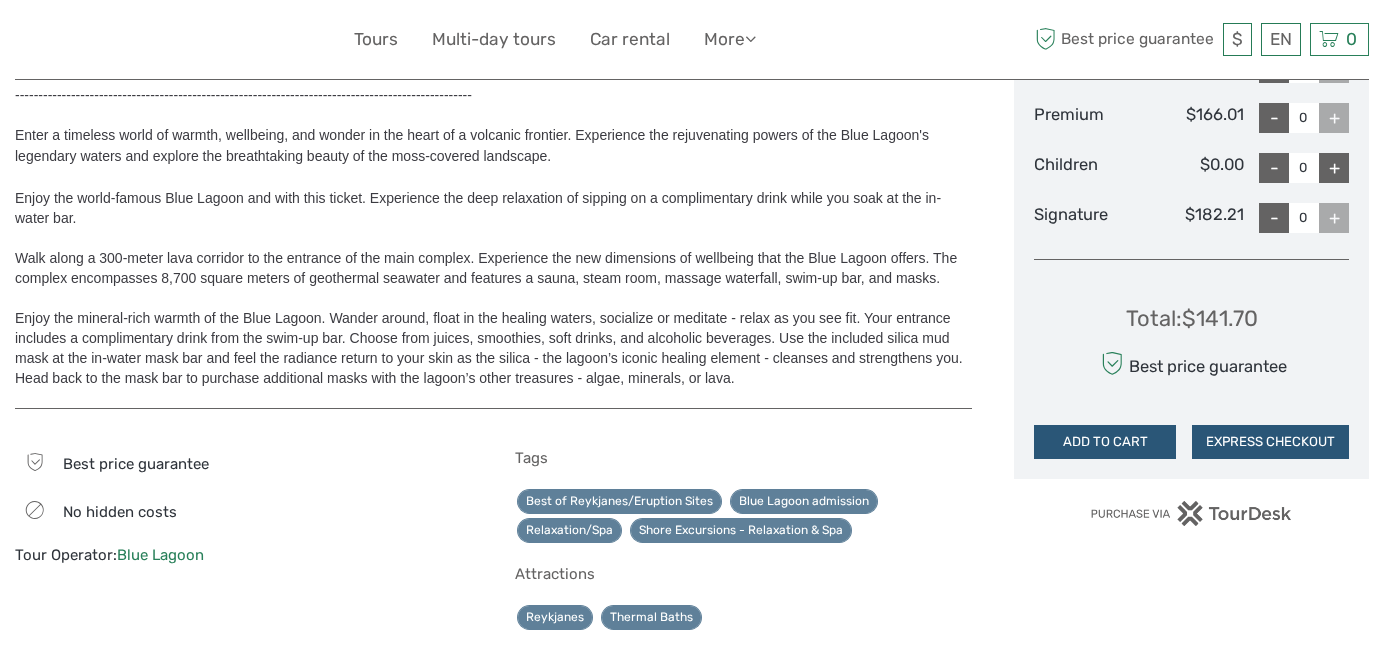 scroll, scrollTop: 1021, scrollLeft: 0, axis: vertical 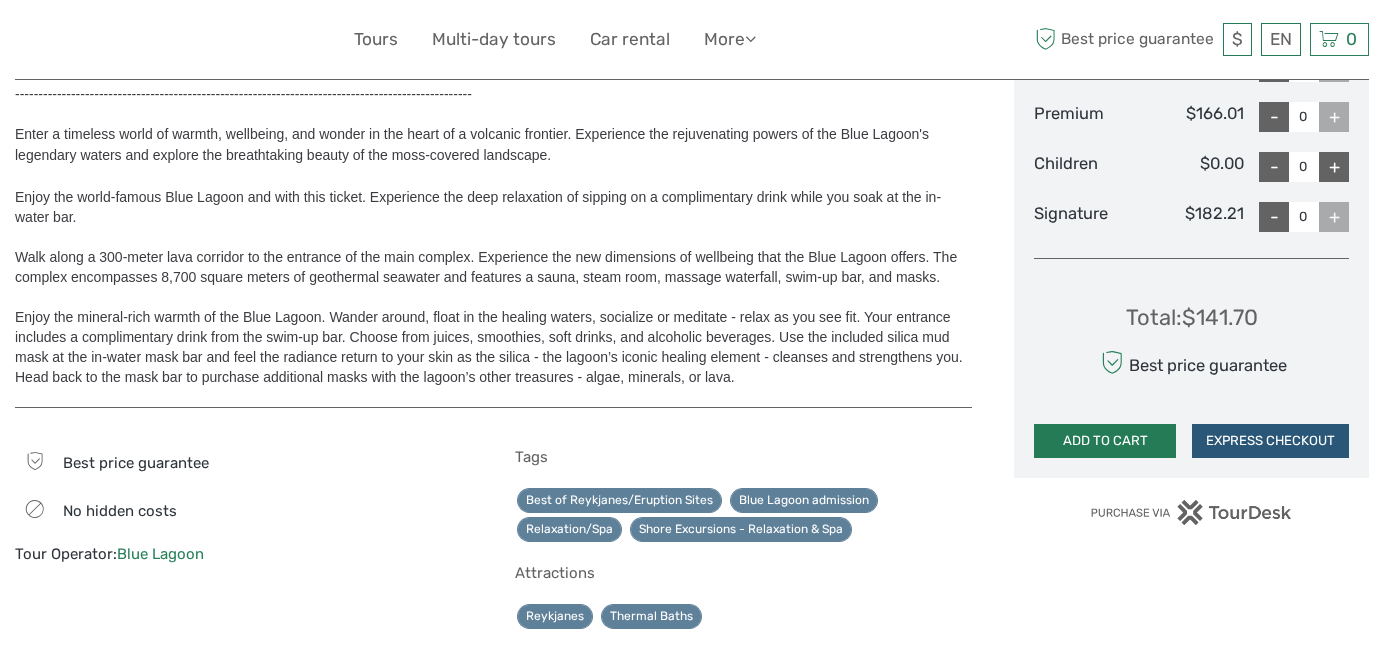 click on "ADD TO CART" at bounding box center (1105, 441) 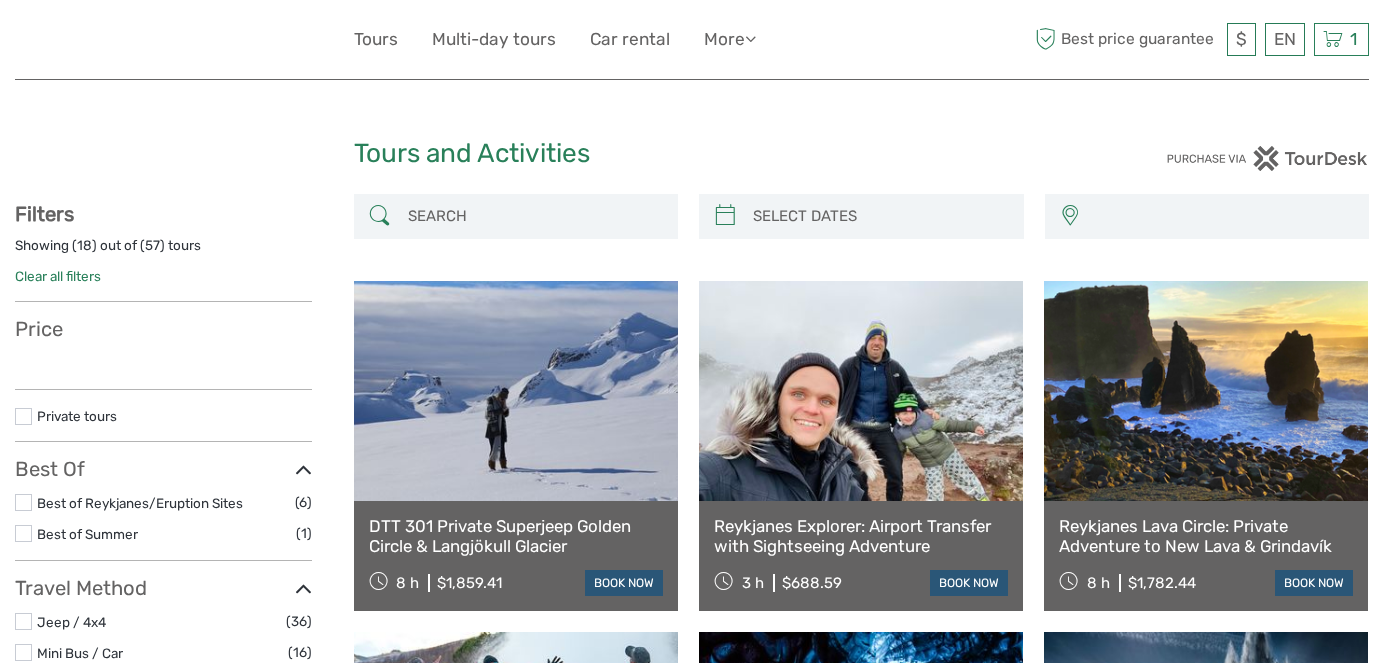 select 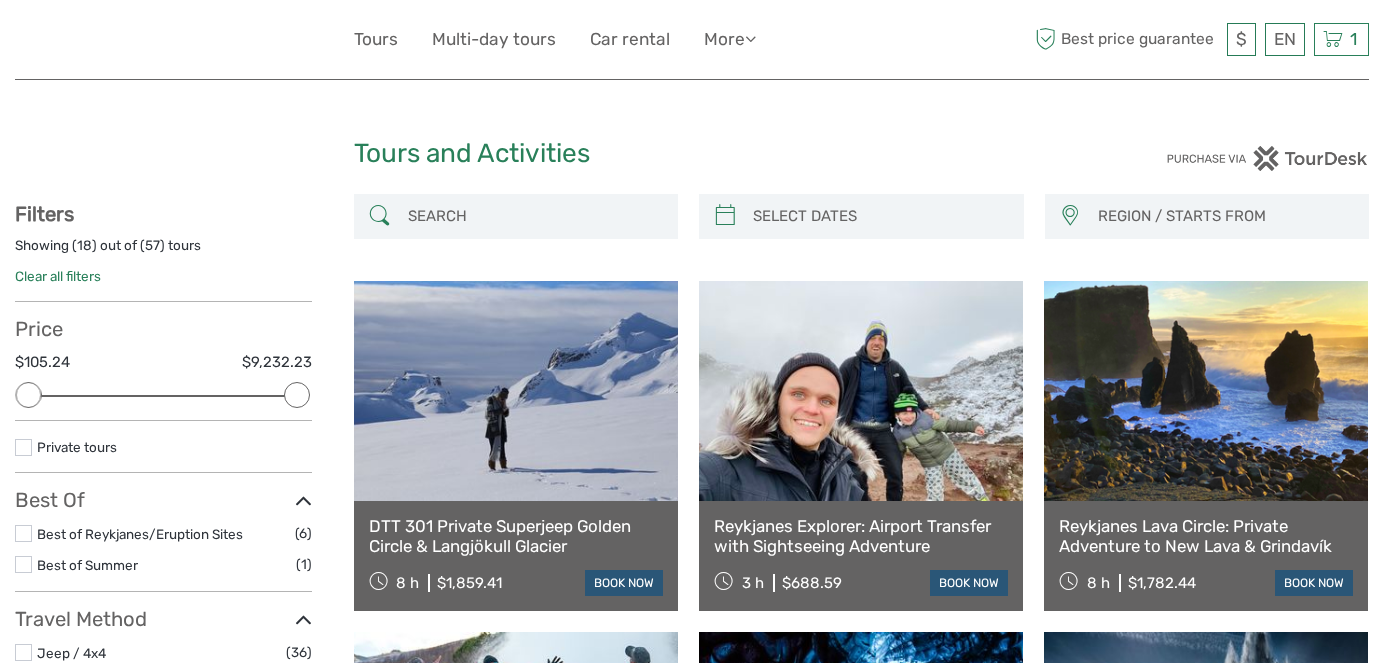 scroll, scrollTop: 0, scrollLeft: 0, axis: both 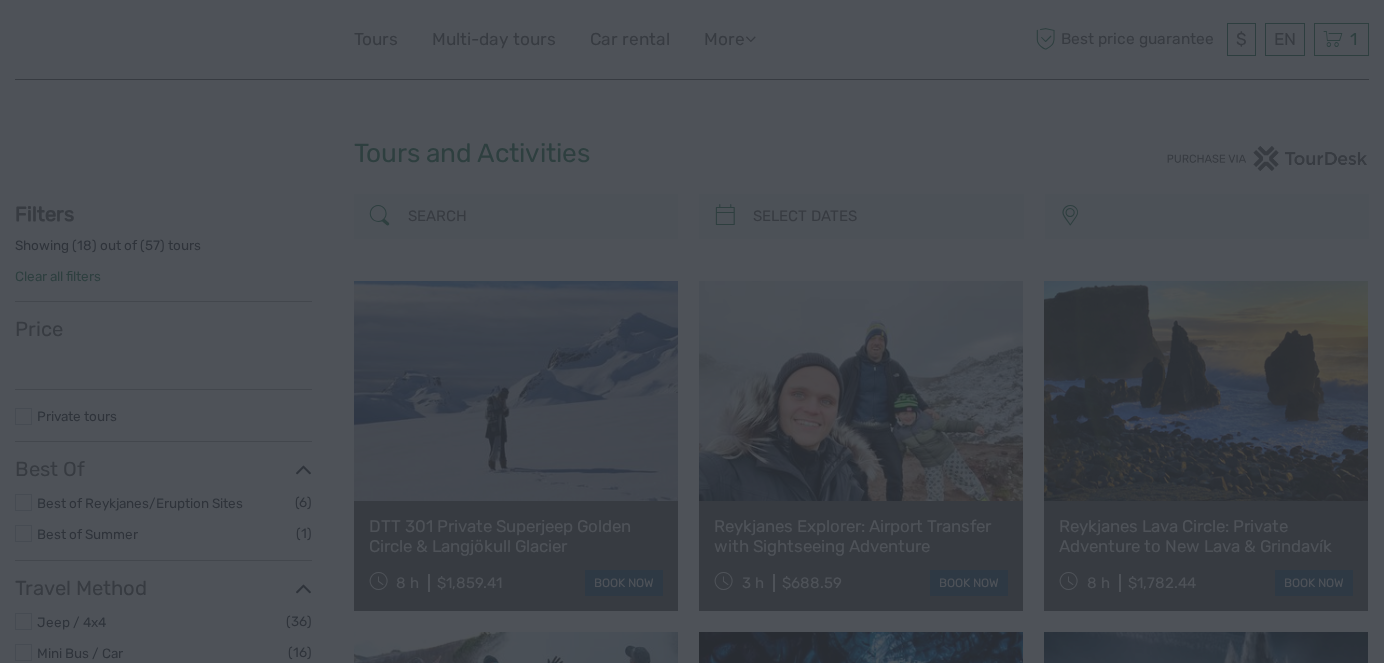 select 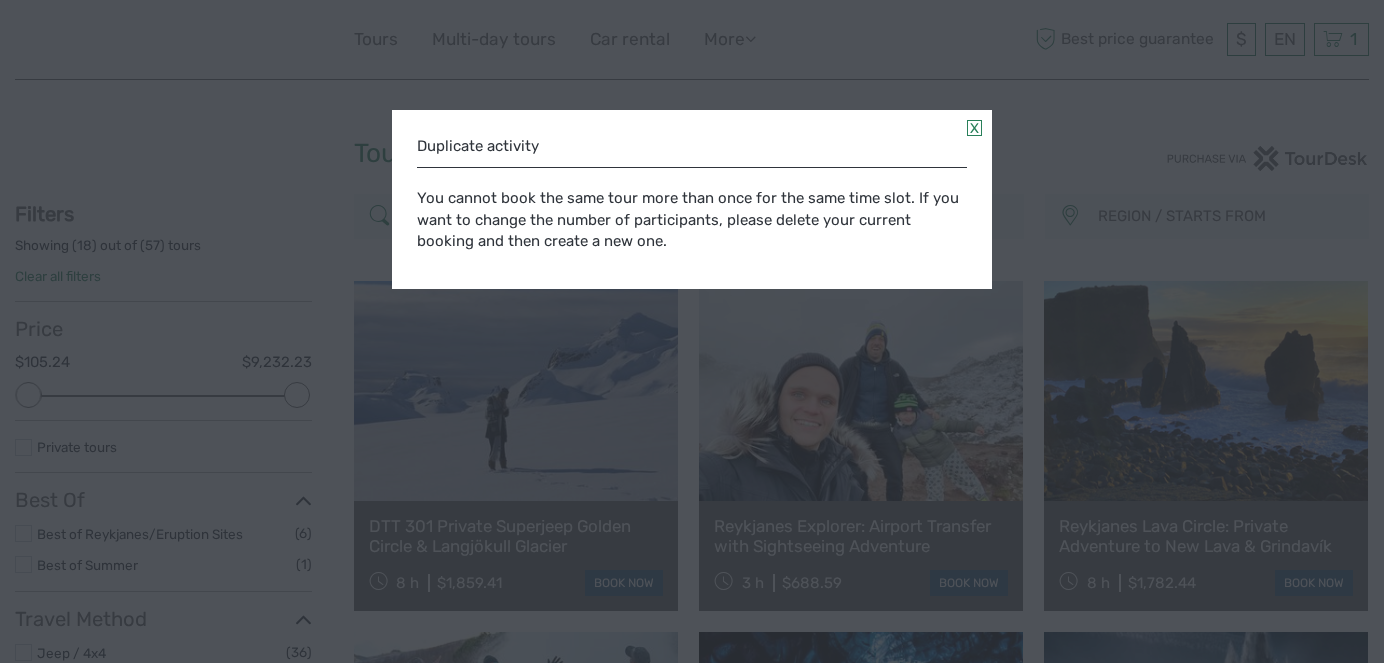 scroll, scrollTop: 0, scrollLeft: 0, axis: both 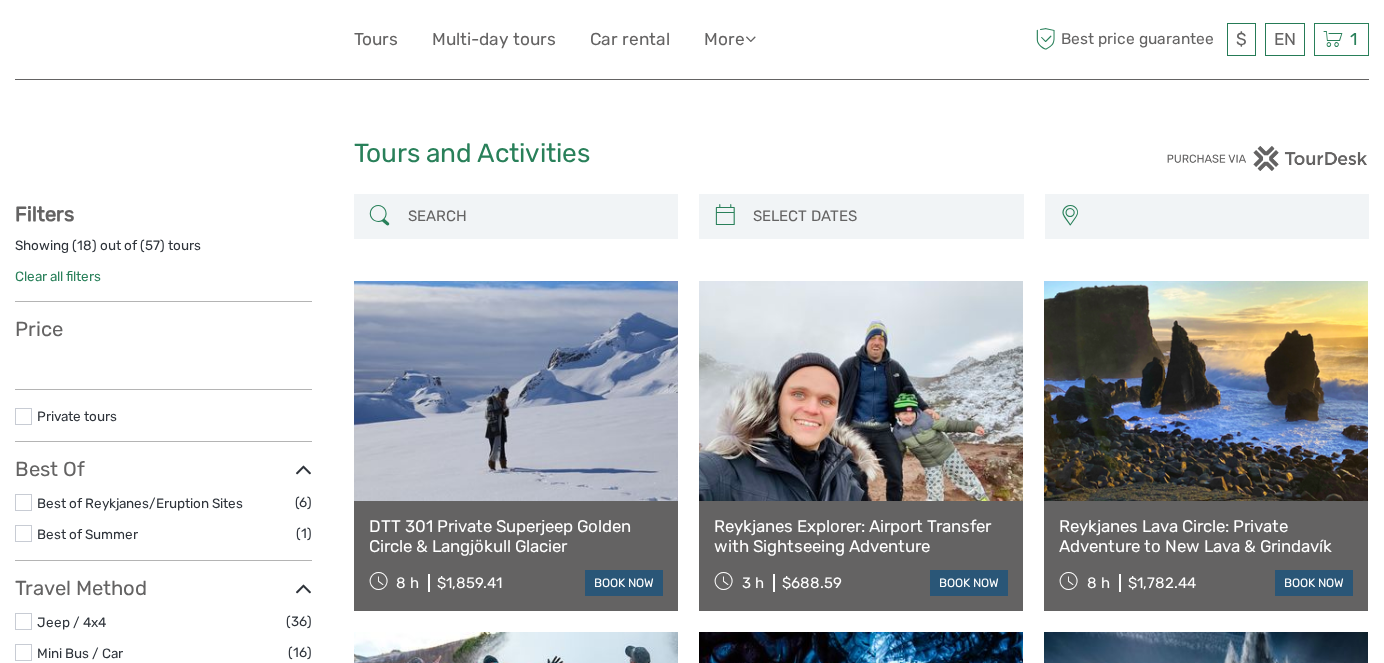 select 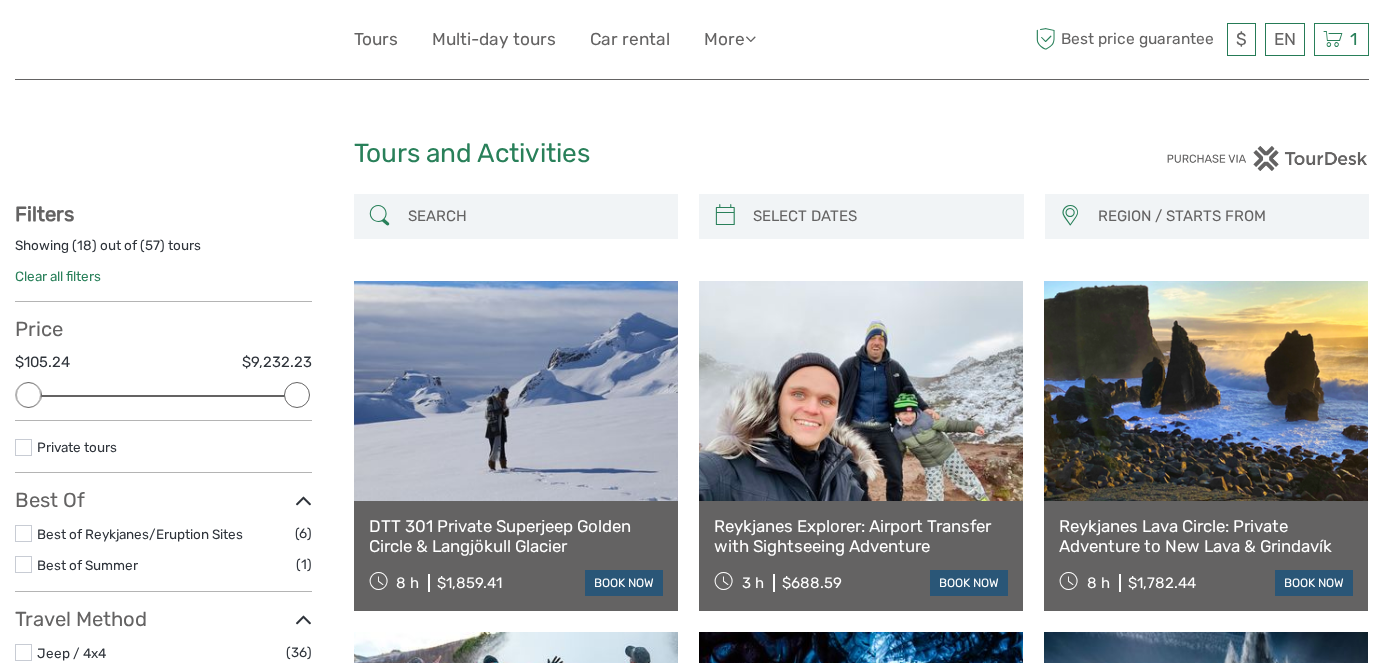 scroll, scrollTop: 0, scrollLeft: 0, axis: both 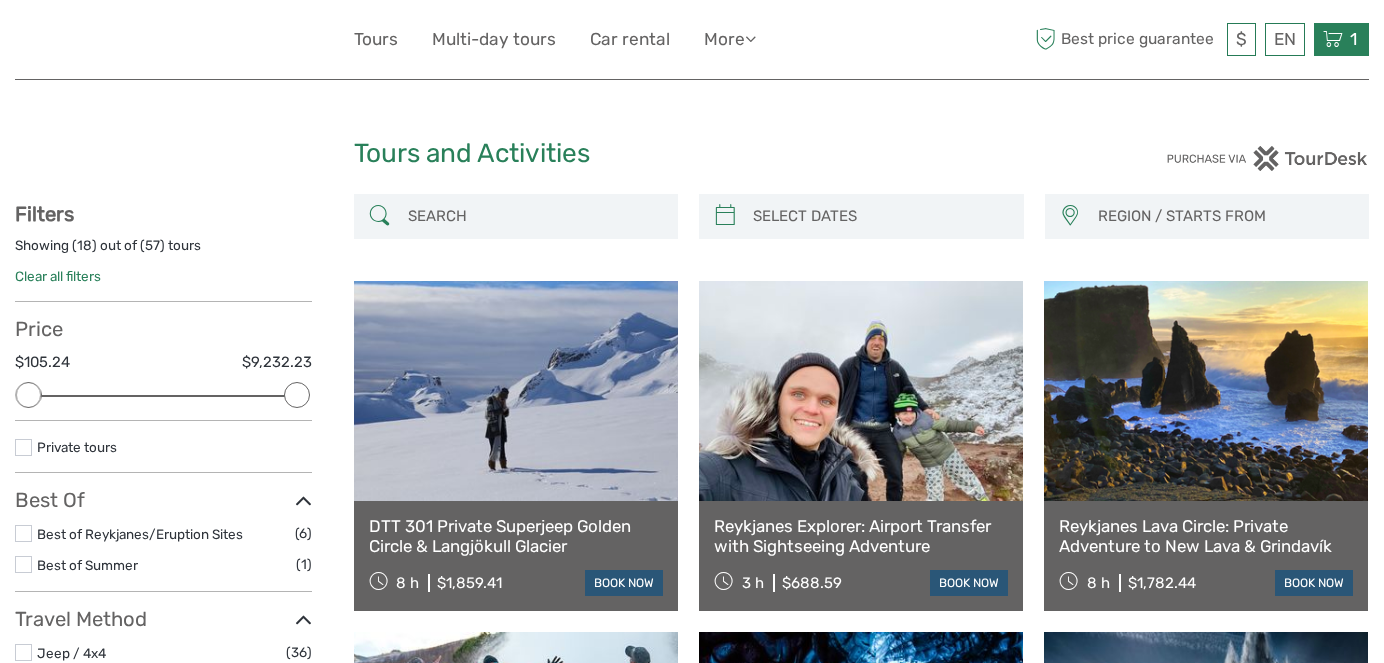 click at bounding box center [1333, 39] 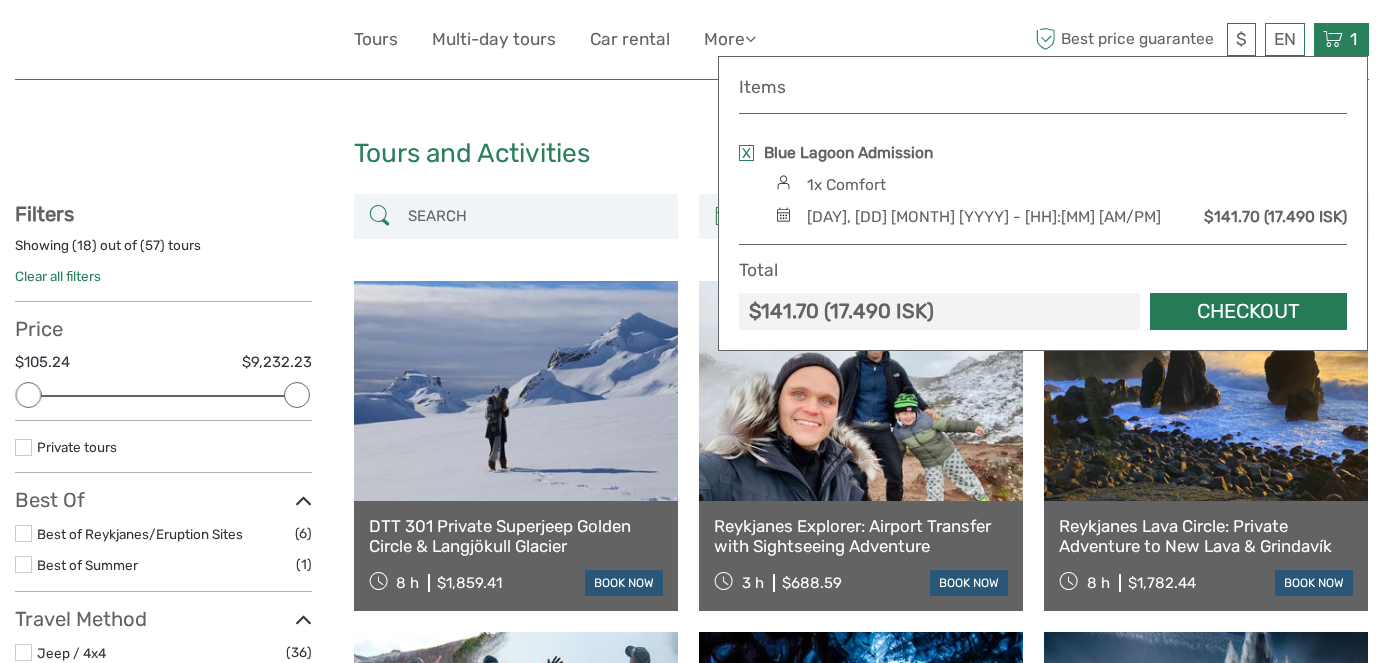click on "Checkout" at bounding box center [1248, 311] 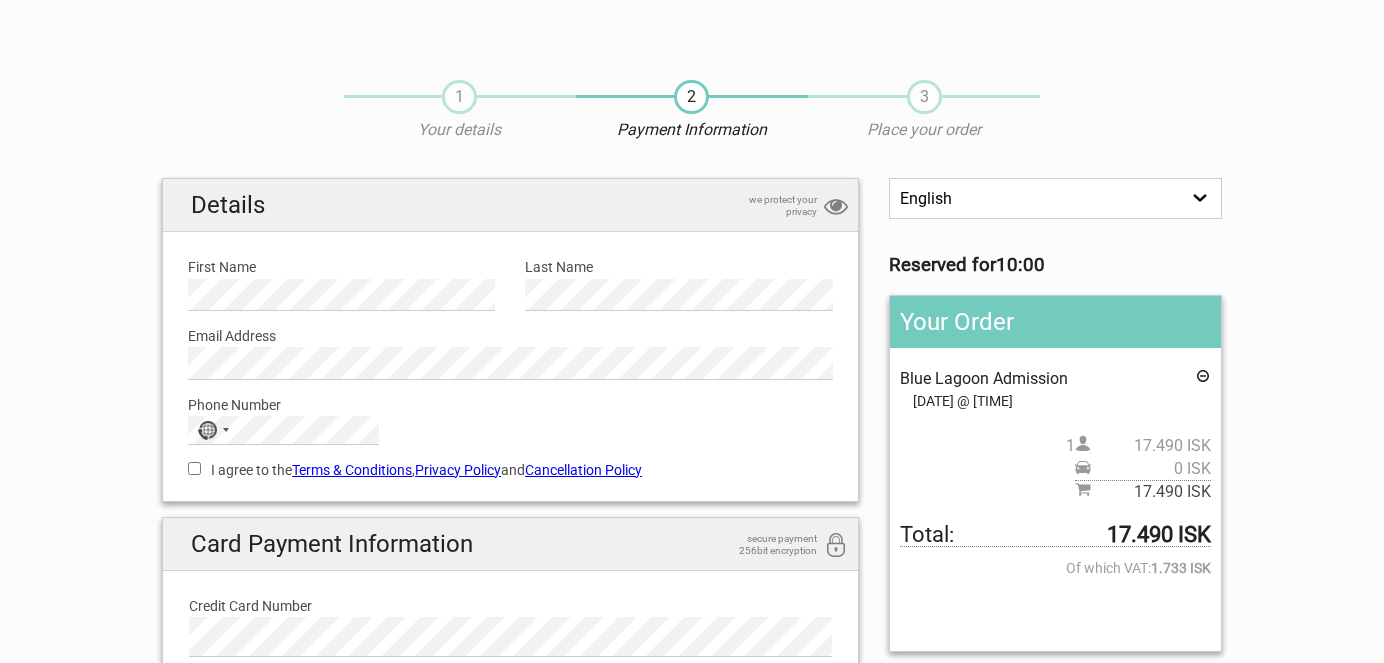 scroll, scrollTop: 0, scrollLeft: 0, axis: both 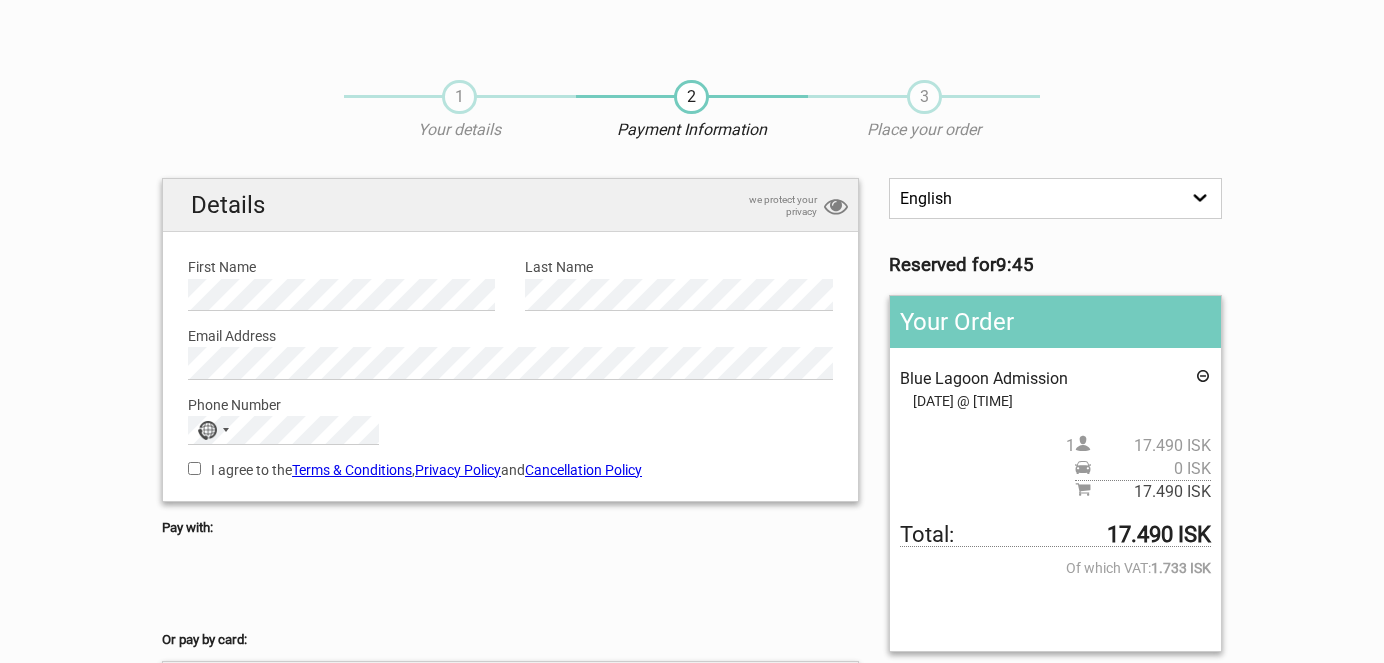 click on "Phone Number
No country selected 244 results found Afghanistan +93 Albania +355 Algeria +213 American Samoa +1 Andorra +376 Angola +244 Anguilla +1 Antigua & Barbuda +1 Argentina +54 Armenia +374 Aruba +297 Ascension Island +247 Australia +61 Austria +43 Azerbaijan +994 Bahamas +1 Bahrain +973 Bangladesh +880 Barbados +1 Belarus +375 Belgium +32 Belize +501 Benin +229 Bermuda +1 Bhutan +975 Bolivia +591 Bosnia & Herzegovina +387 Botswana +267 Brazil +55 British Indian Ocean Territory +246 British Virgin Islands +1 Brunei +673 Bulgaria +359 Burkina Faso +226 Burundi +257 Cambodia +855 Cameroon +237 Canada +1 Cape Verde +238 Caribbean Netherlands +599 Cayman Islands +1 Central African Republic +236 Chad +235 Chile +56 China +86 Christmas Island +61 Cocos (Keeling) Islands +61 Colombia +57 Comoros +269 Congo - Brazzaville +242 Congo - Kinshasa +243 Cook Islands +682 Costa Rica +506 Croatia +385 Cuba +53 Curaçao +599 Cyprus +357 Czechia +420 Côte d’Ivoire +225 Denmark +45 Djibouti +1" at bounding box center (510, 412) 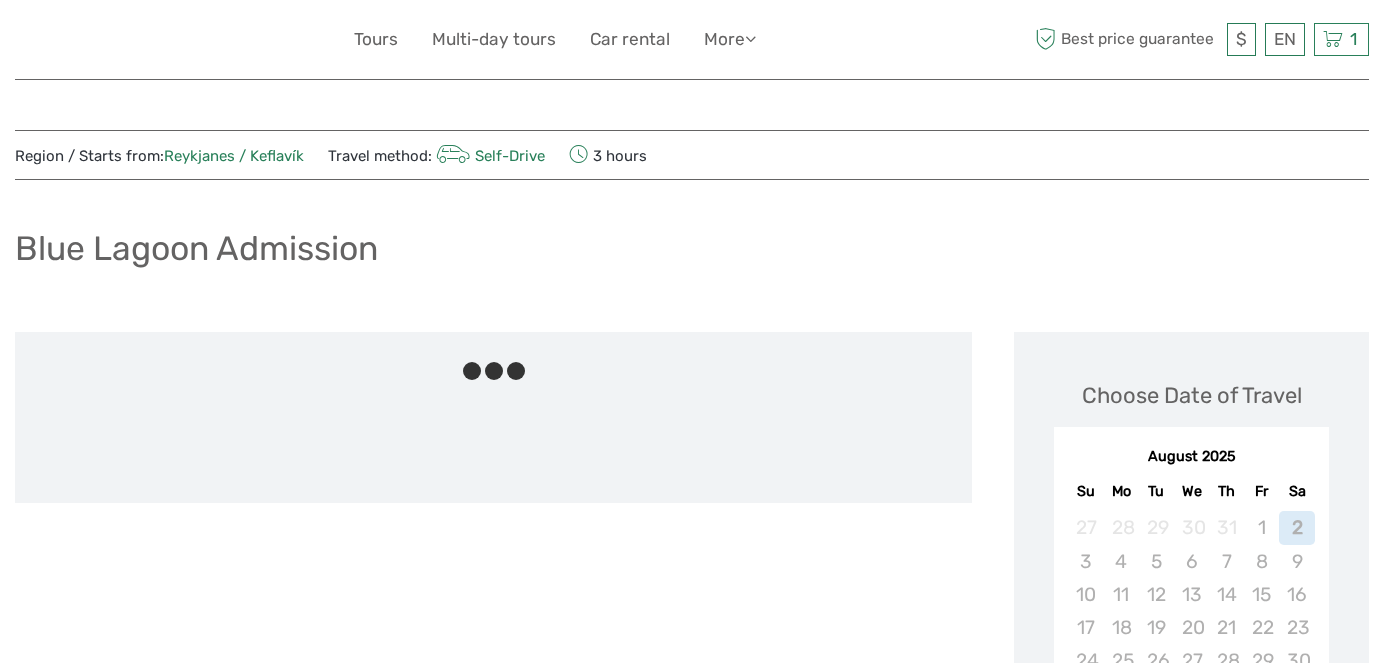 scroll, scrollTop: 0, scrollLeft: 0, axis: both 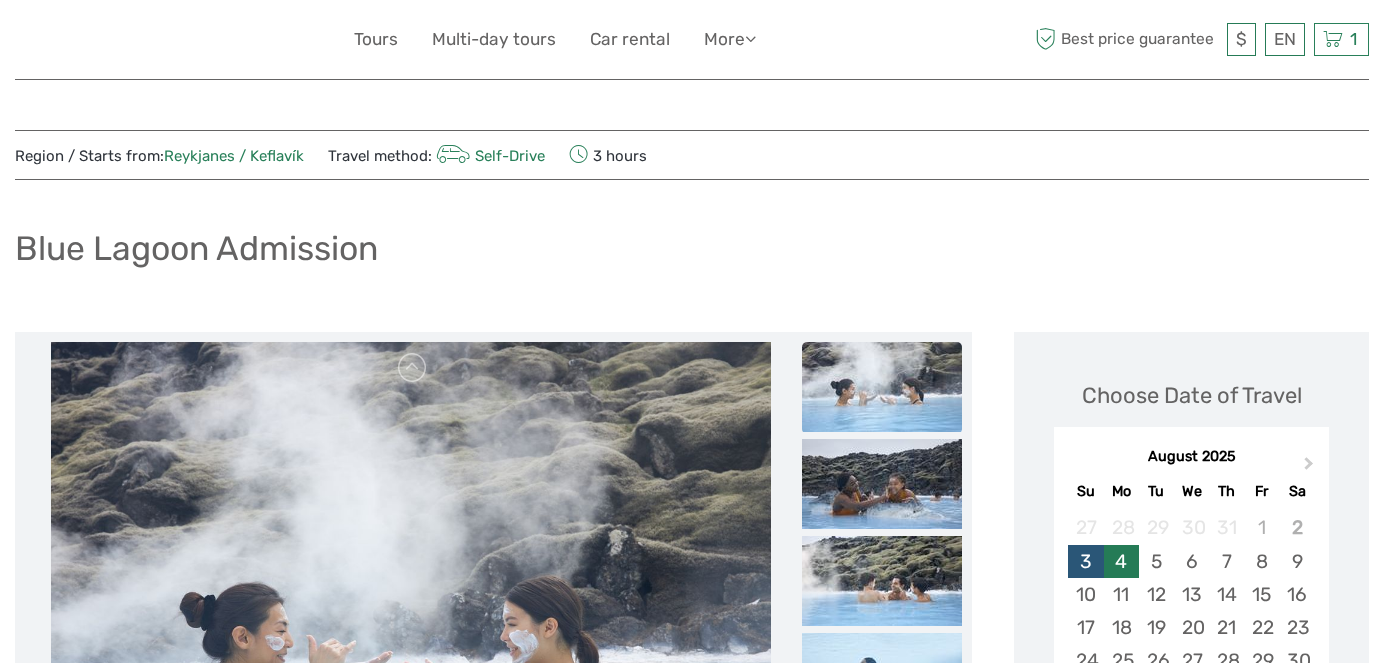 click on "4" at bounding box center (1121, 561) 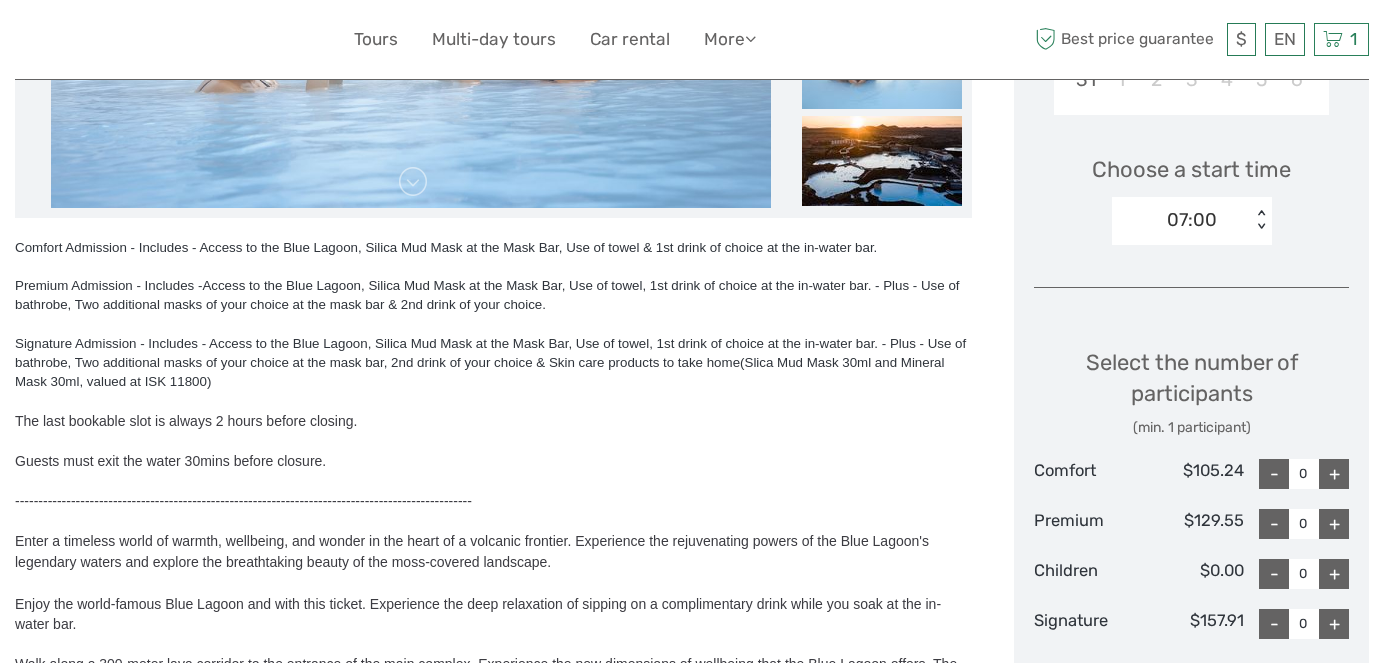 scroll, scrollTop: 627, scrollLeft: 0, axis: vertical 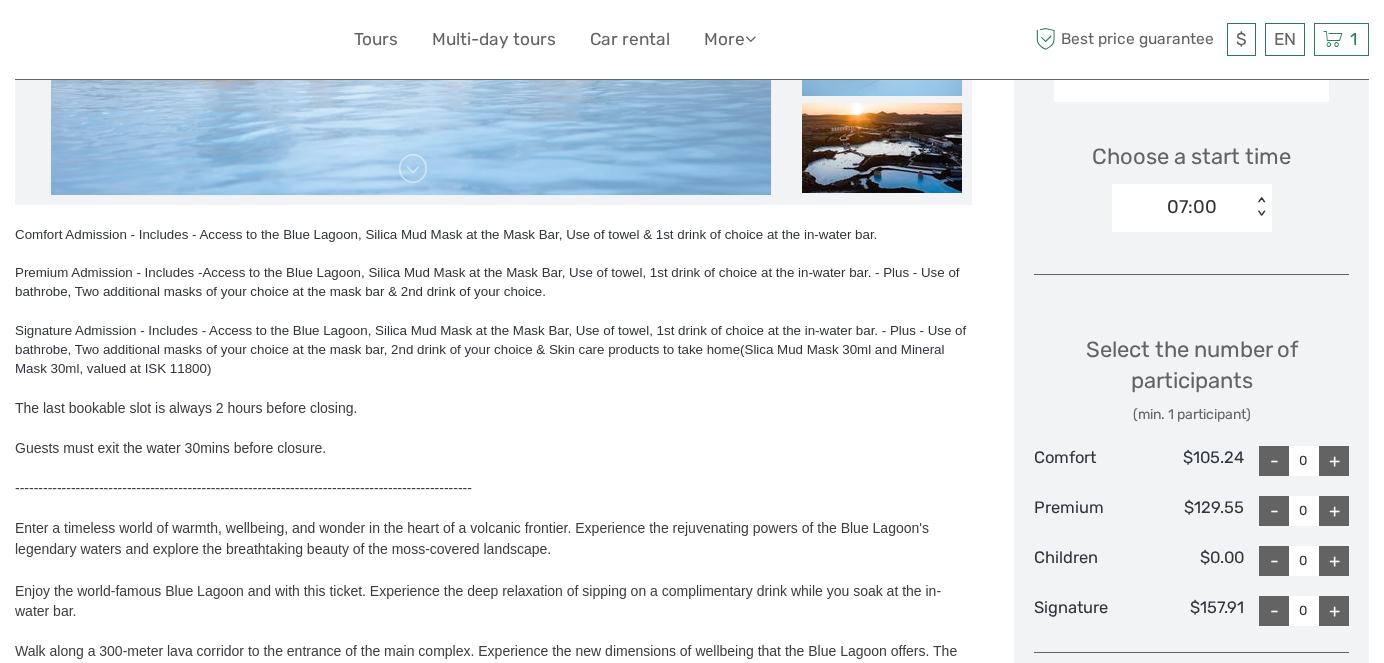 click on "07:00 < >" at bounding box center (1192, 208) 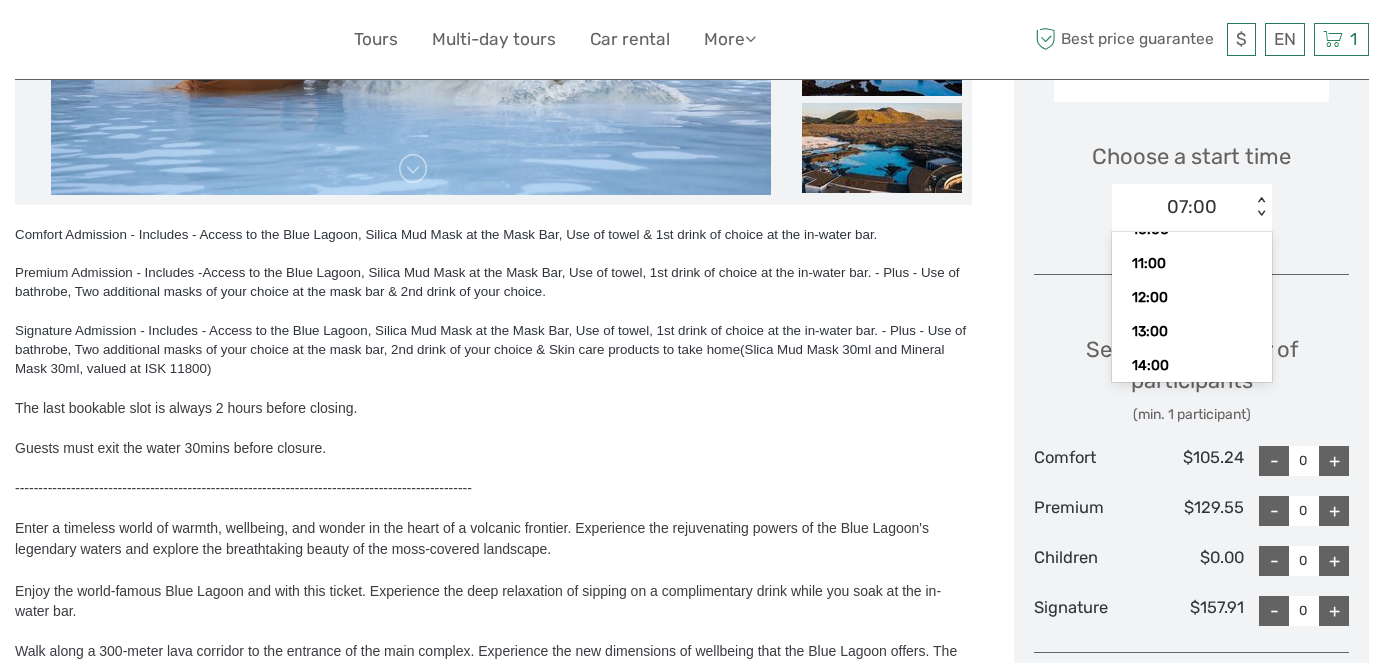 scroll, scrollTop: 142, scrollLeft: 0, axis: vertical 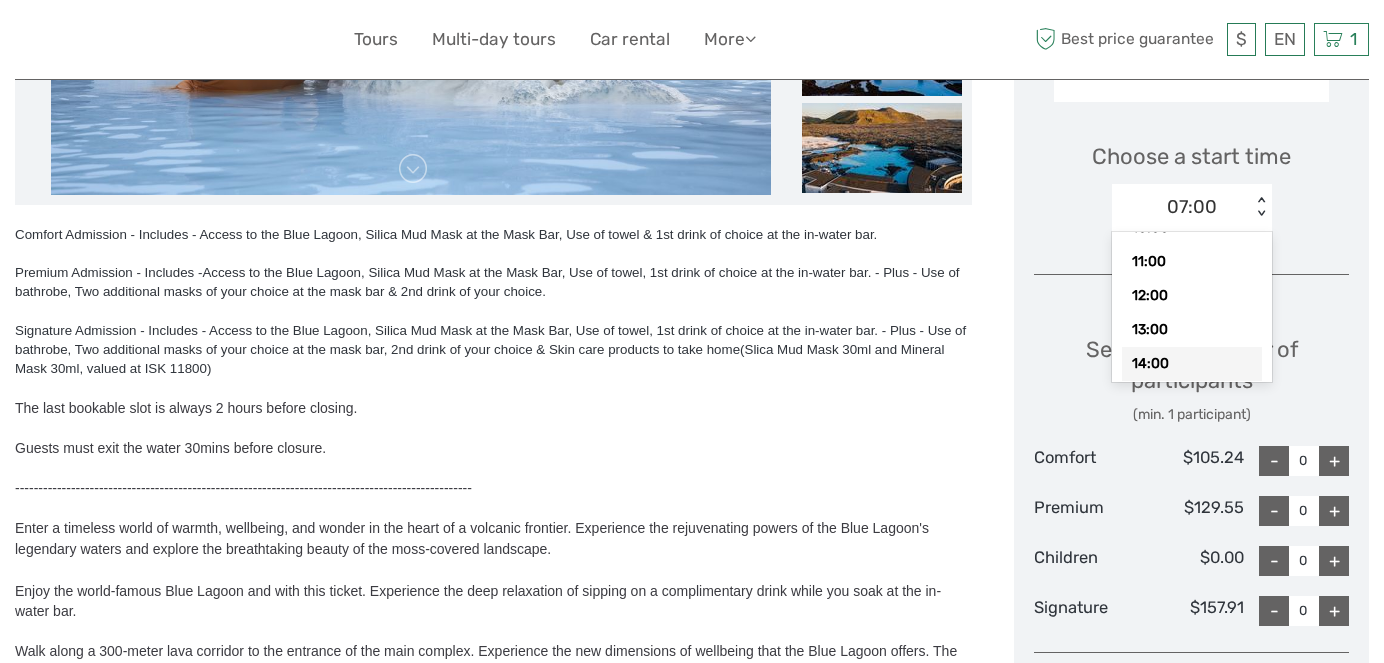 click on "14:00" at bounding box center [1192, 364] 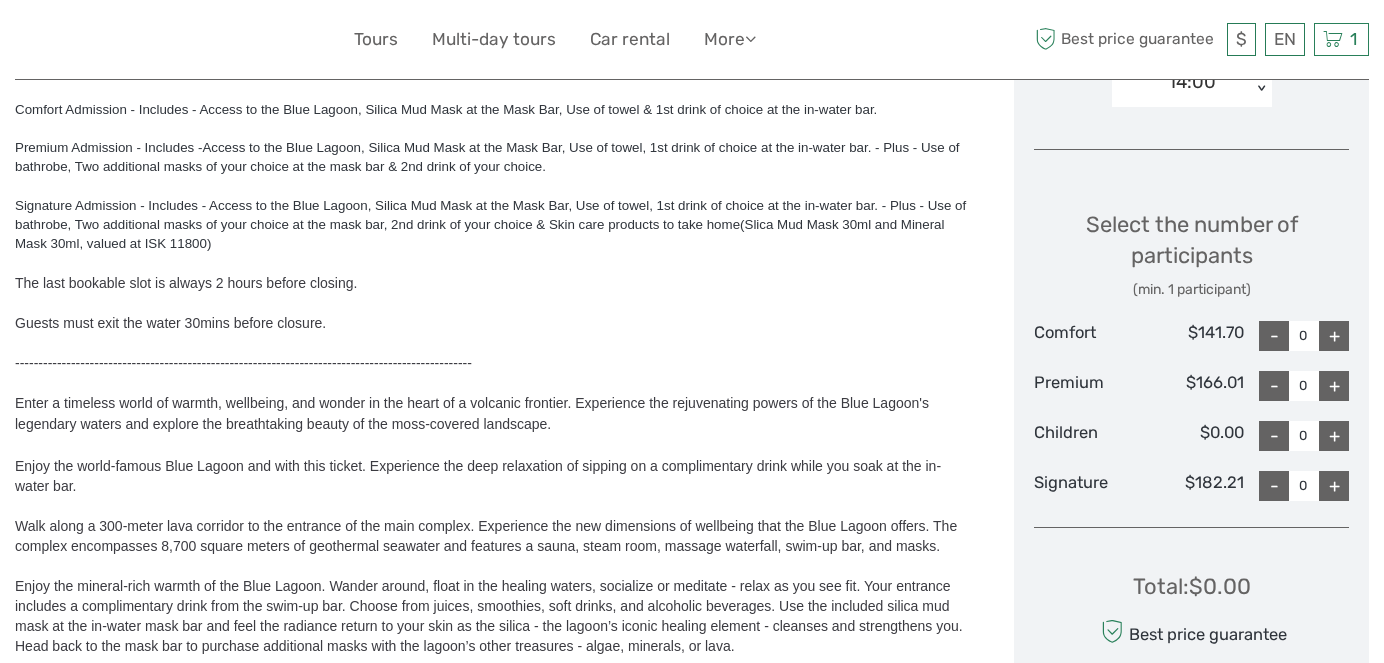 scroll, scrollTop: 756, scrollLeft: 0, axis: vertical 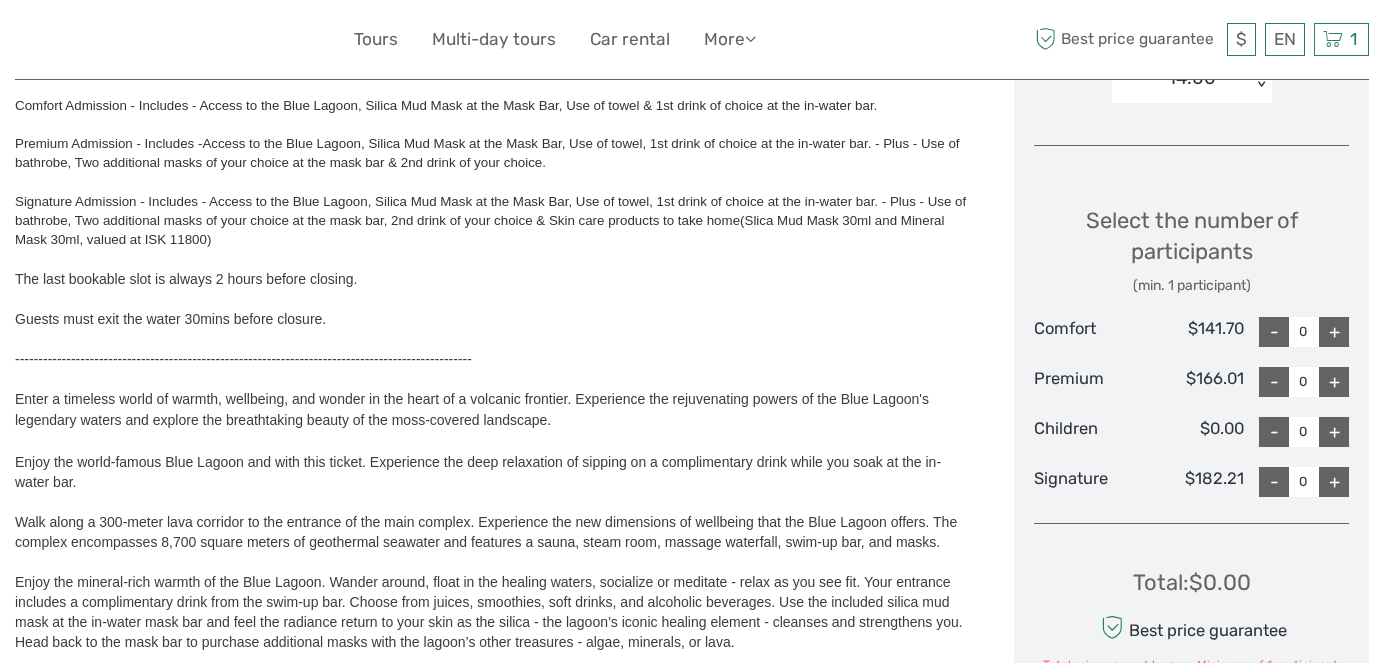 click on "+" at bounding box center [1334, 382] 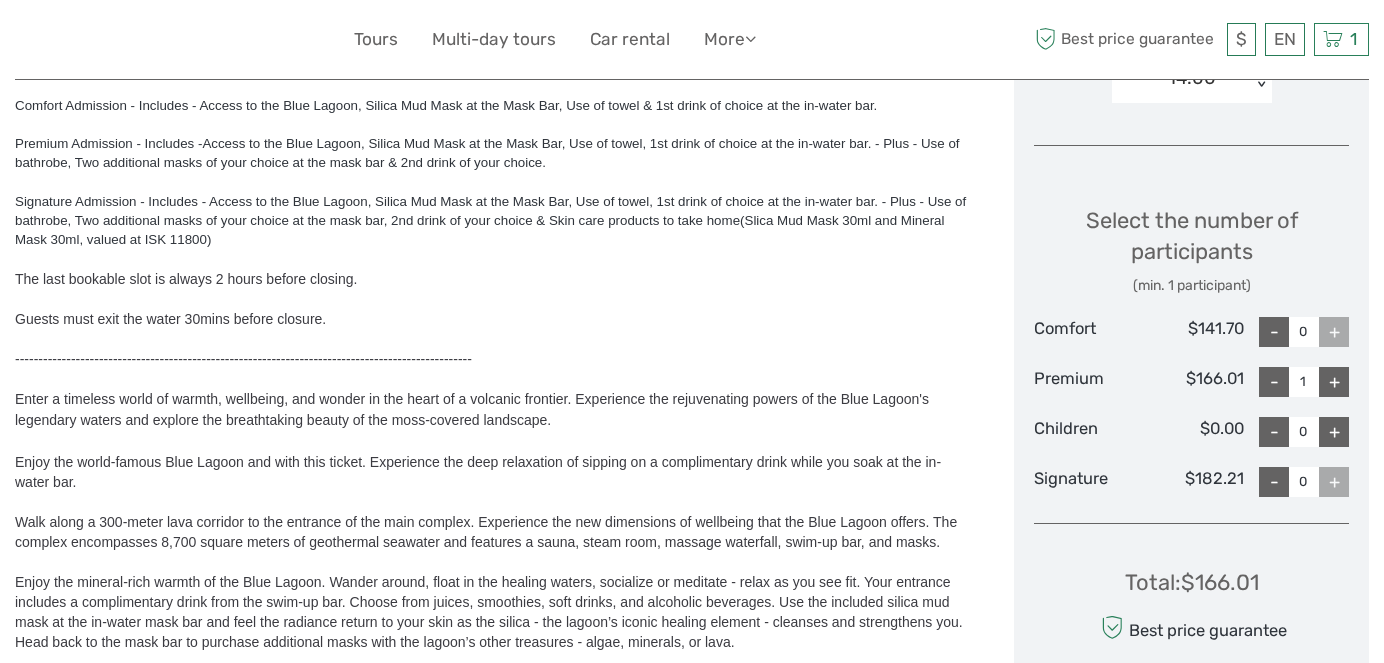 click on "+" at bounding box center (1334, 382) 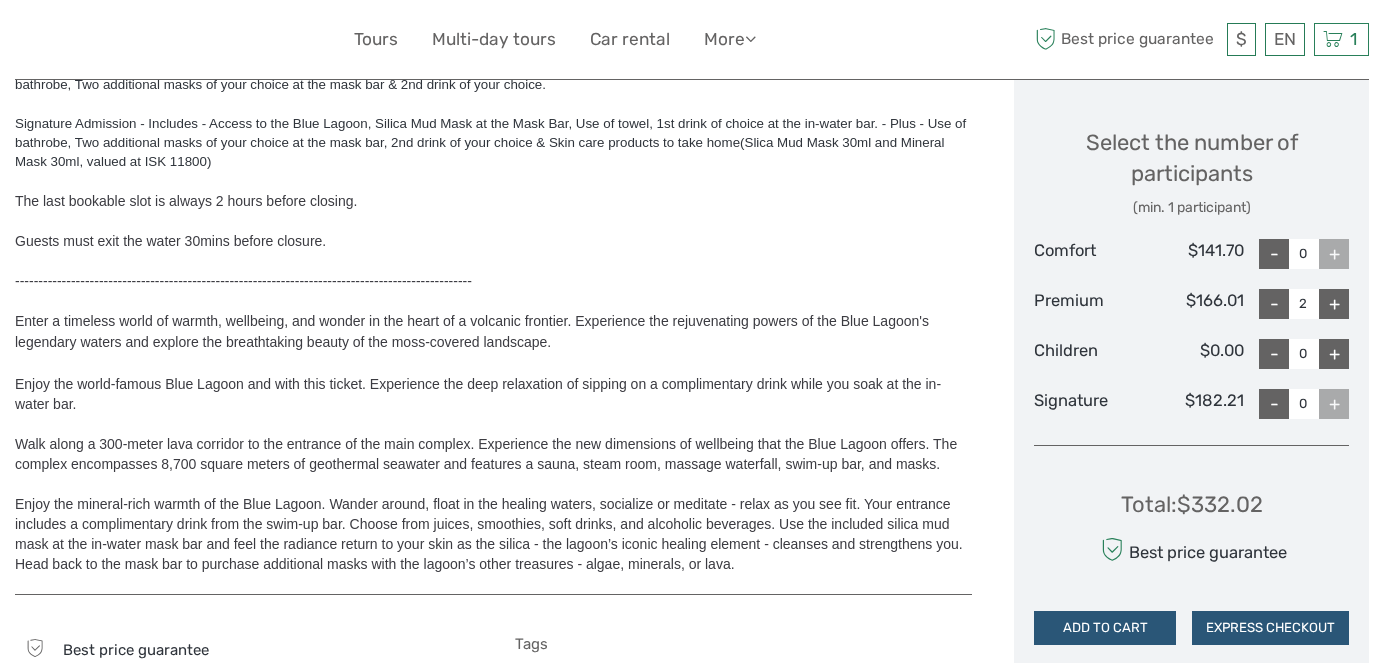 scroll, scrollTop: 897, scrollLeft: 0, axis: vertical 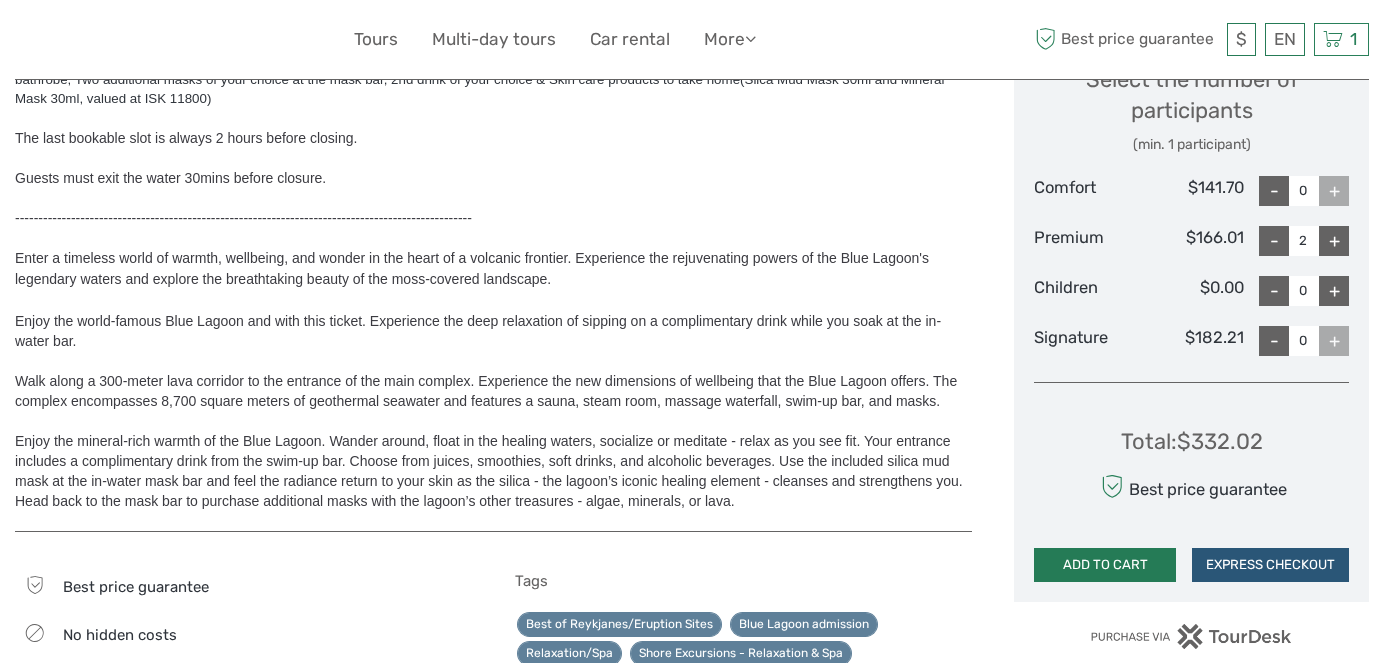 click on "ADD TO CART" at bounding box center [1105, 565] 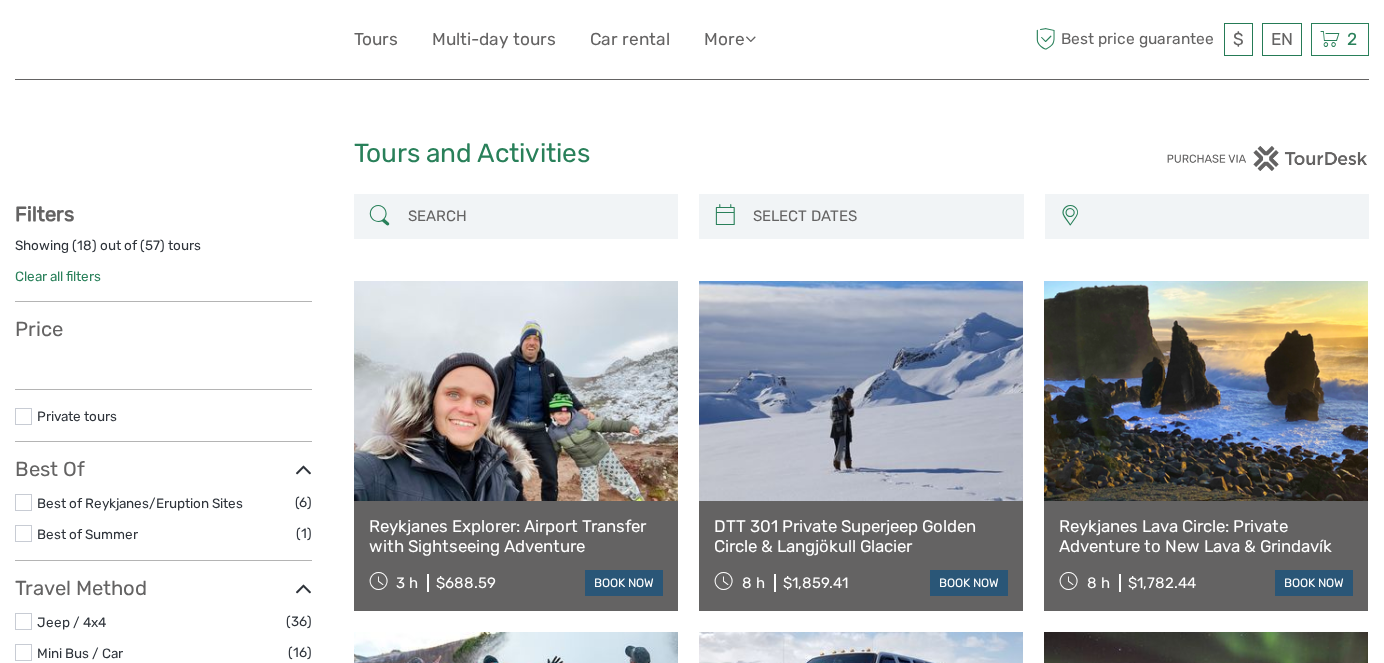 select 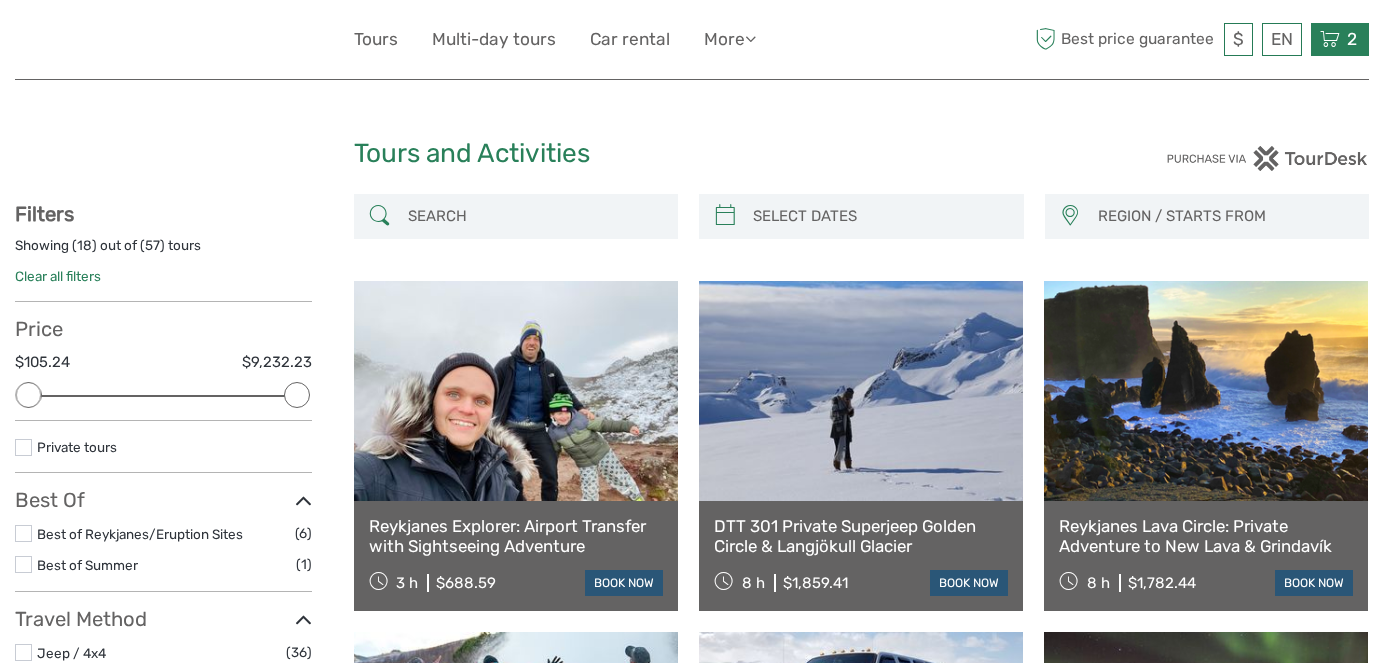 scroll, scrollTop: 0, scrollLeft: 0, axis: both 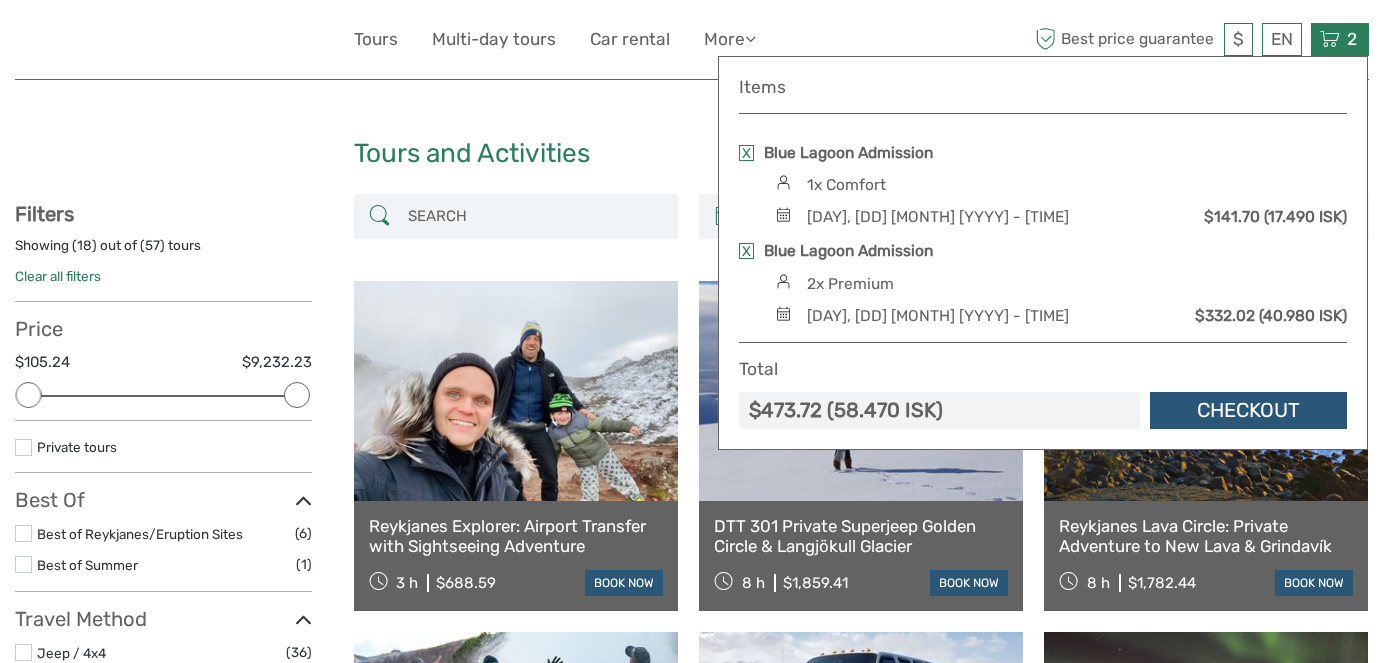 click at bounding box center [746, 153] 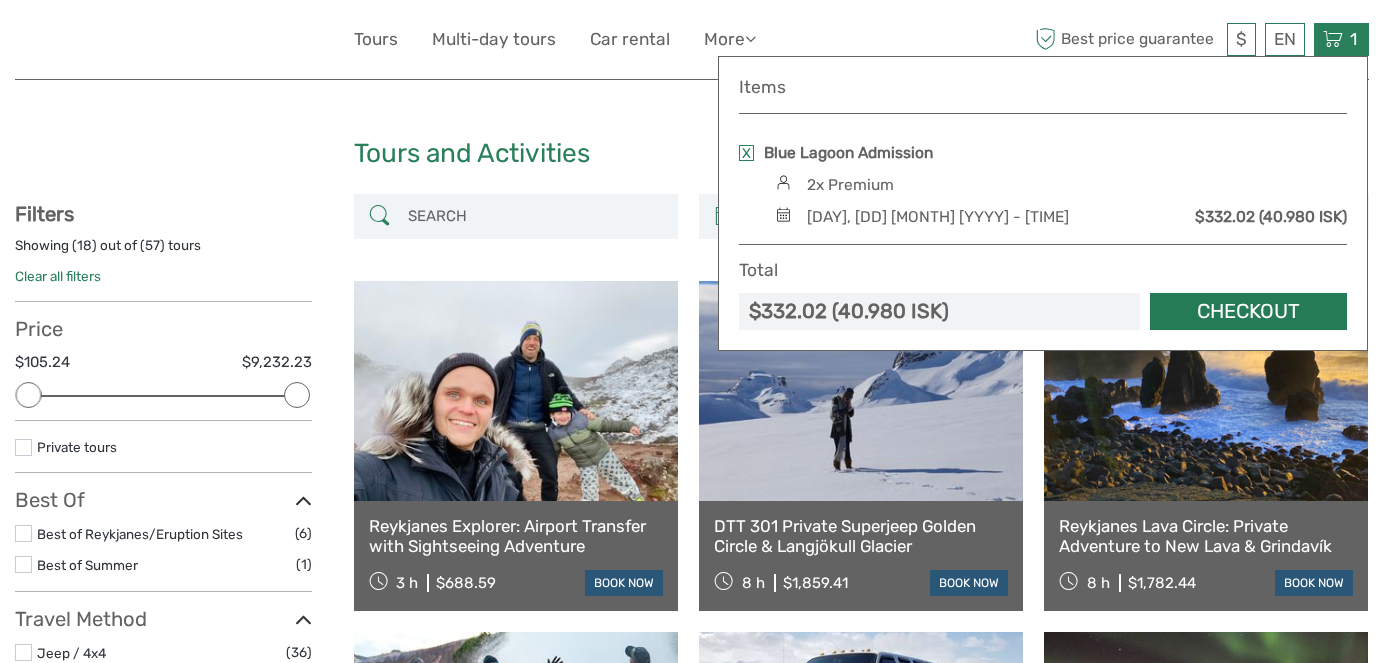 click on "Checkout" at bounding box center (1248, 311) 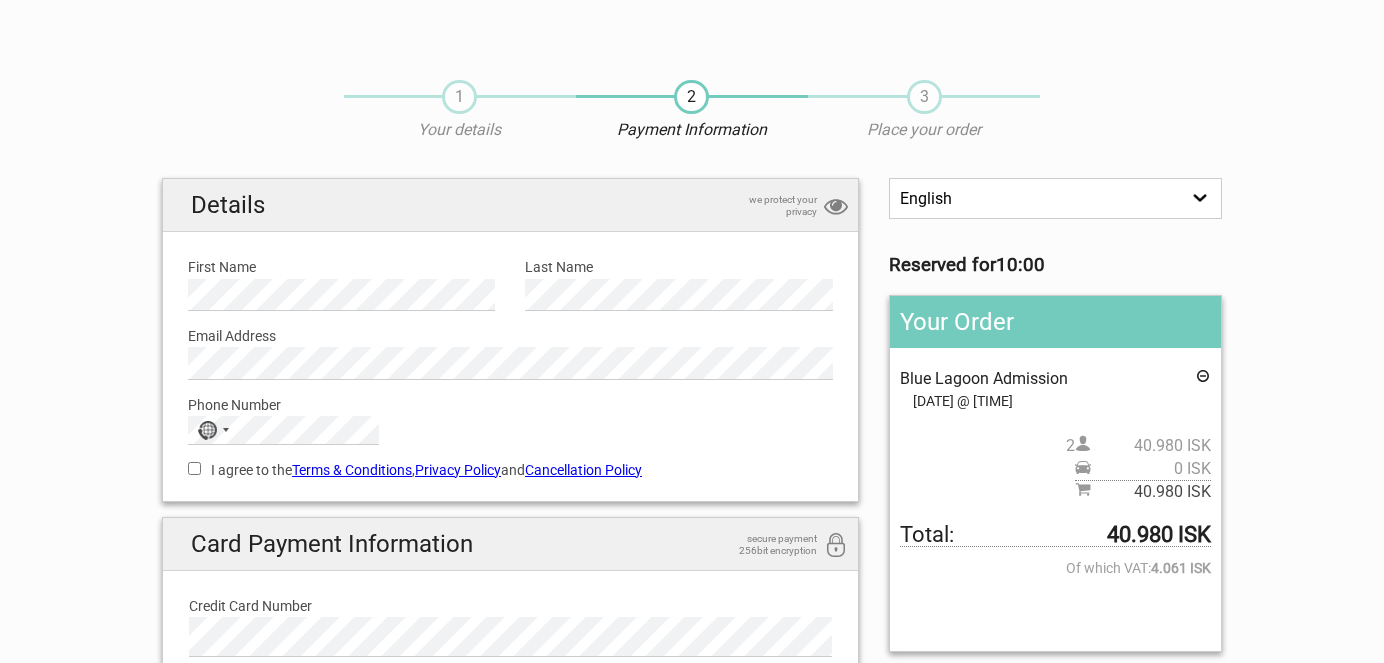 scroll, scrollTop: 0, scrollLeft: 0, axis: both 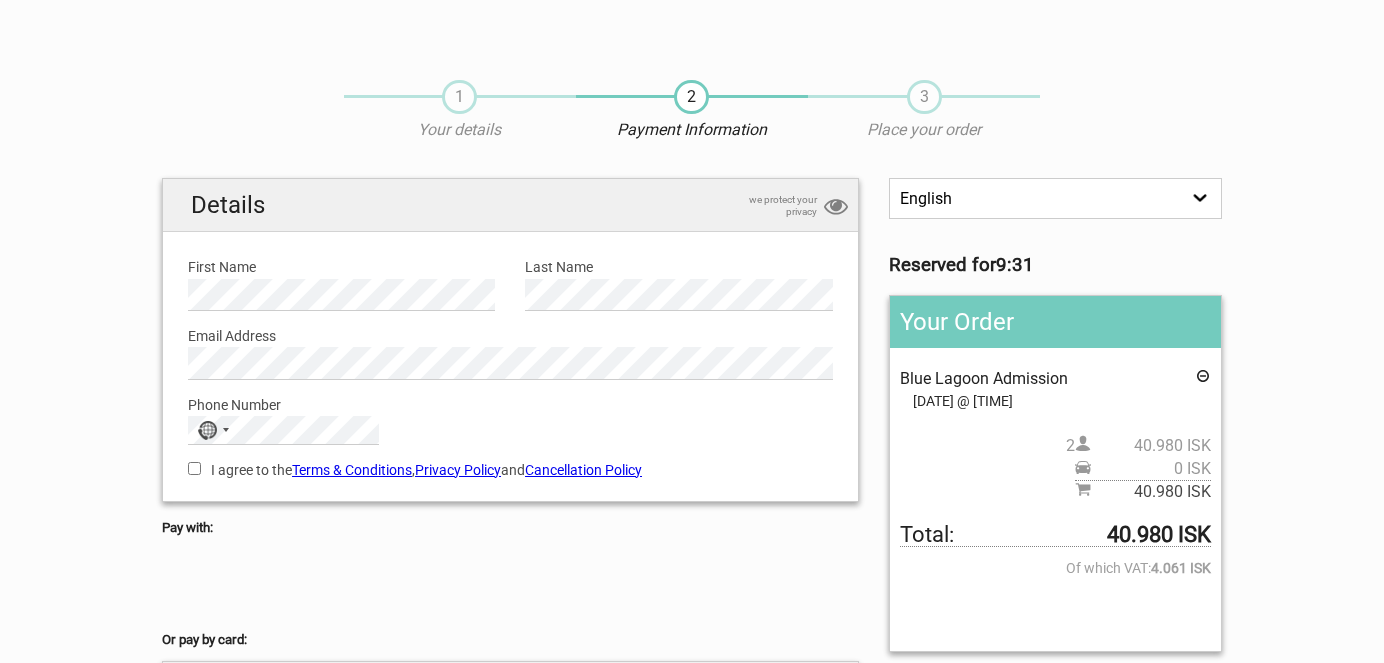 click at bounding box center (510, 584) 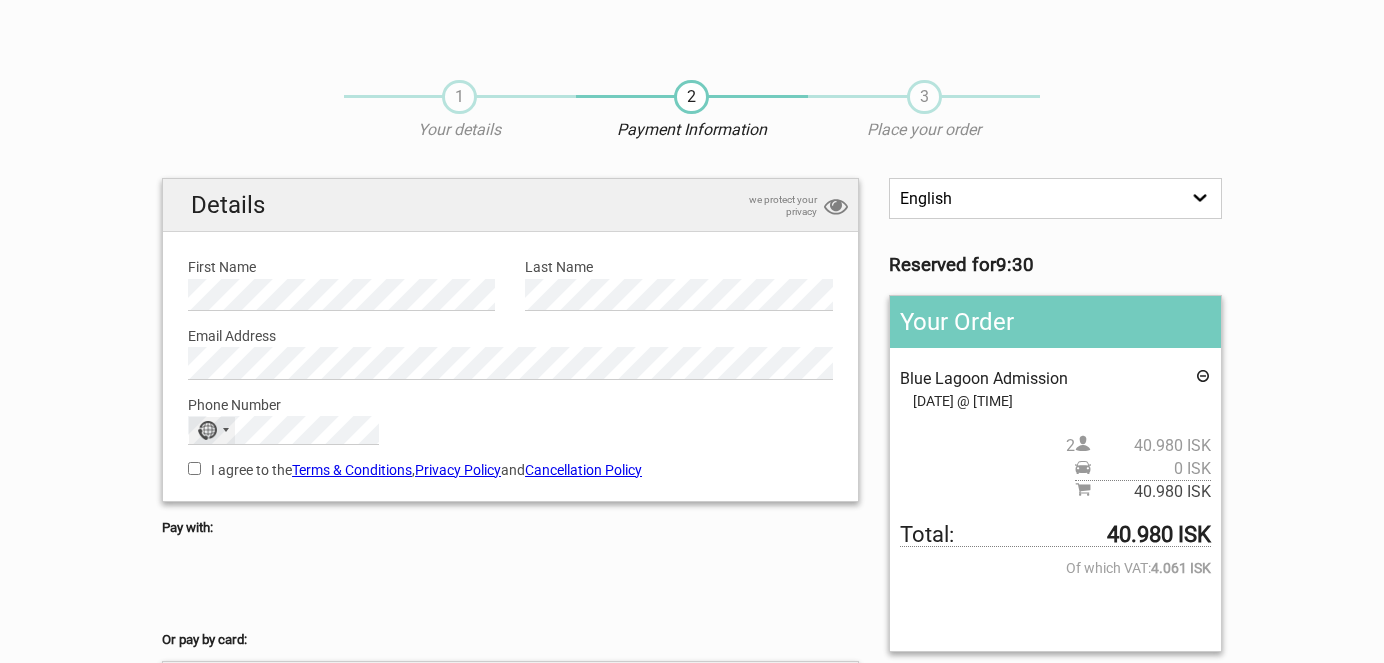 click on "No country selected" at bounding box center [212, 430] 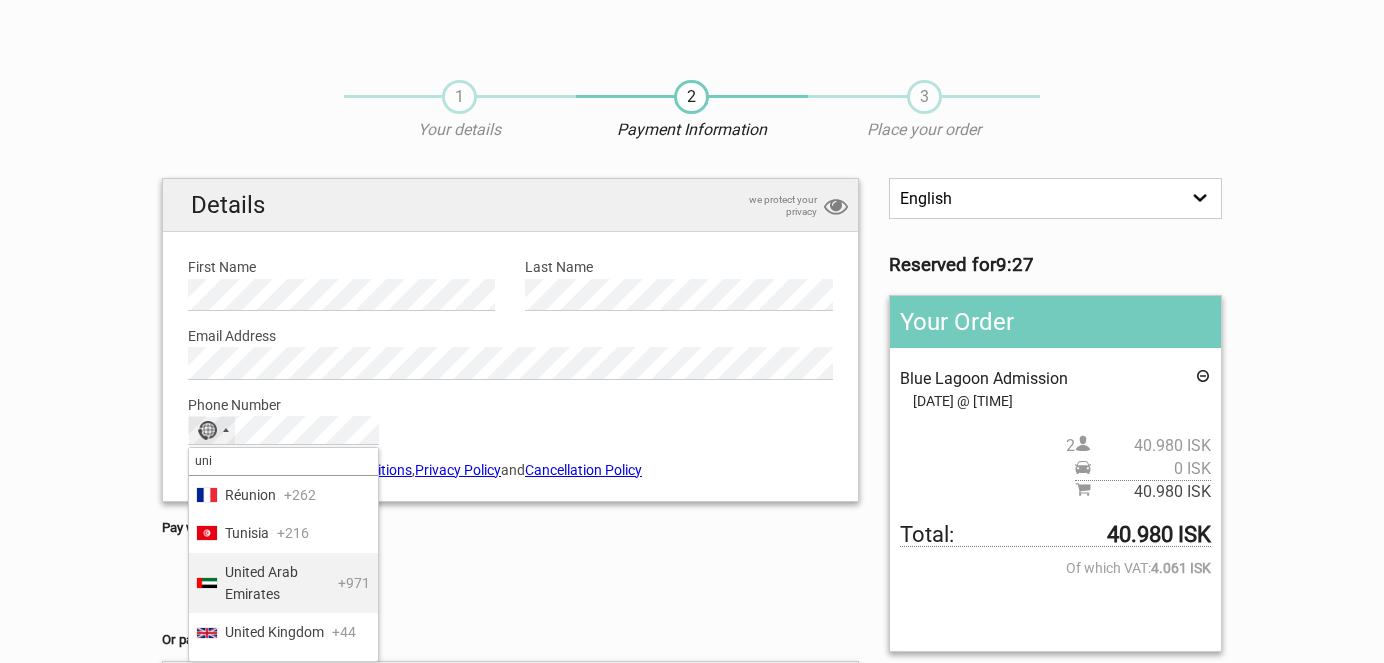 scroll, scrollTop: 29, scrollLeft: 0, axis: vertical 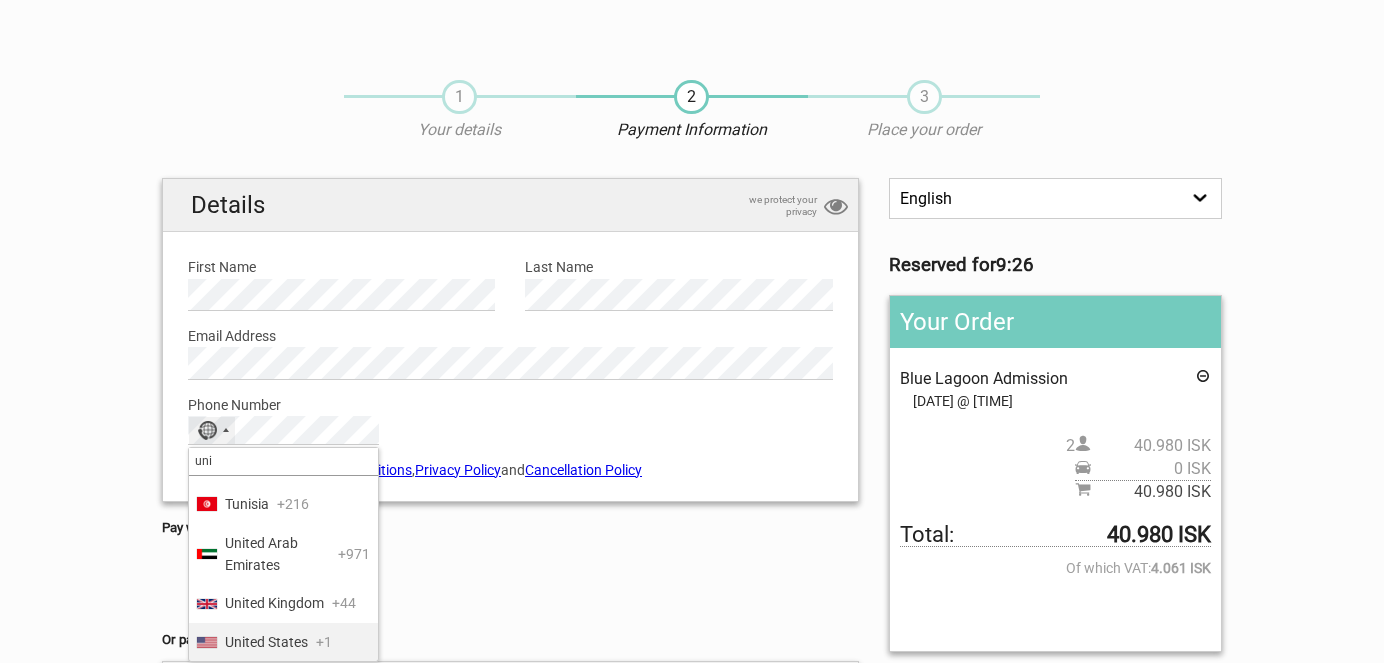 type on "uni" 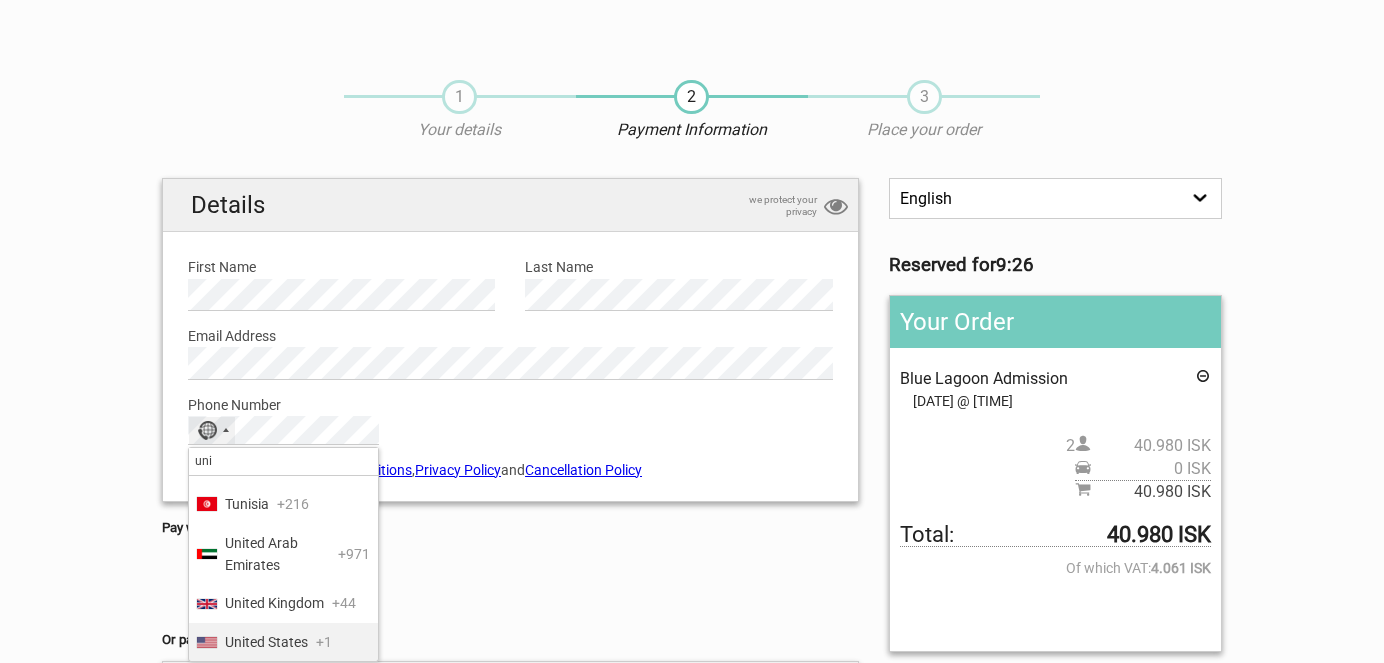 click on "United States" at bounding box center [266, 642] 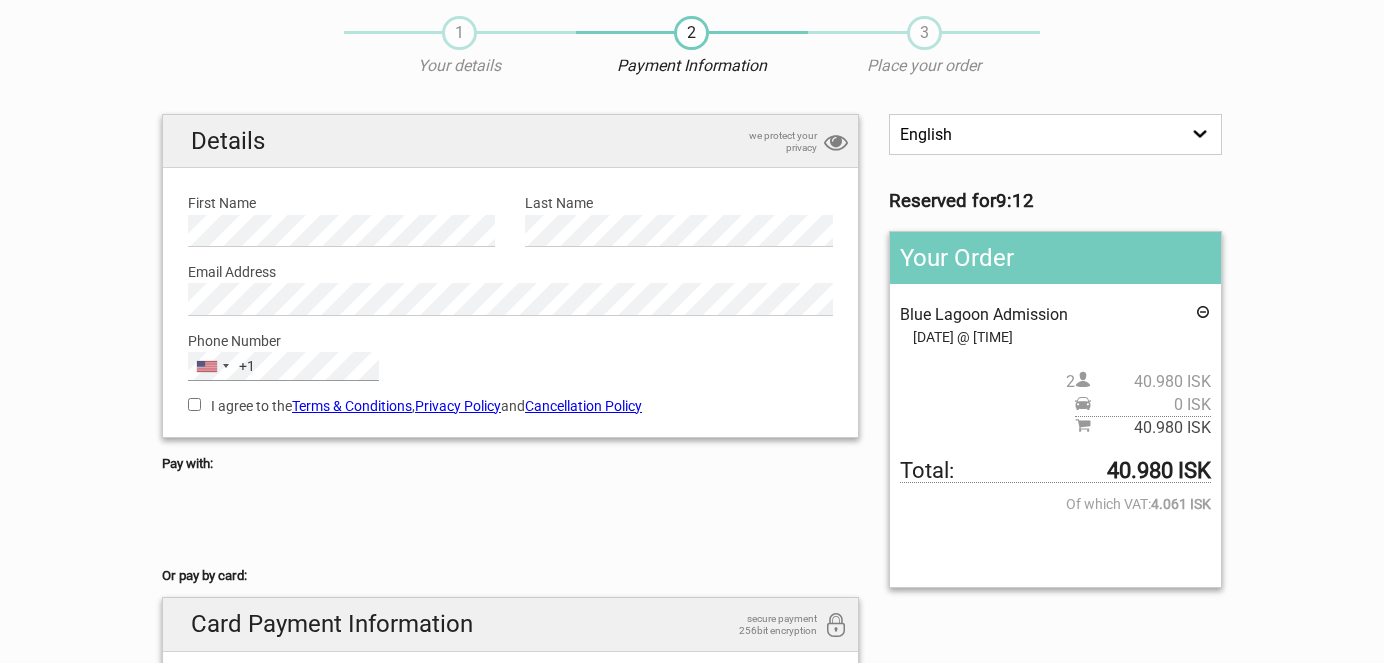 scroll, scrollTop: 102, scrollLeft: 0, axis: vertical 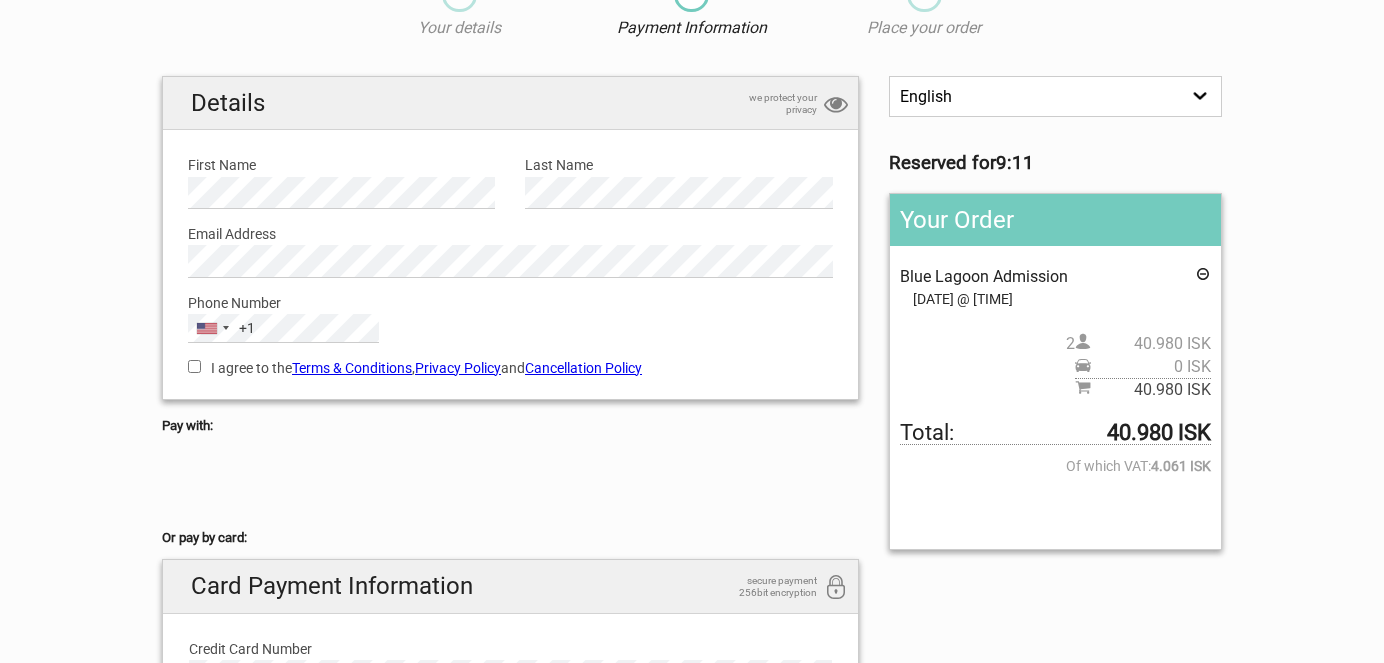 click on "I agree to the  Terms & Conditions ,  Privacy Policy  and  Cancellation Policy" at bounding box center [194, 366] 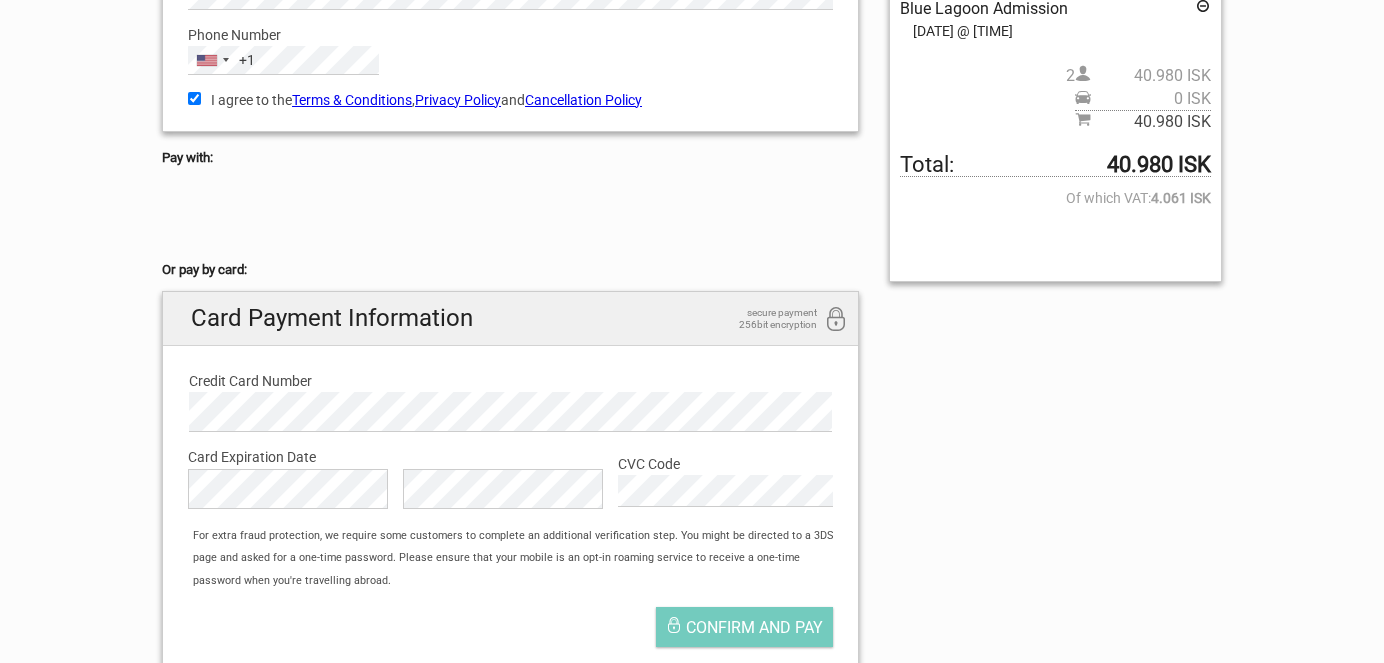 scroll, scrollTop: 376, scrollLeft: 0, axis: vertical 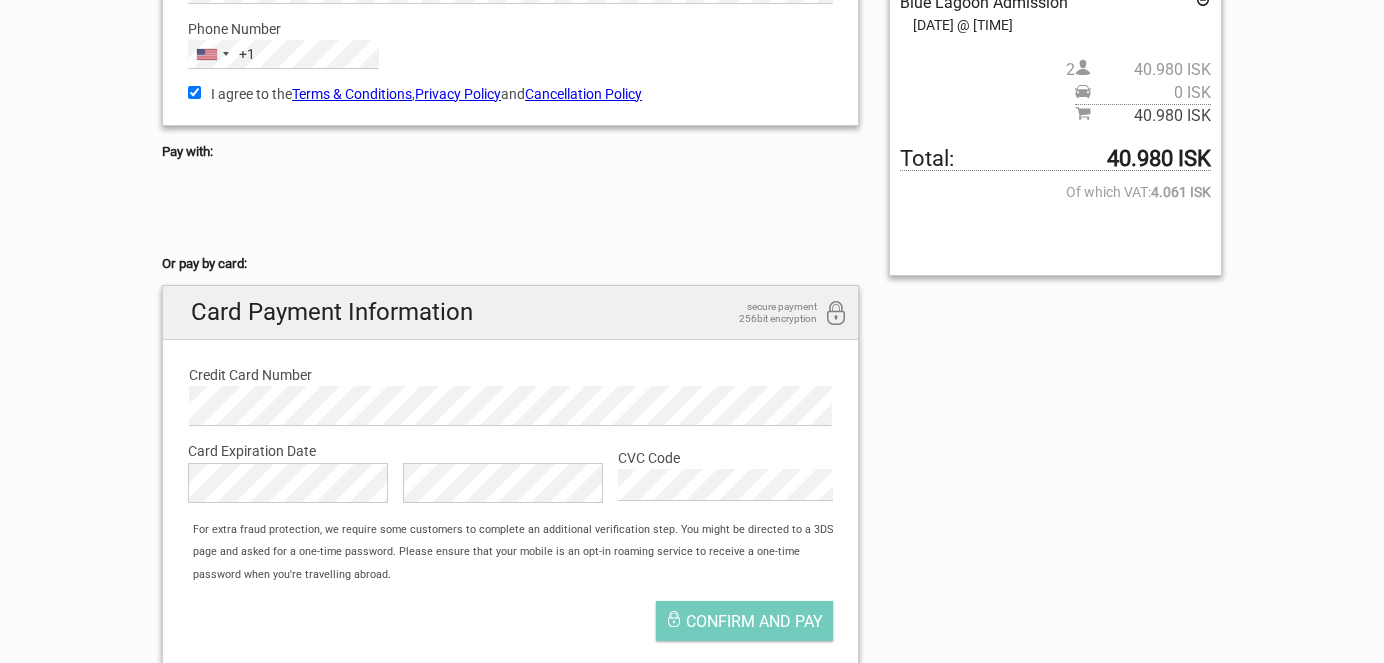 click on "English
Español
Deutsch
Reserved for  8:31
Your Order
Blue Lagoon Admission
Pickup:
Select an option
REMOVE PICKUP
04.Aug 2025 @ 14:00
2   40.980 ISK
0 ISK
40.980 ISK
Total:  40.980 ISK
Of which VAT:    4.061 ISK
Gift Card:
Outstanding amount:
Details we protect your privacy
First Name
Please provide us with your name.
Last Name +1 uni +44" at bounding box center (692, 245) 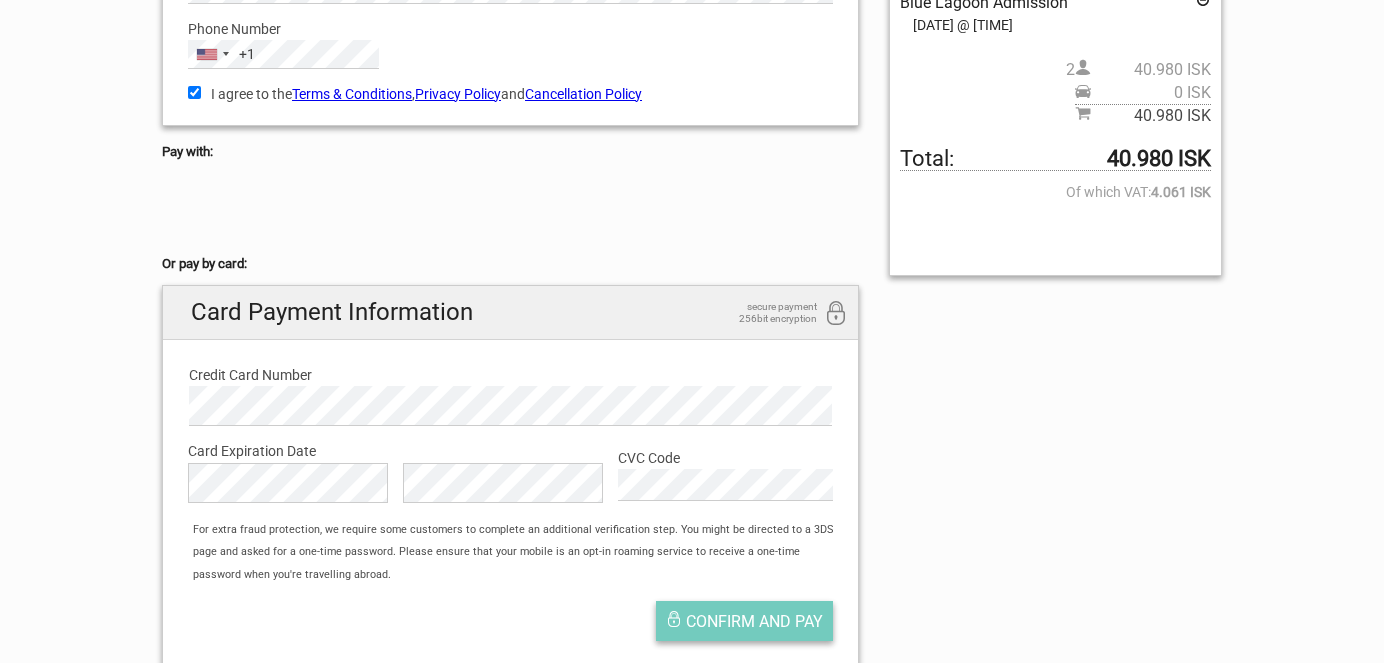 click on "Confirm and pay" at bounding box center [754, 621] 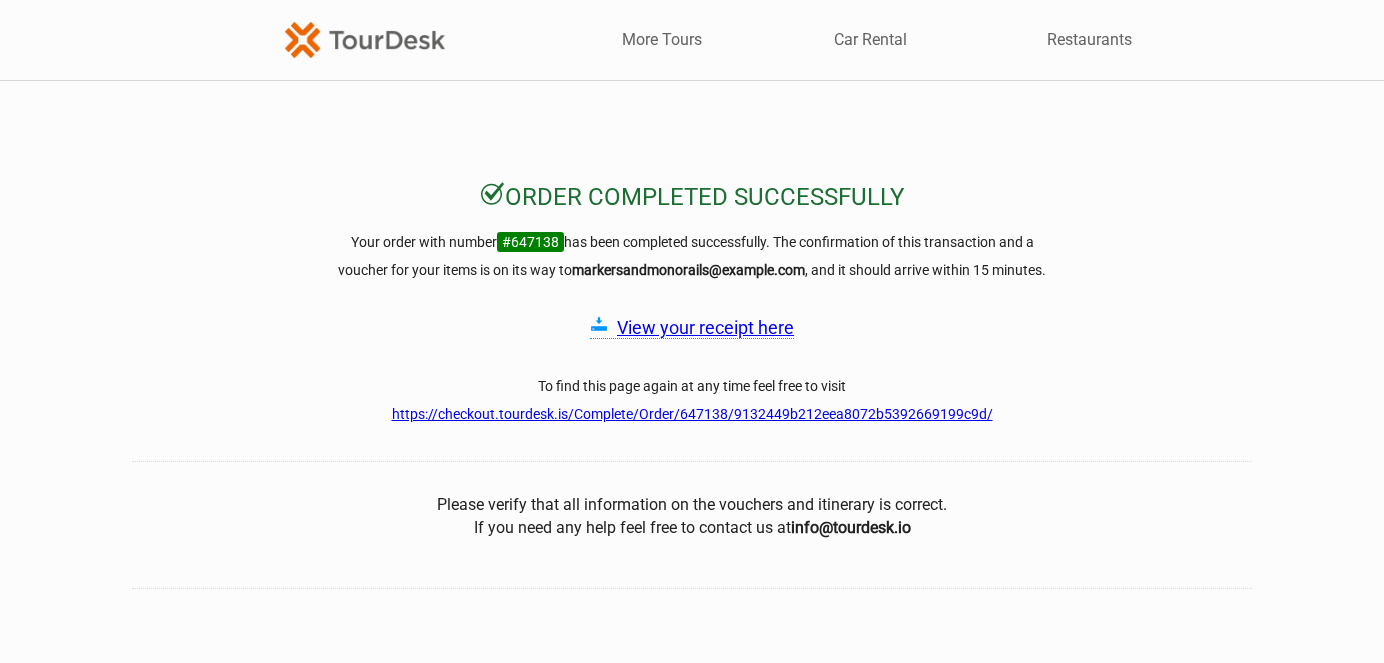 scroll, scrollTop: 0, scrollLeft: 0, axis: both 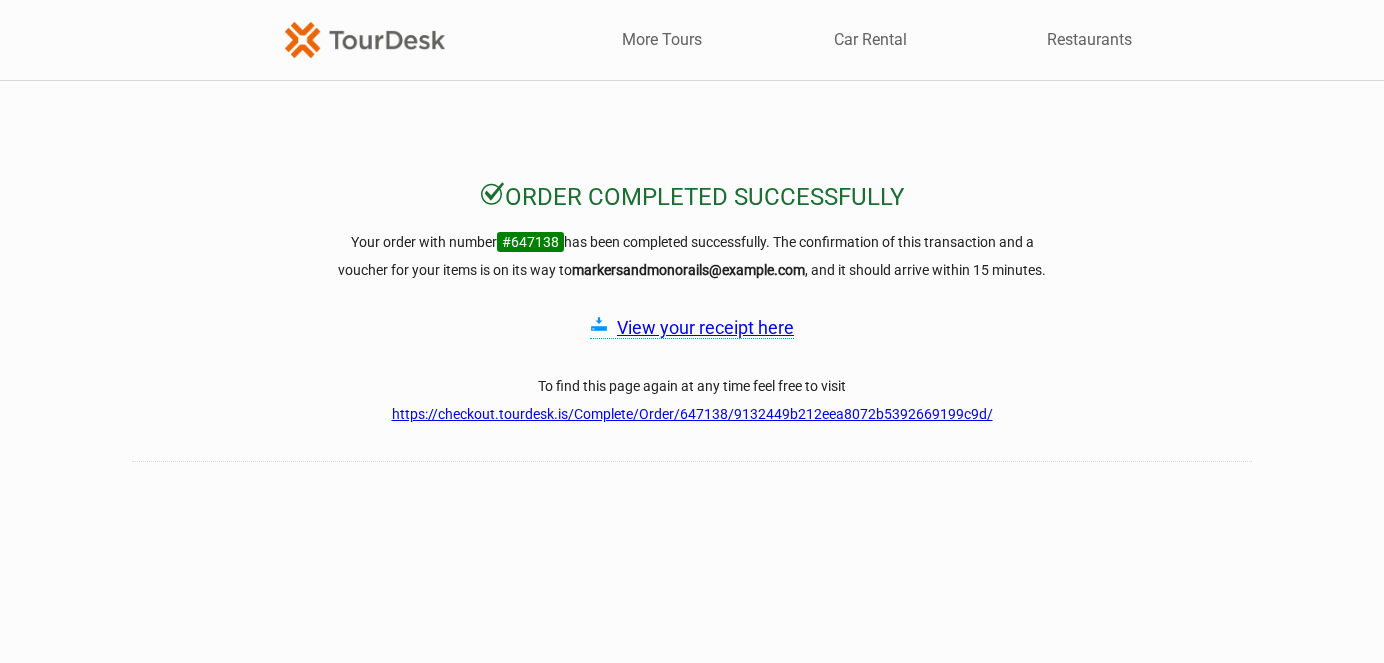 click on "View your receipt here" at bounding box center (705, 327) 